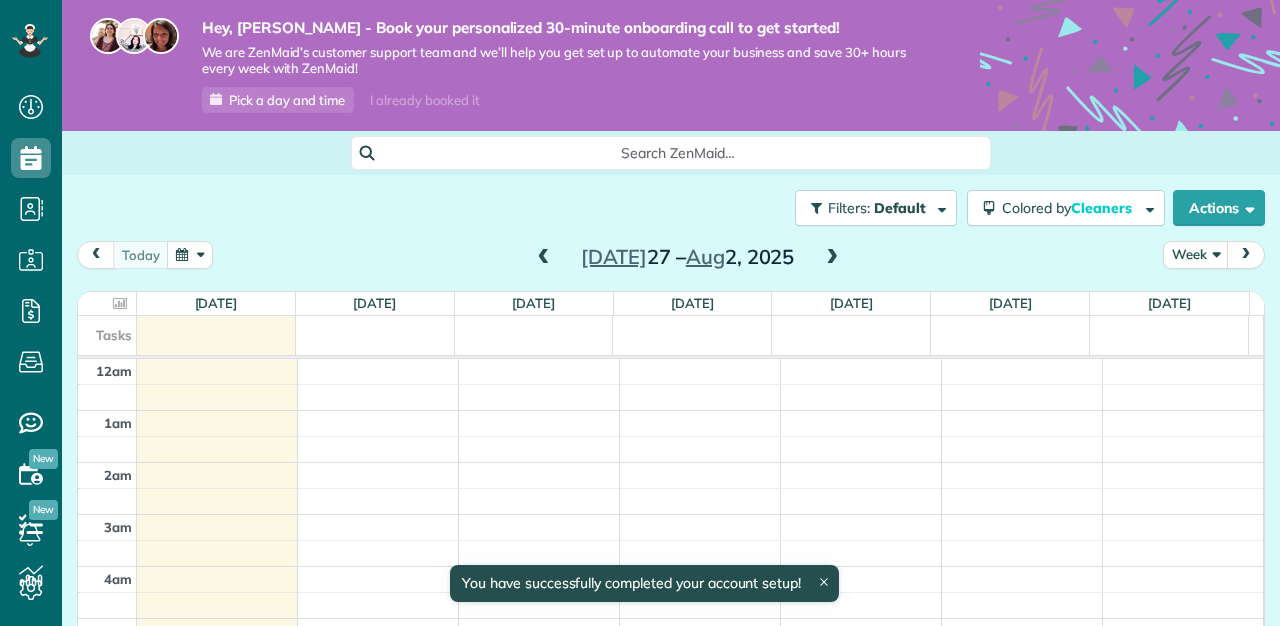 scroll, scrollTop: 0, scrollLeft: 0, axis: both 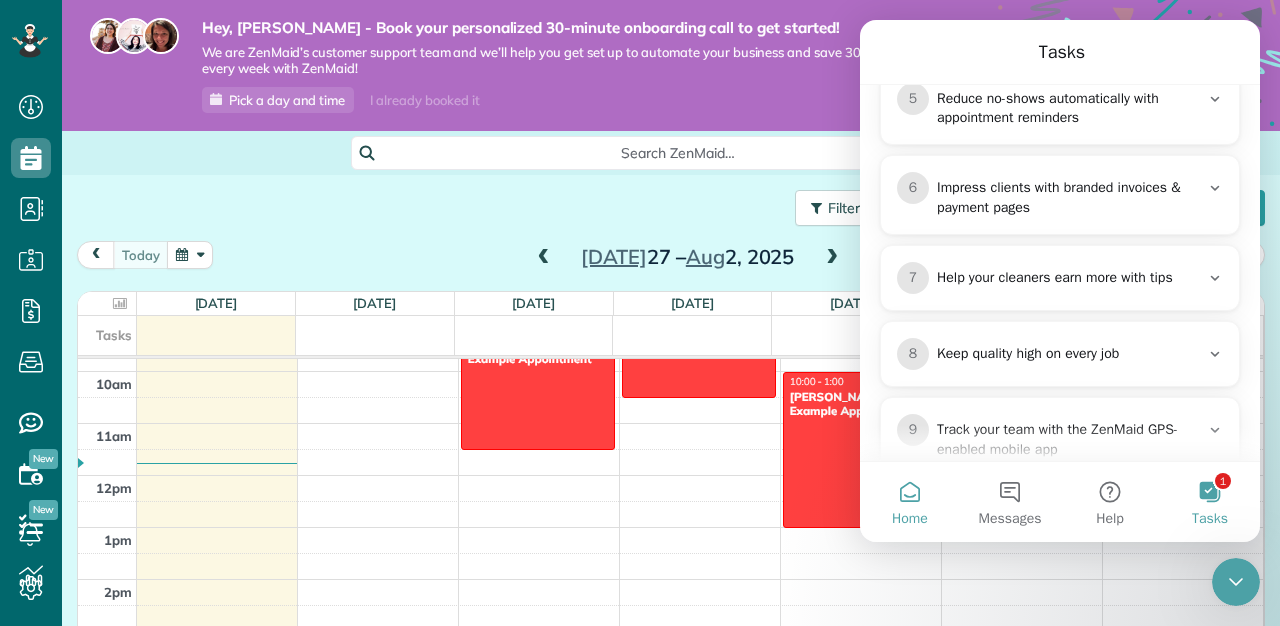 click on "Home" at bounding box center (910, 502) 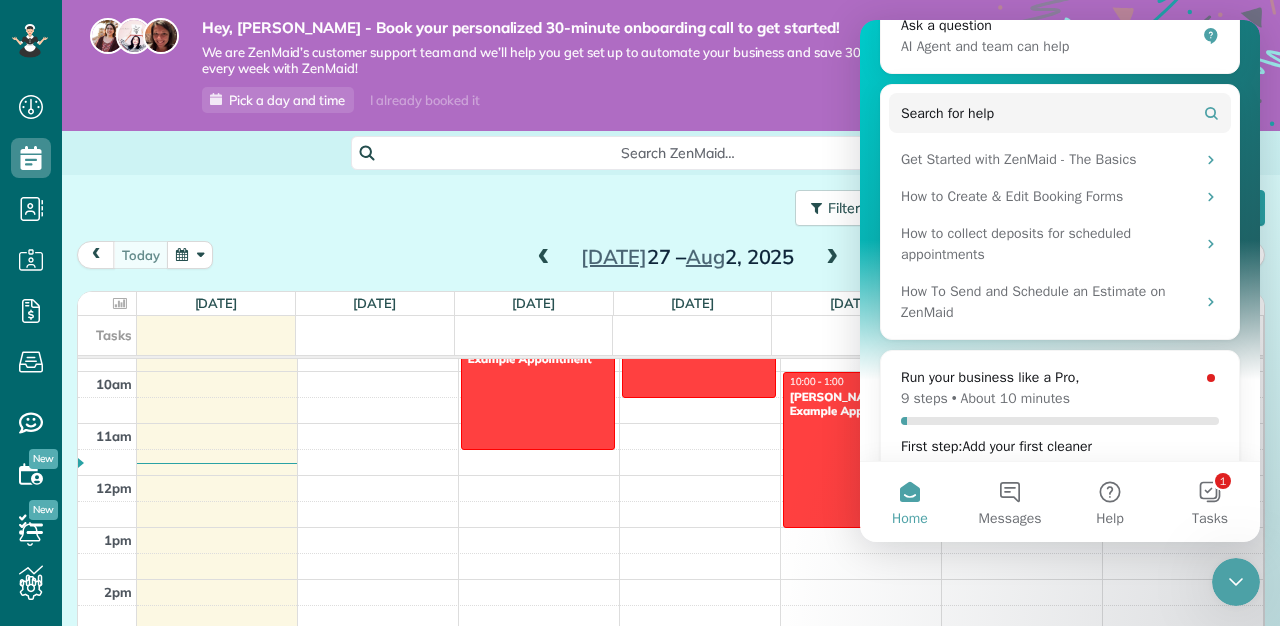 scroll, scrollTop: 280, scrollLeft: 0, axis: vertical 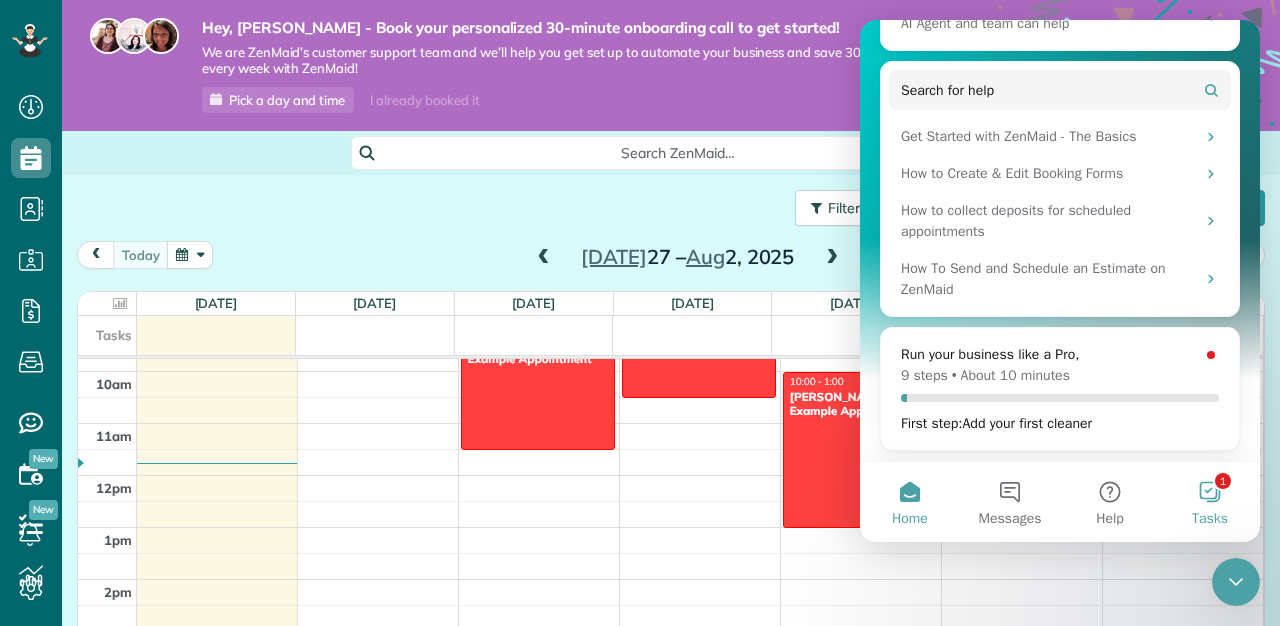 click on "1 Tasks" at bounding box center [1210, 502] 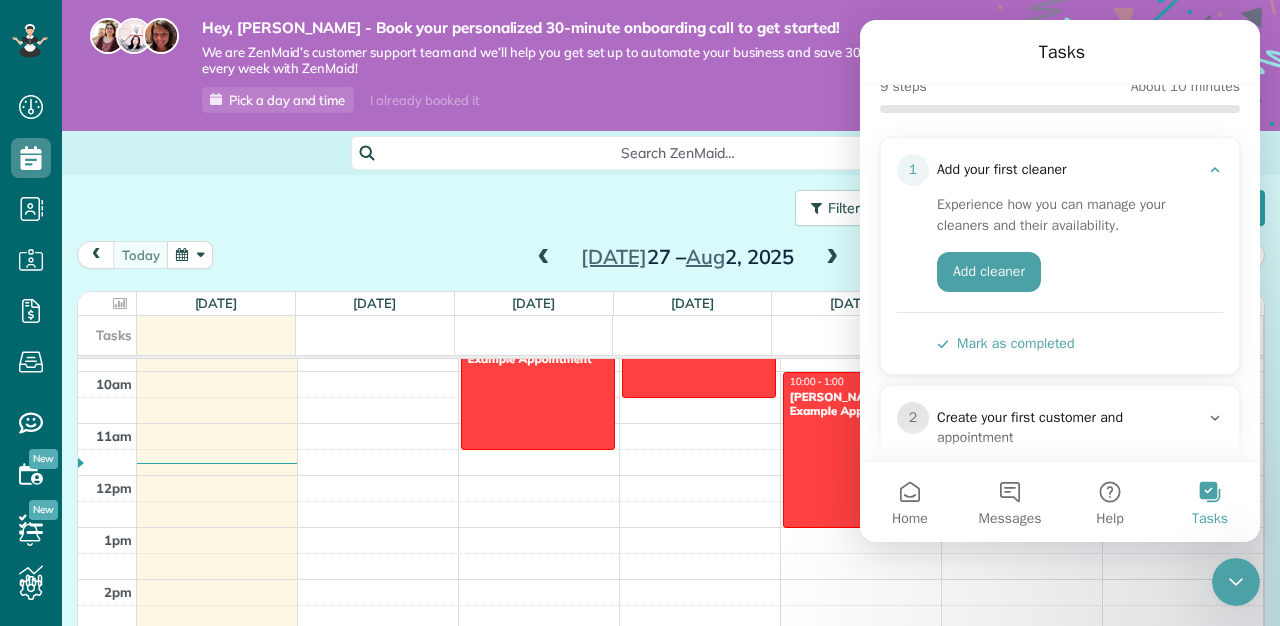 scroll, scrollTop: 0, scrollLeft: 0, axis: both 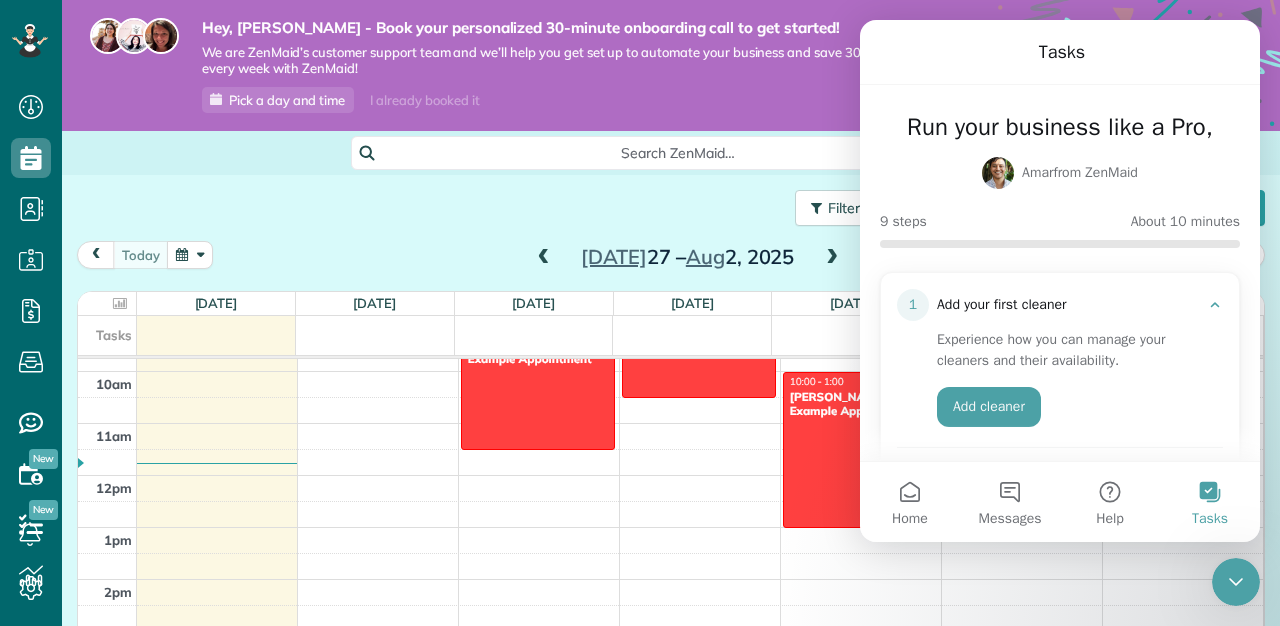 click on "Filters:   Default
Colored by  Cleaners
Color by Cleaner
Color by Team
Color by Status
Color by Recurrence
Color by Paid/Unpaid
Filters  Default
Schedule Changes
Actions
Create Appointment
Create Task
Clock In/Out
Send Work Orders
Print Route Sheets
Today's Emails/Texts
View Metrics" at bounding box center (671, 208) 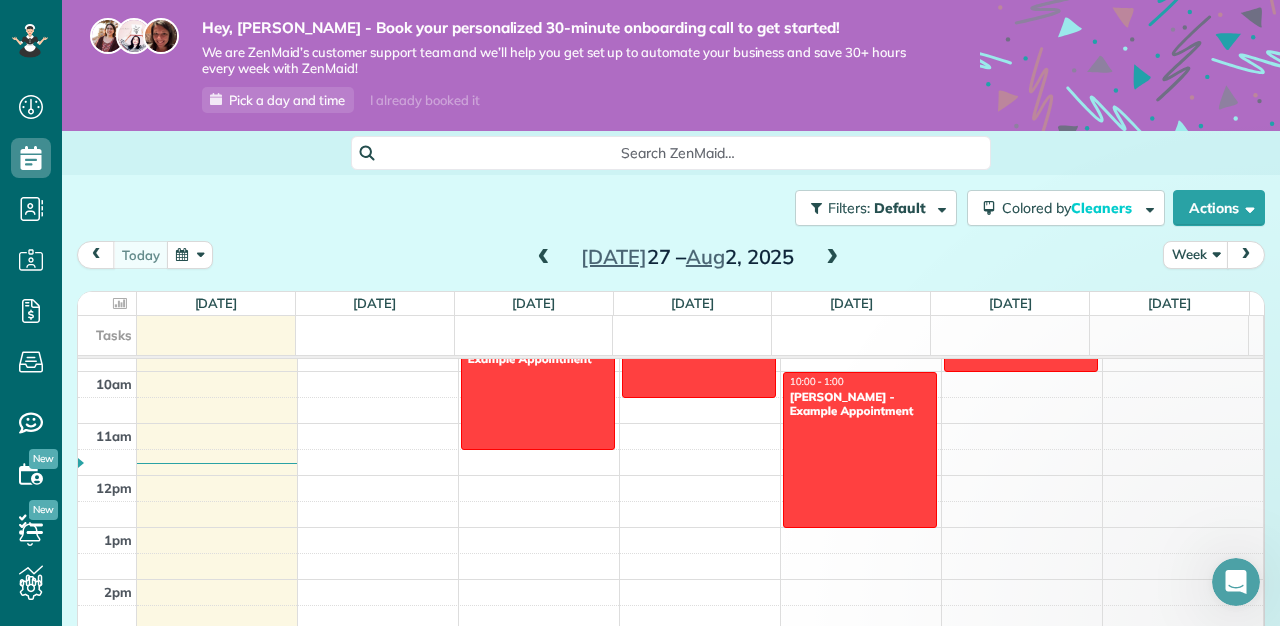 scroll, scrollTop: 0, scrollLeft: 0, axis: both 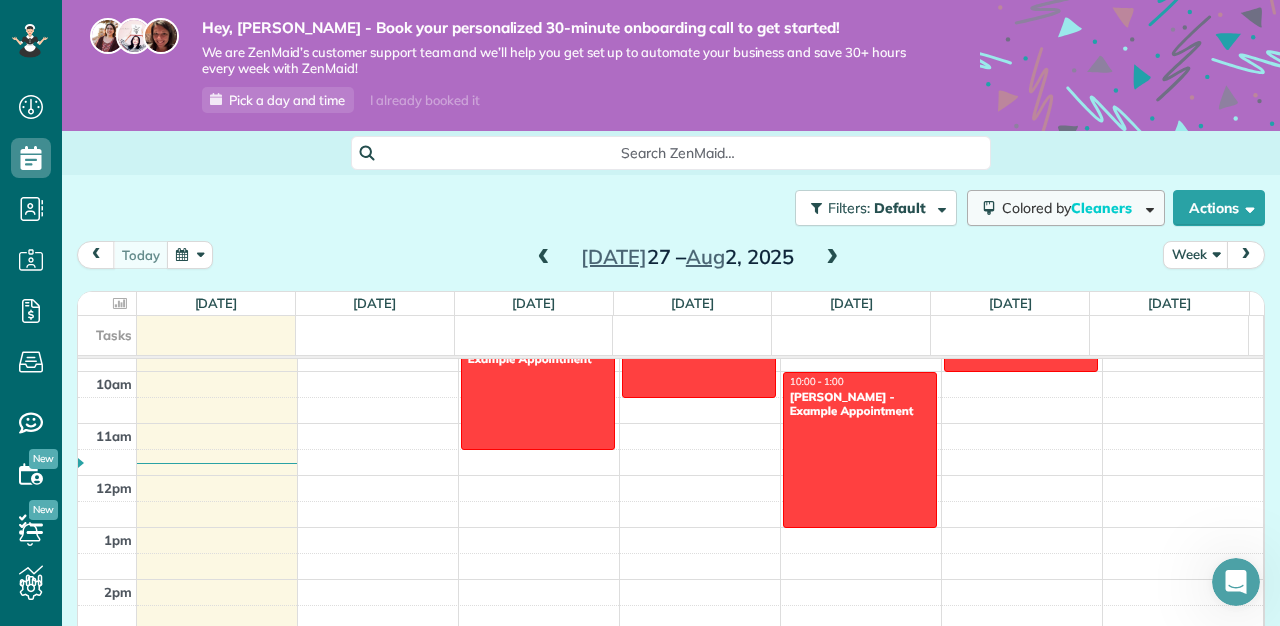 click at bounding box center [1146, 207] 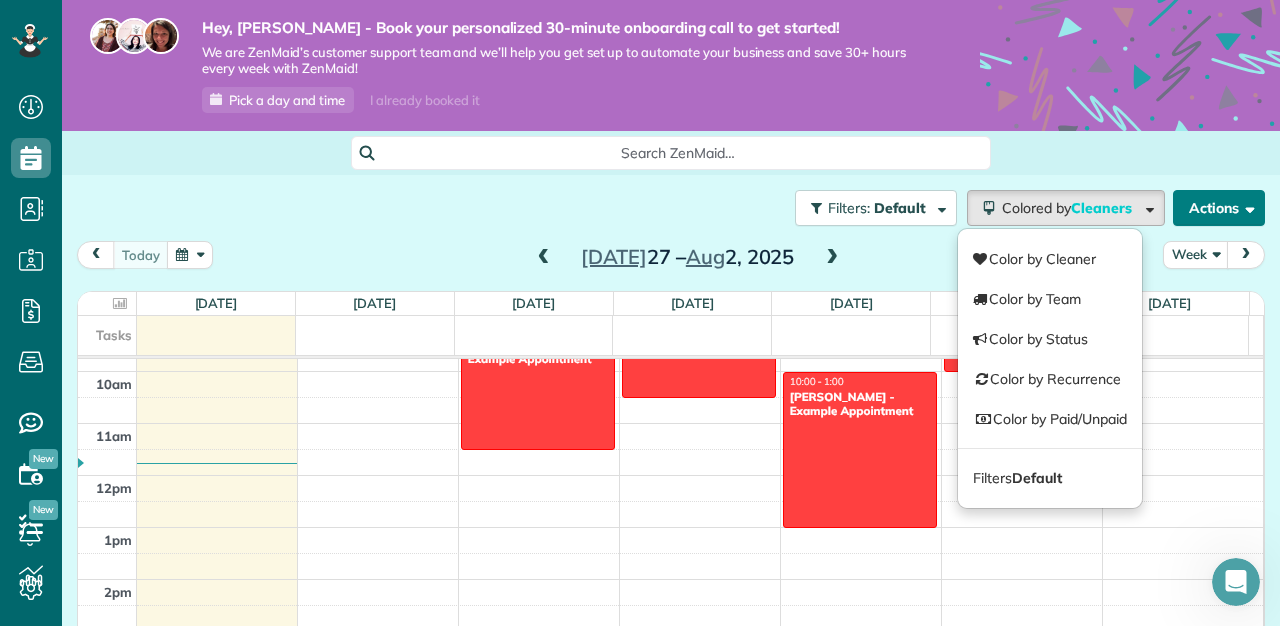 click at bounding box center (1246, 207) 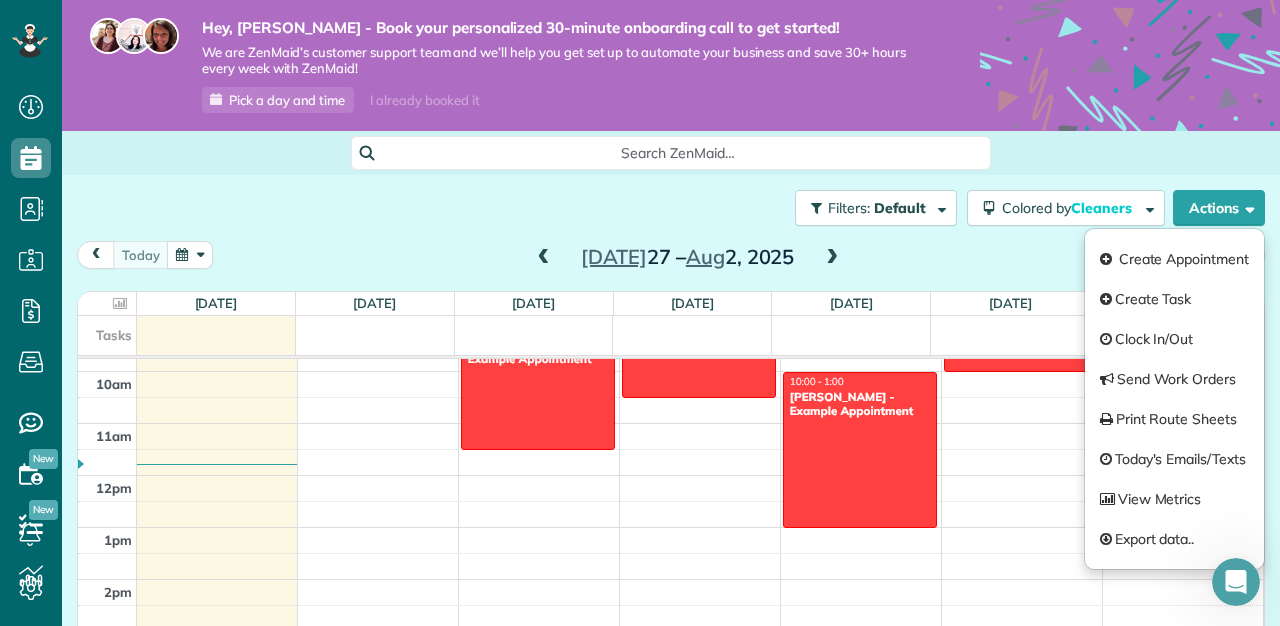 click on "Search ZenMaid…" at bounding box center [671, 153] 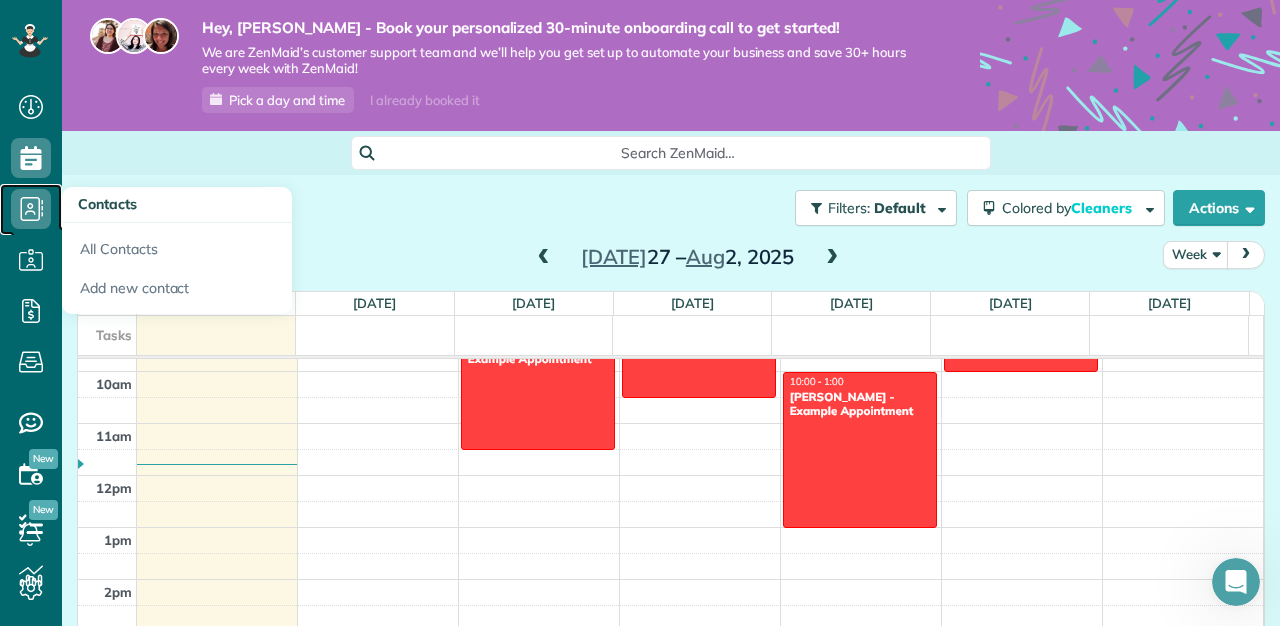 click 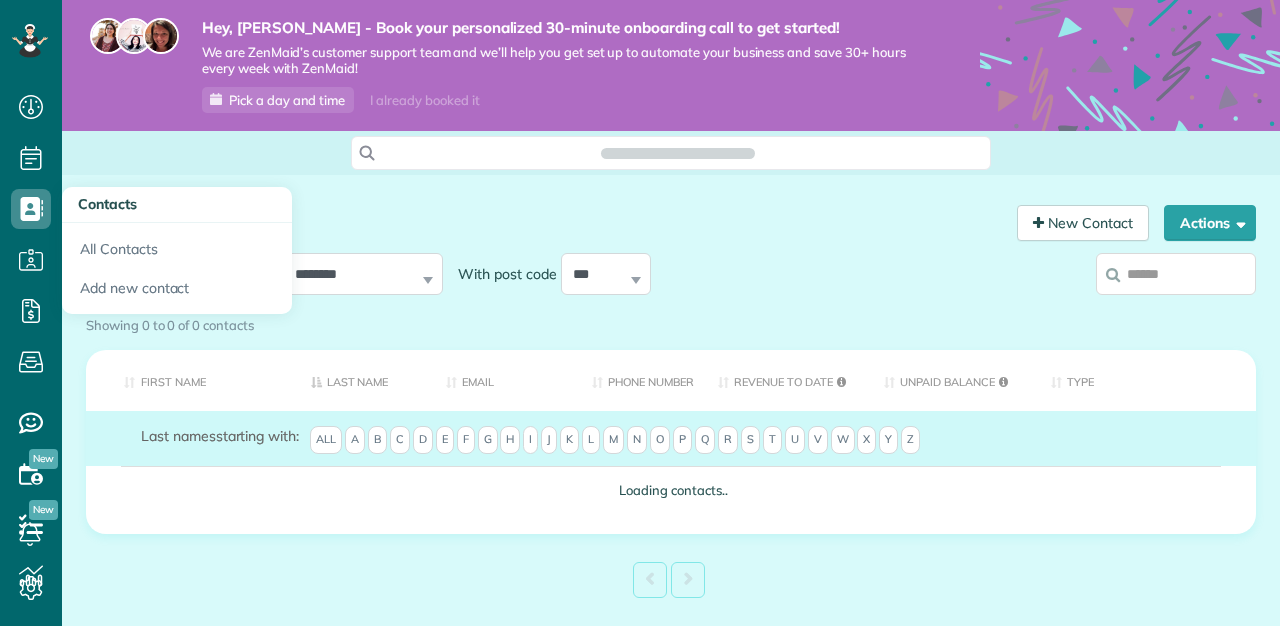 scroll, scrollTop: 0, scrollLeft: 0, axis: both 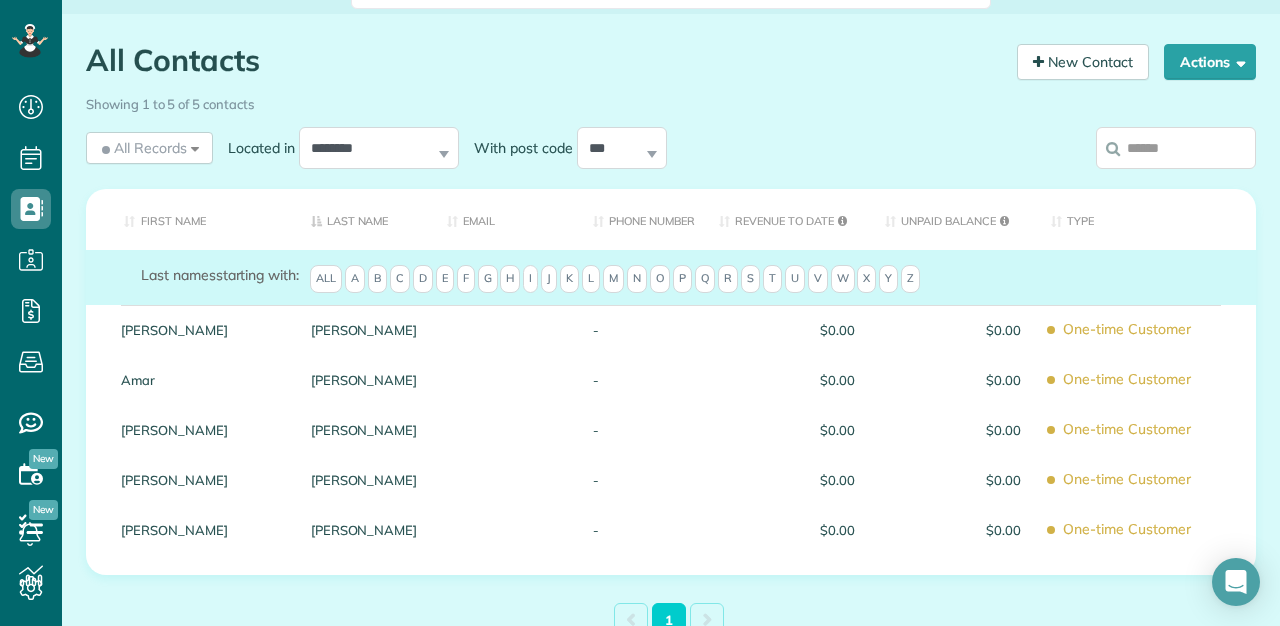 click on "First Name" at bounding box center (191, 219) 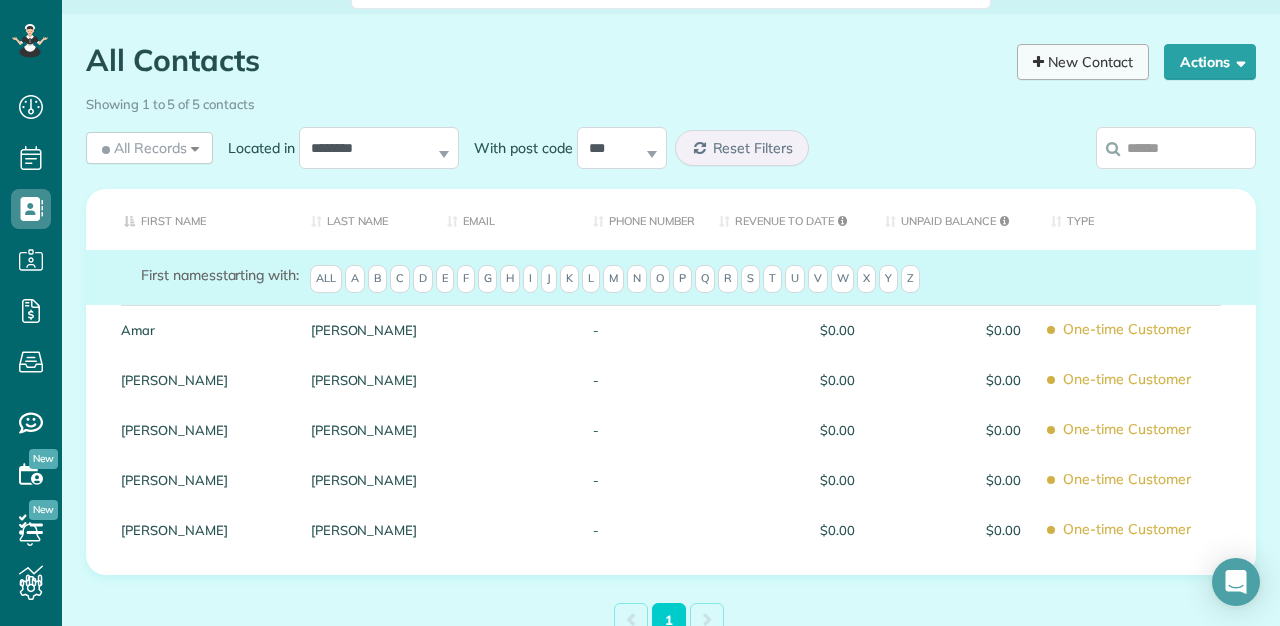 click on "New Contact" at bounding box center (1083, 62) 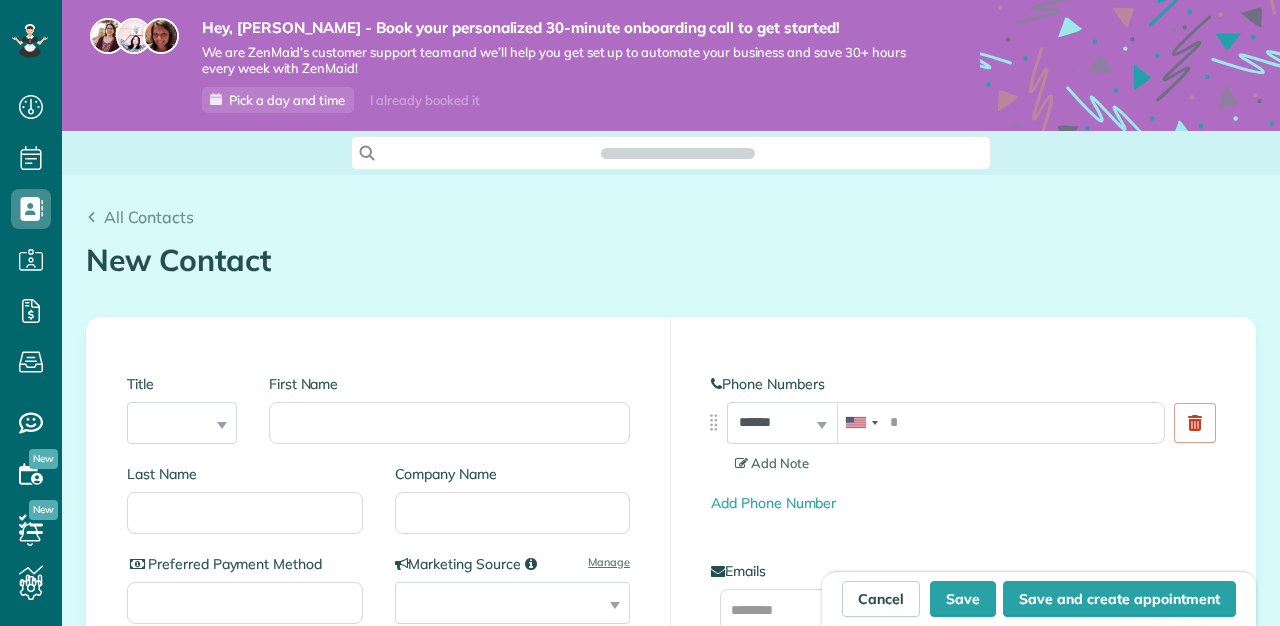 scroll, scrollTop: 0, scrollLeft: 0, axis: both 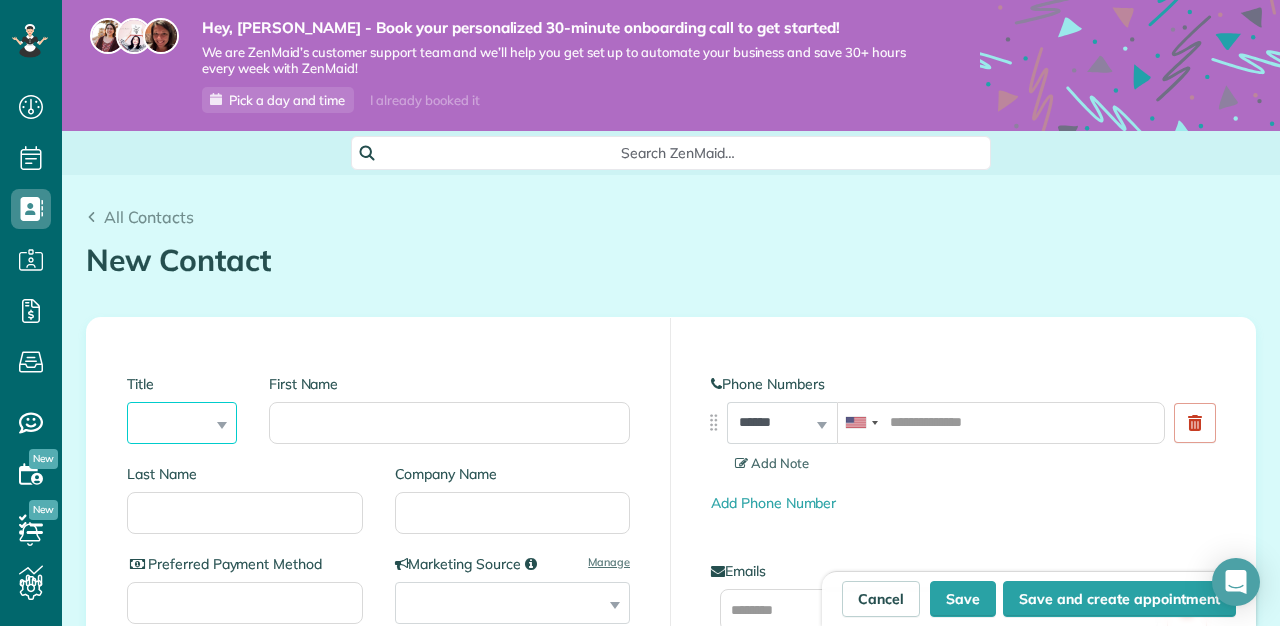 click on "***
****
***
***" at bounding box center [182, 423] 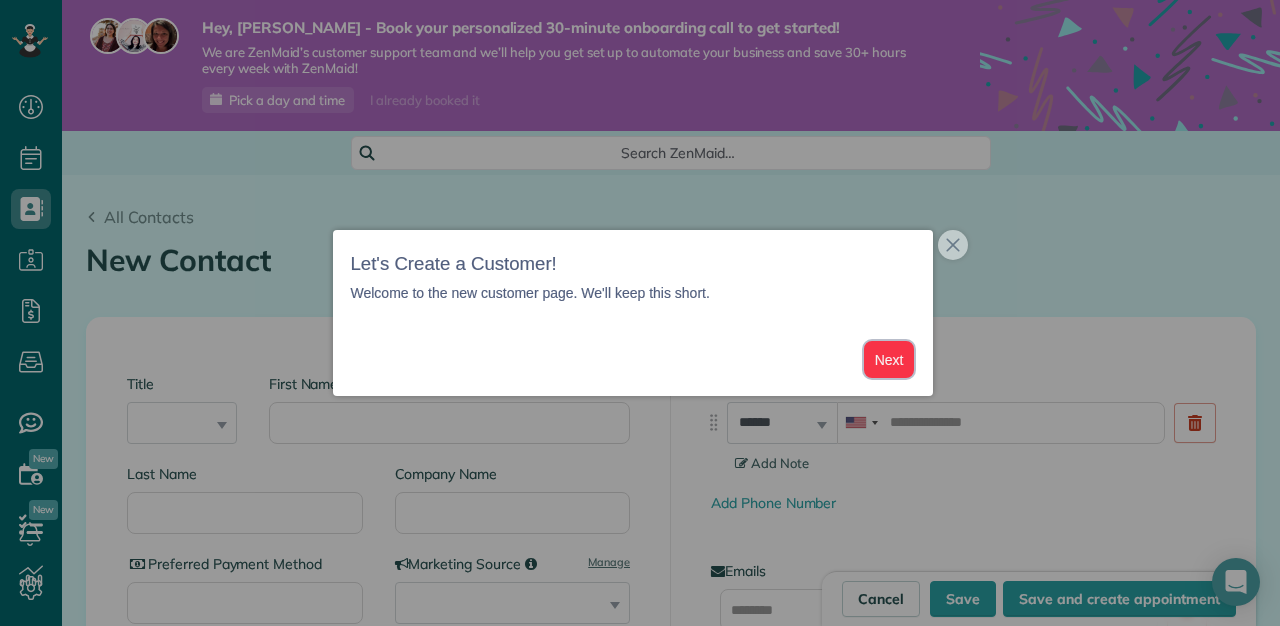 click on "Next" at bounding box center (889, 359) 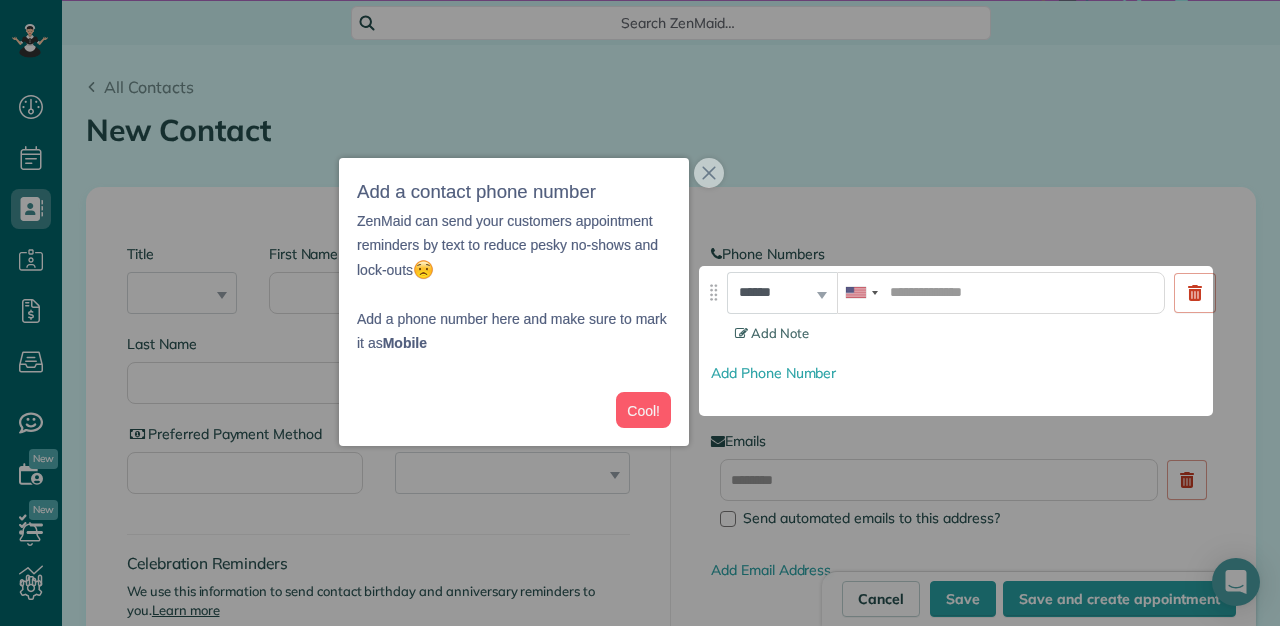 scroll, scrollTop: 130, scrollLeft: 0, axis: vertical 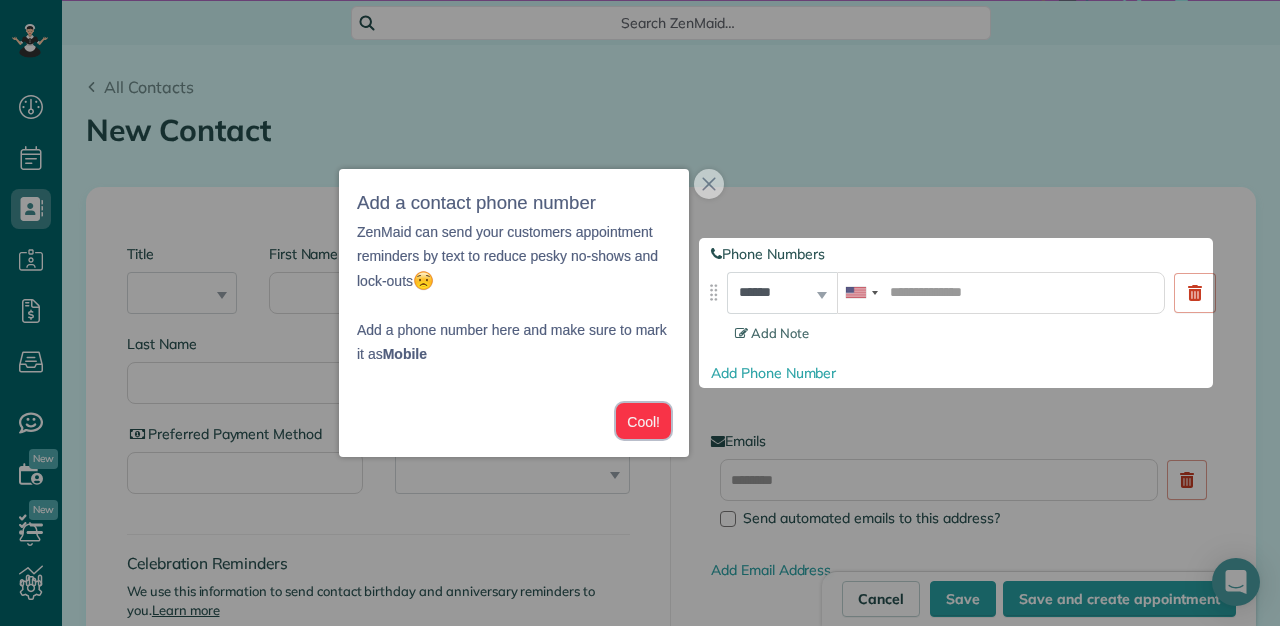 click on "Cool!" at bounding box center (643, 421) 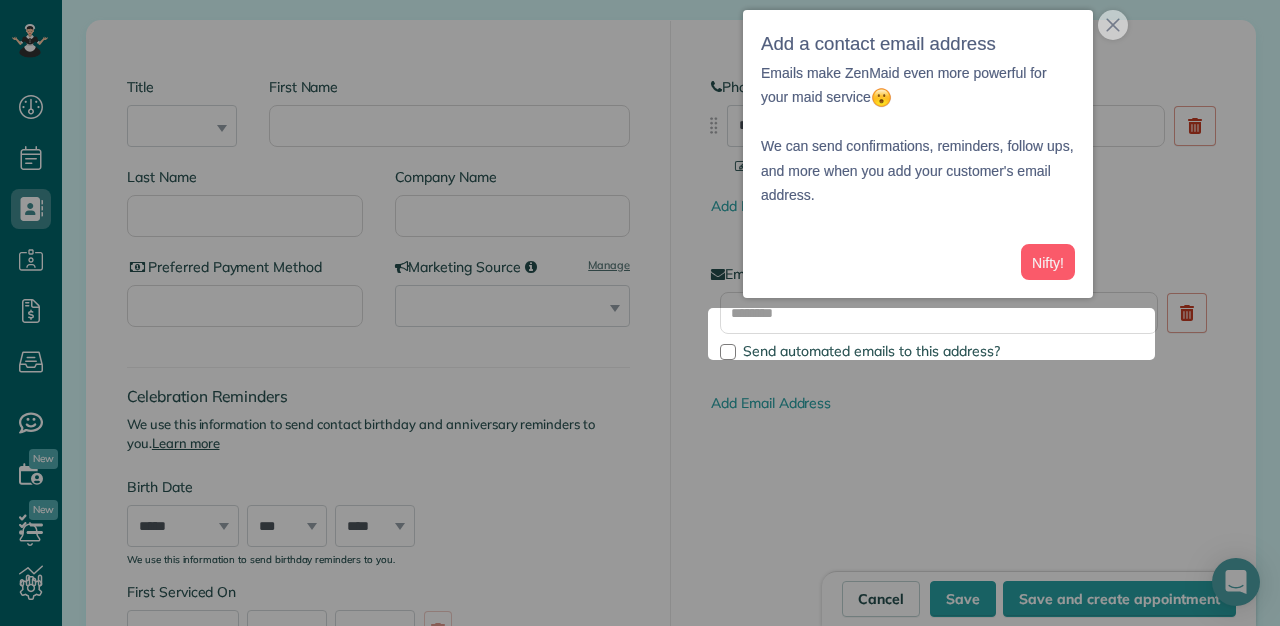 scroll, scrollTop: 297, scrollLeft: 0, axis: vertical 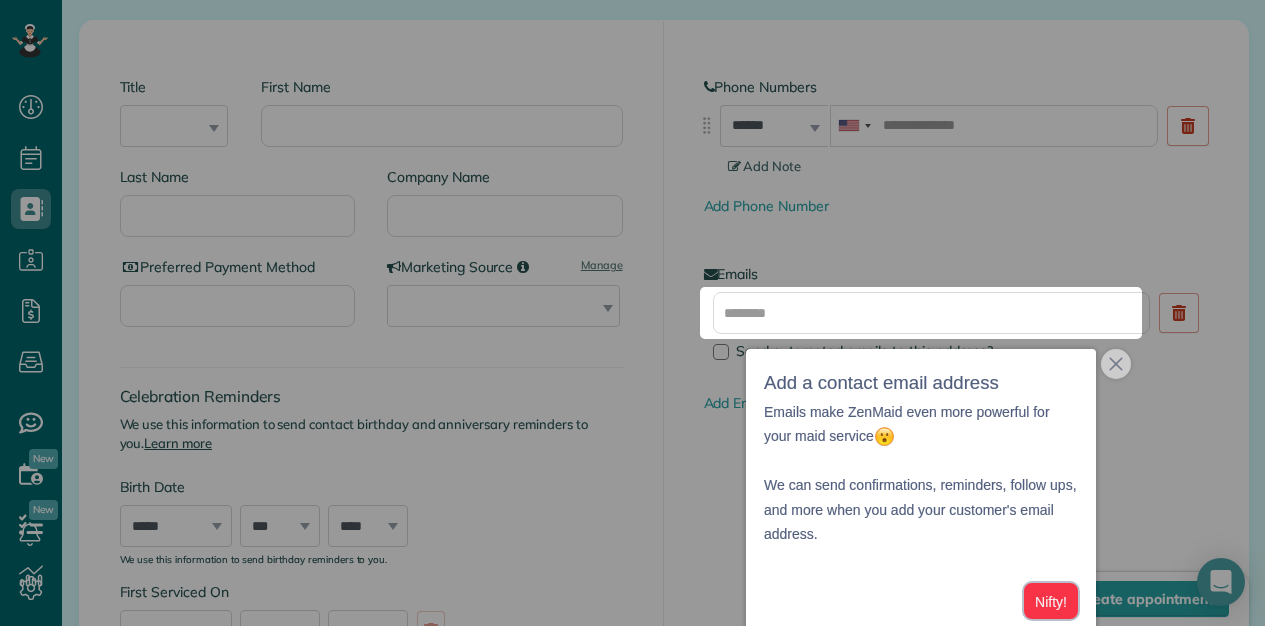 click on "Nifty!" at bounding box center [1051, 601] 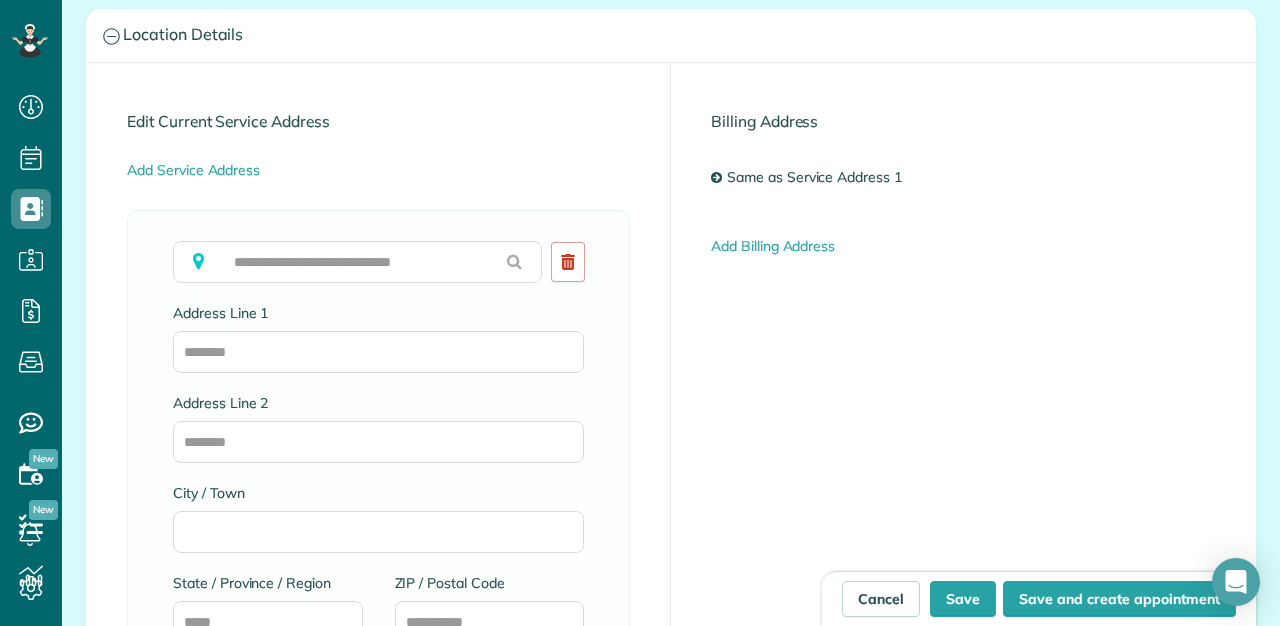 scroll, scrollTop: 1810, scrollLeft: 0, axis: vertical 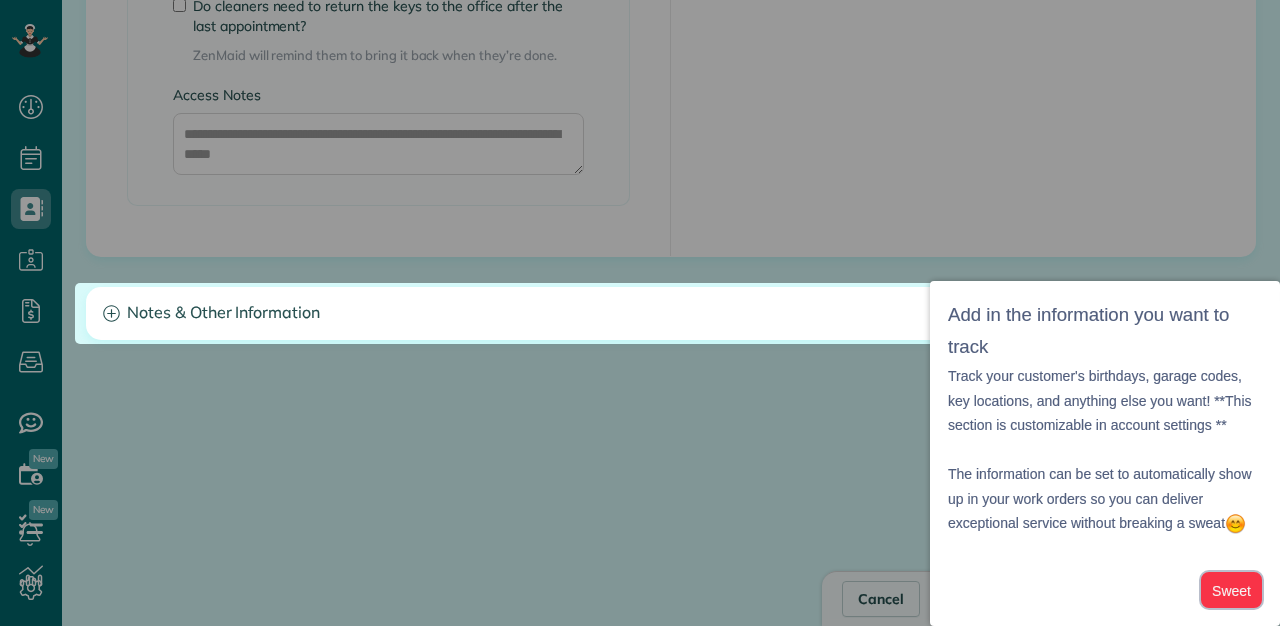click on "Sweet" at bounding box center (1231, 590) 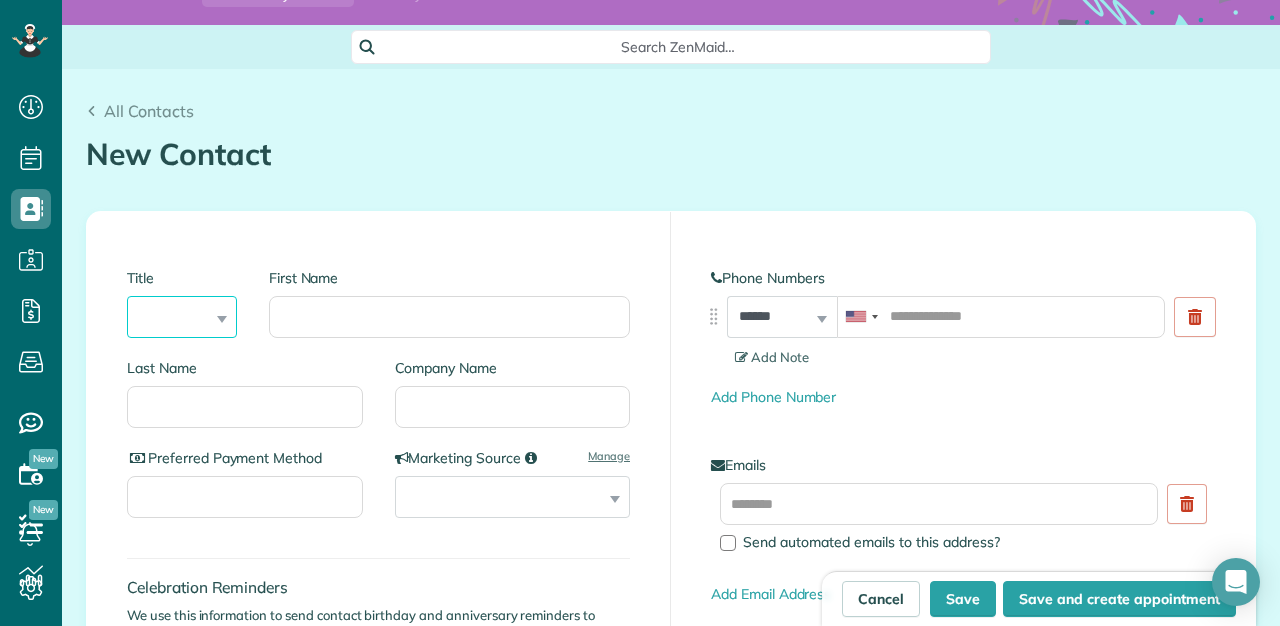 scroll, scrollTop: 0, scrollLeft: 0, axis: both 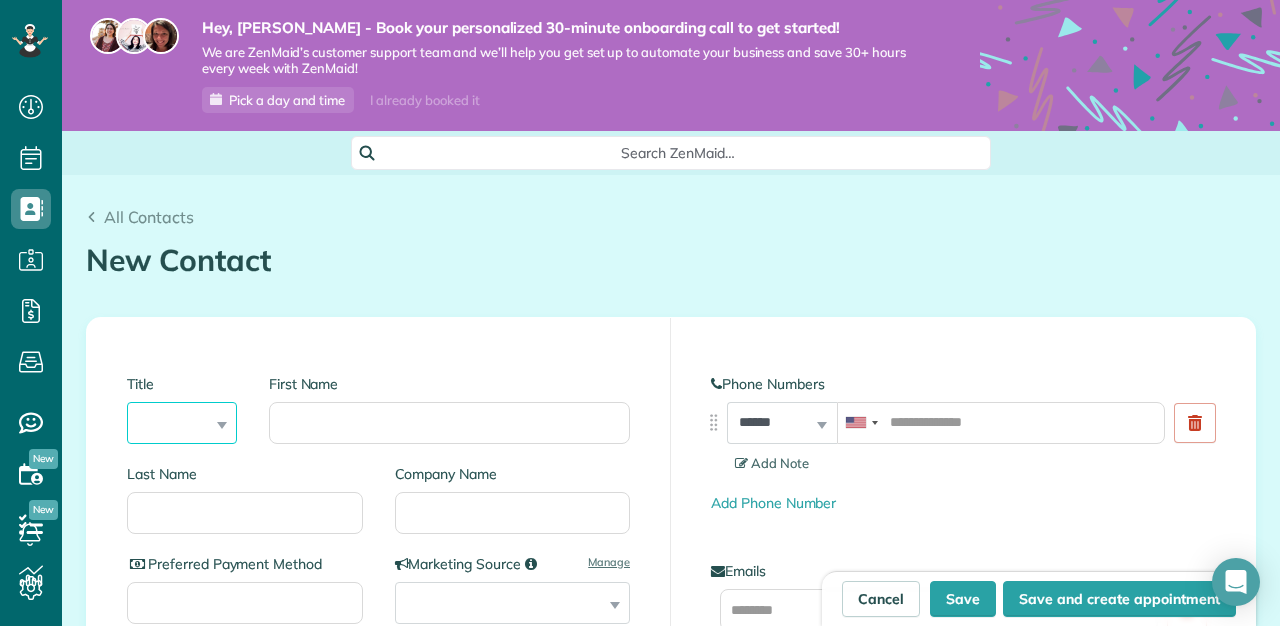 click on "***
****
***
***" at bounding box center [182, 423] 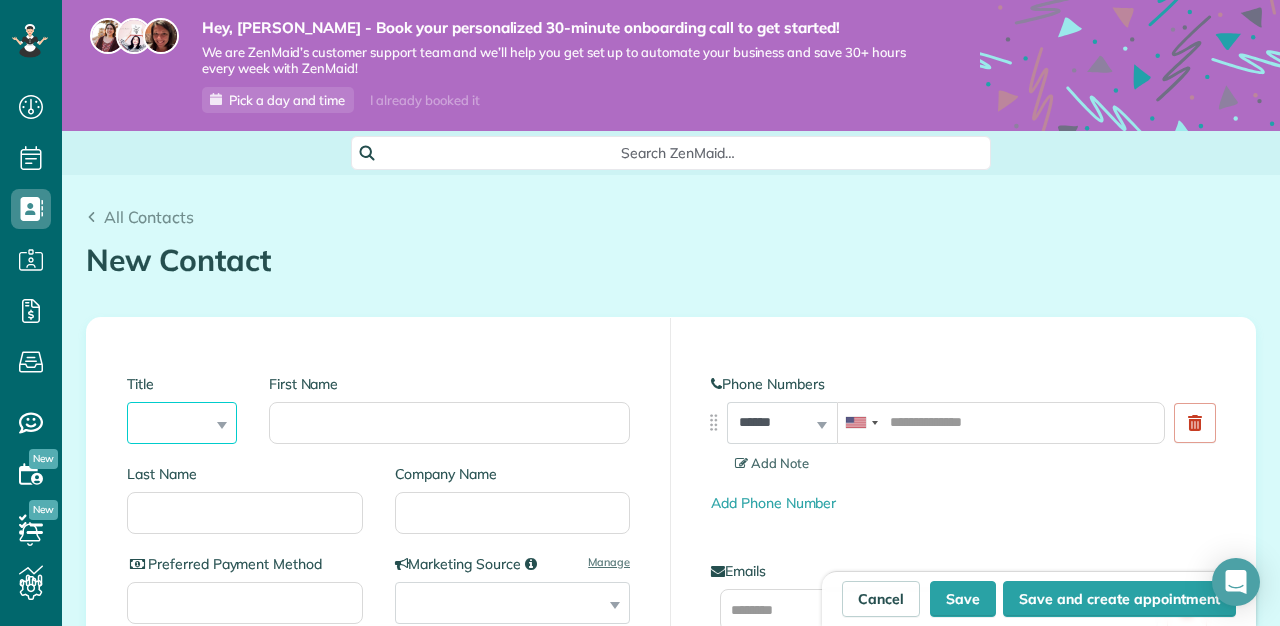 select on "***" 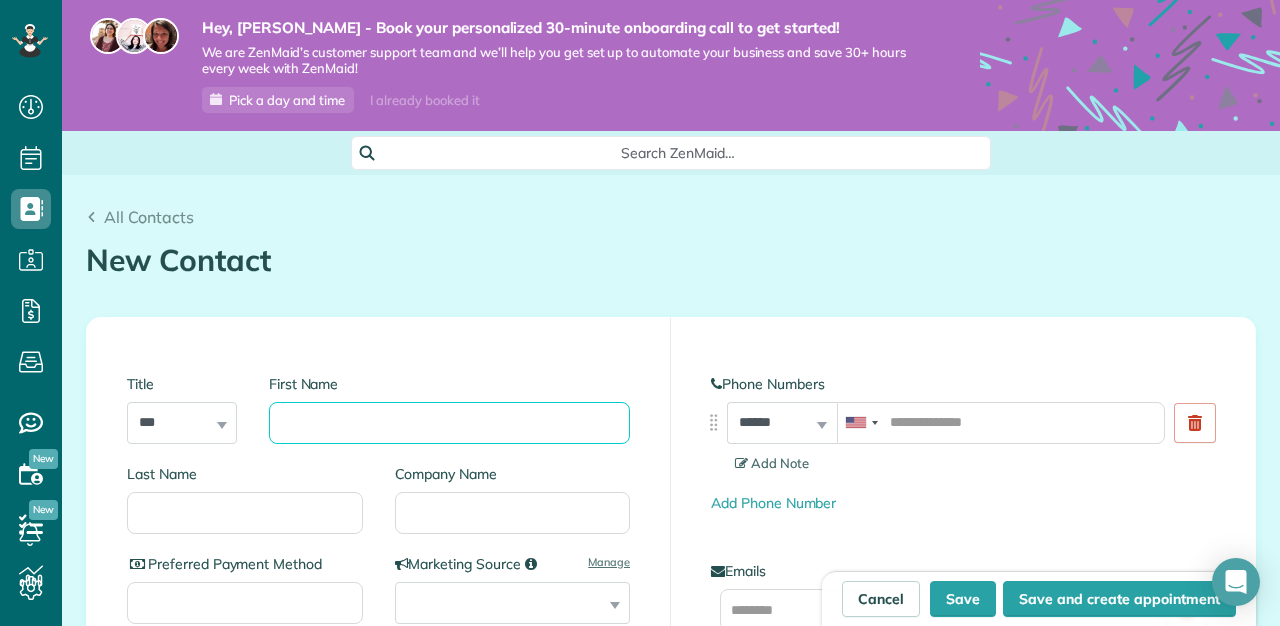click on "First Name" at bounding box center (449, 423) 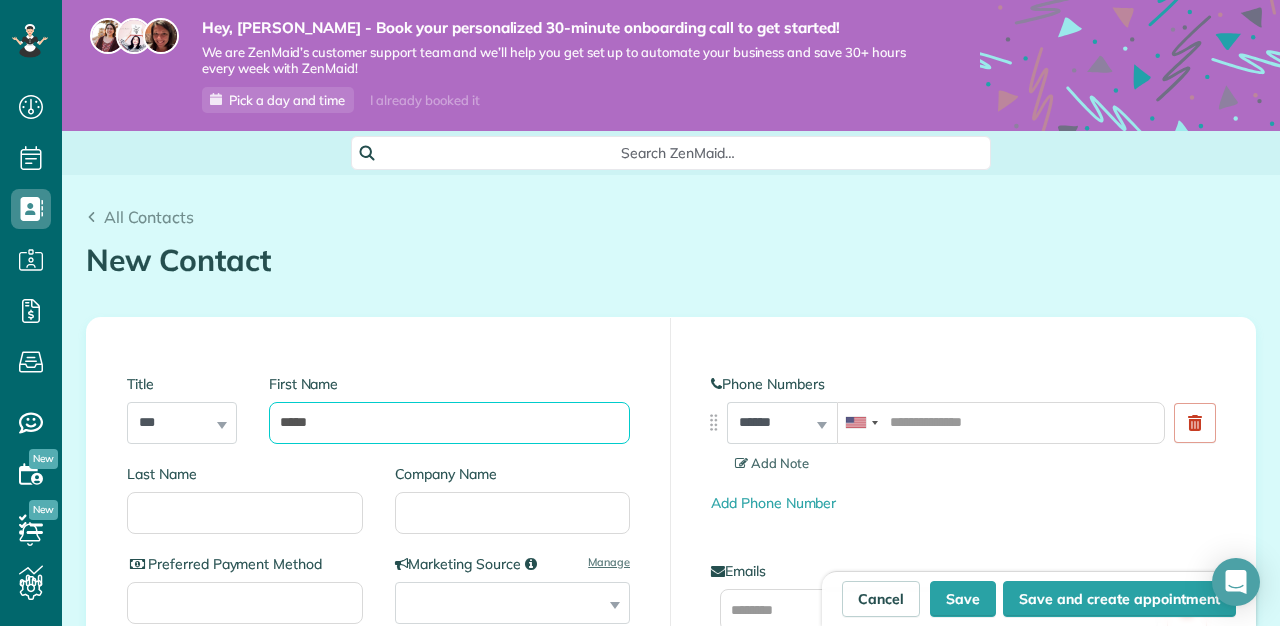 type on "*****" 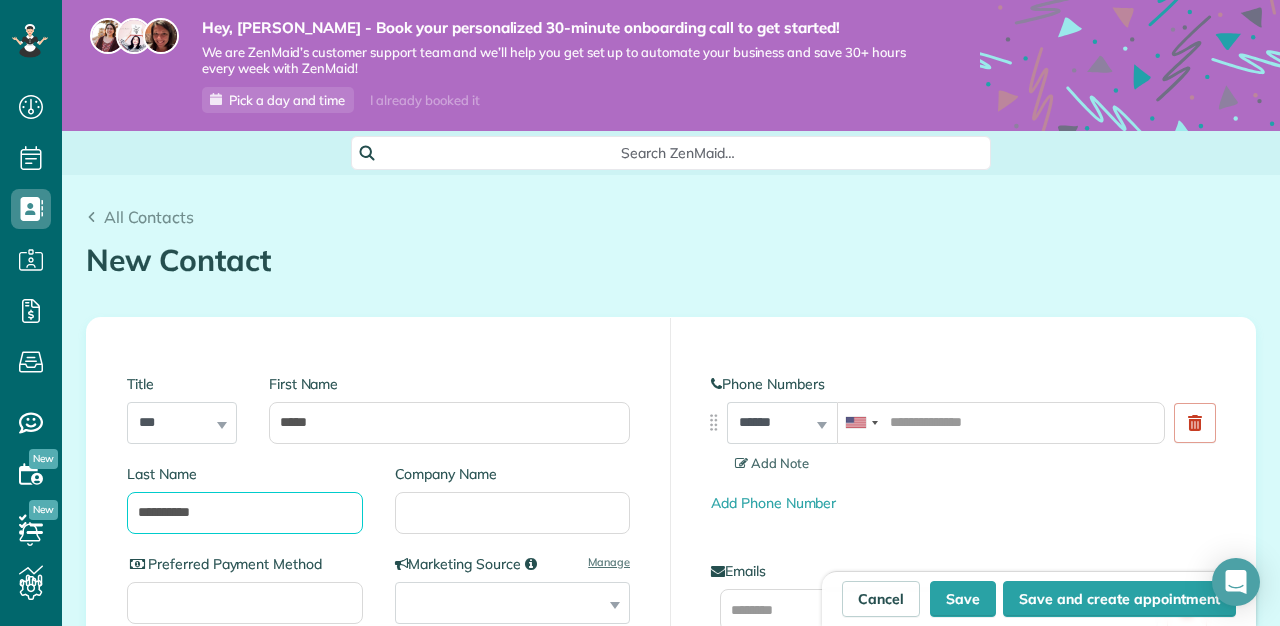 type on "**********" 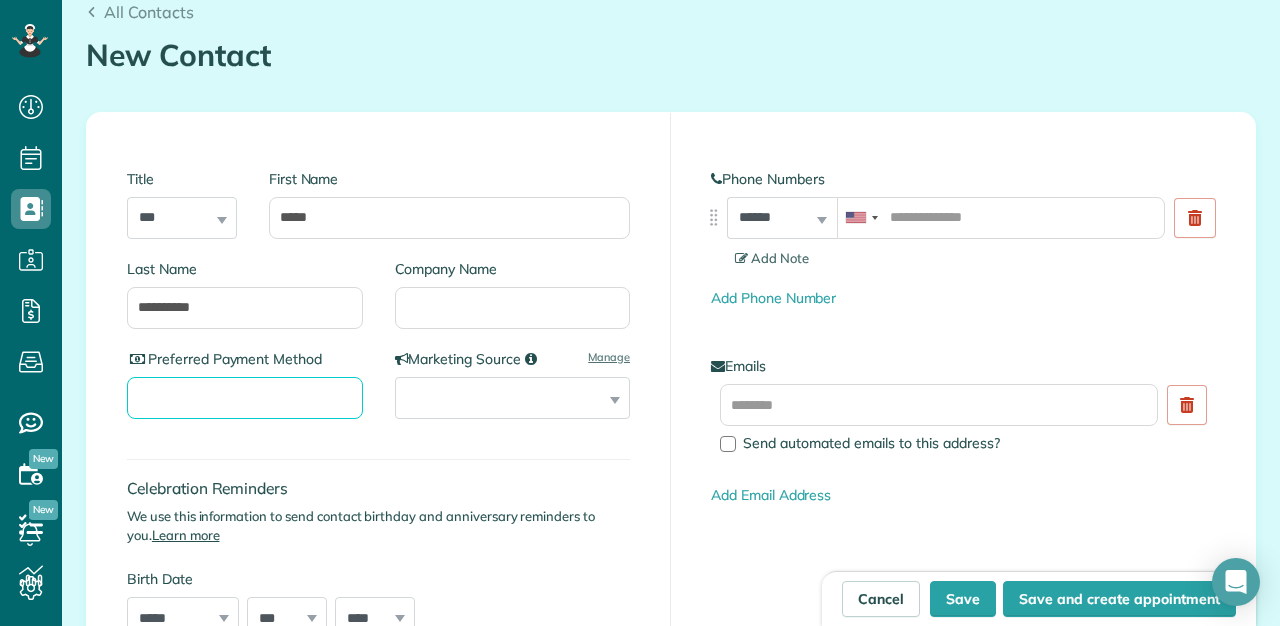 scroll, scrollTop: 207, scrollLeft: 0, axis: vertical 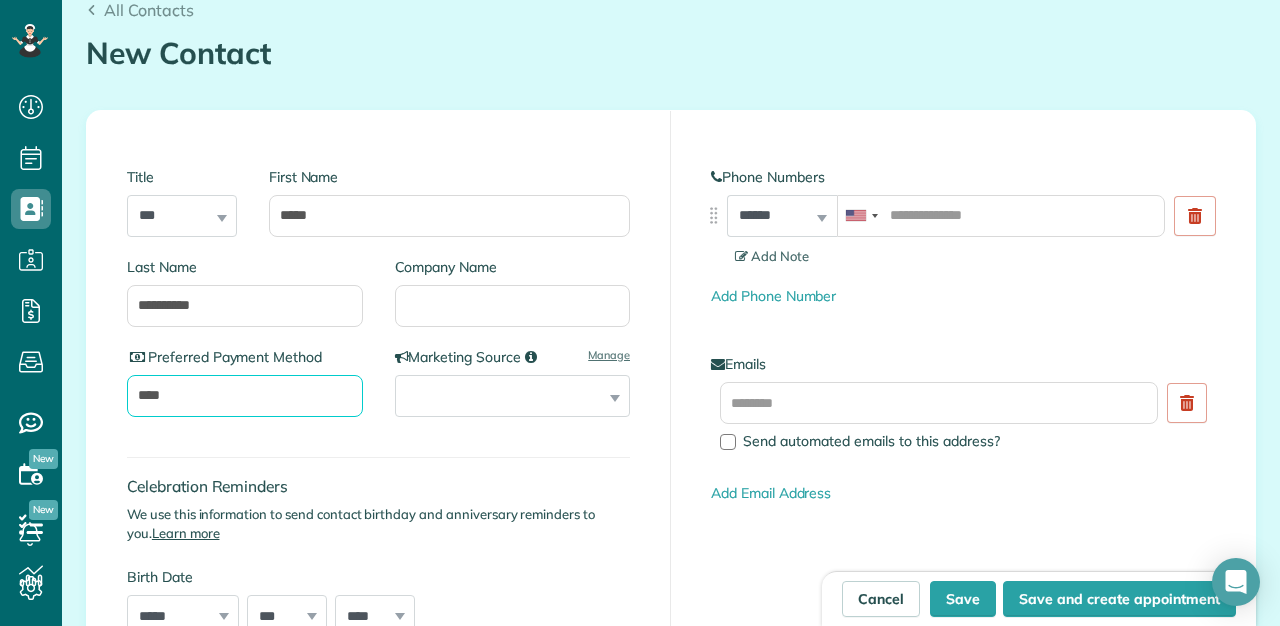 type on "****" 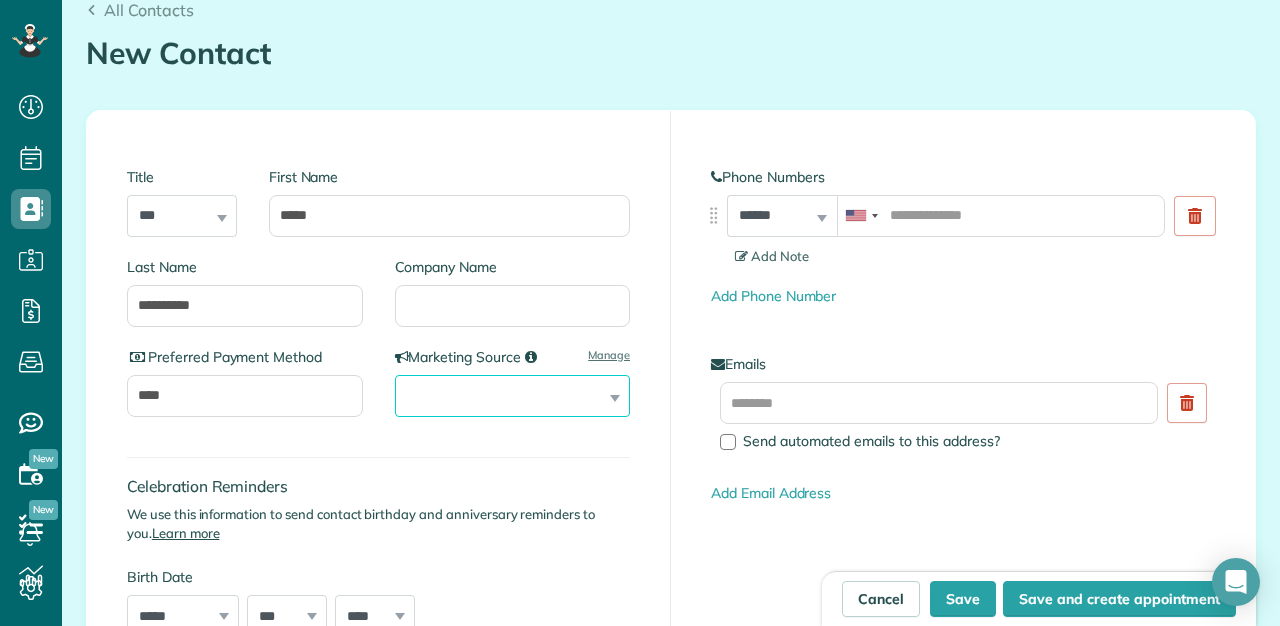 click on "**********" at bounding box center [513, 396] 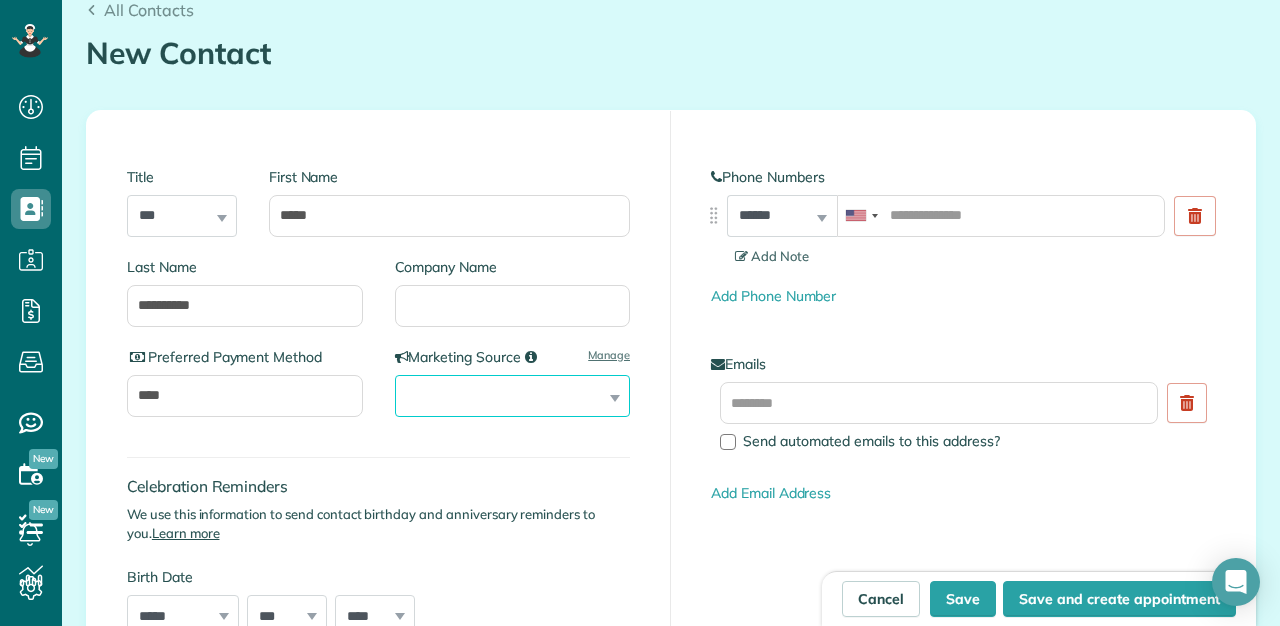 select on "**********" 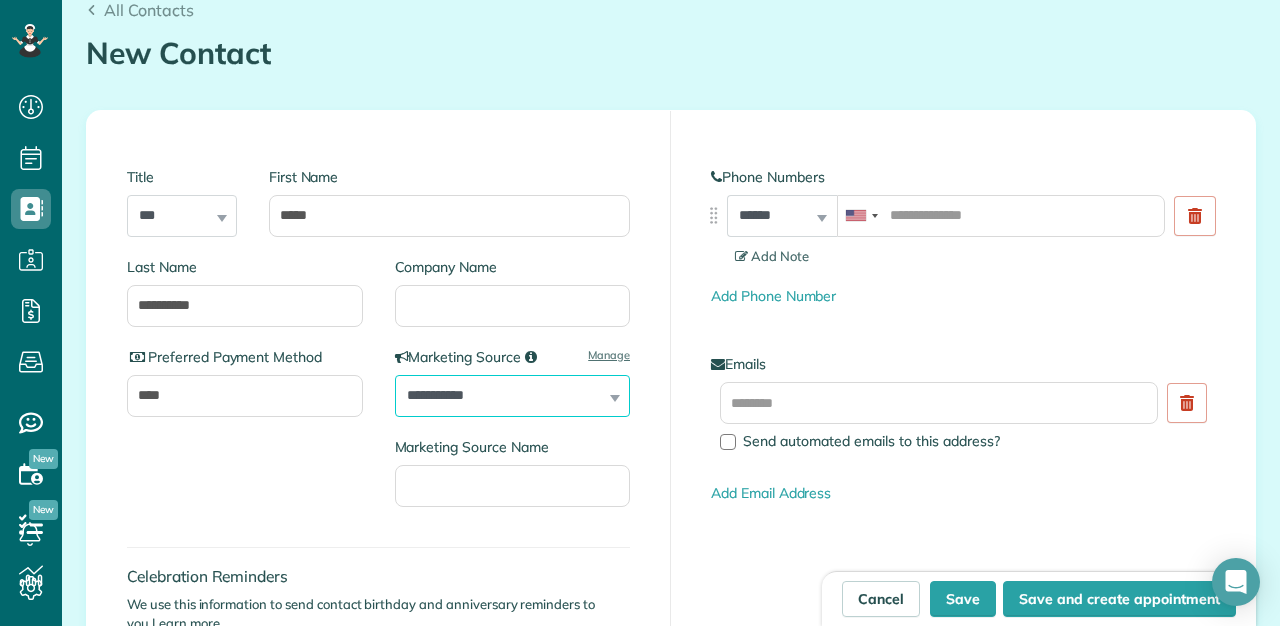 click on "**********" at bounding box center [513, 396] 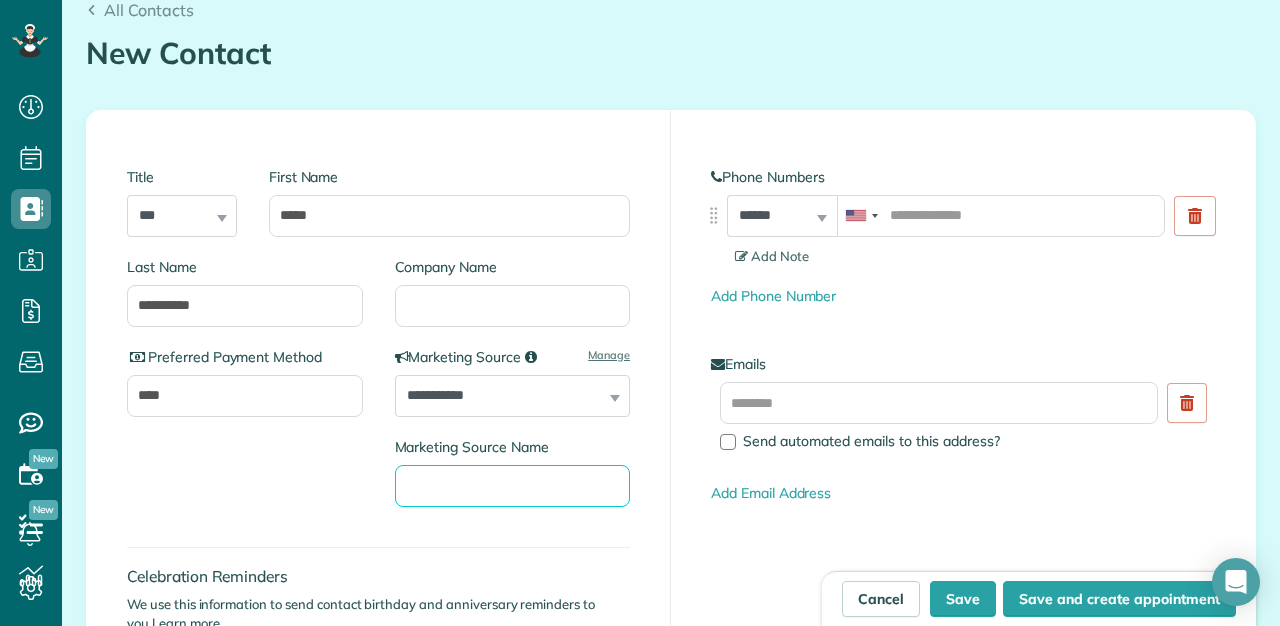 click on "Marketing Source Name" at bounding box center [513, 486] 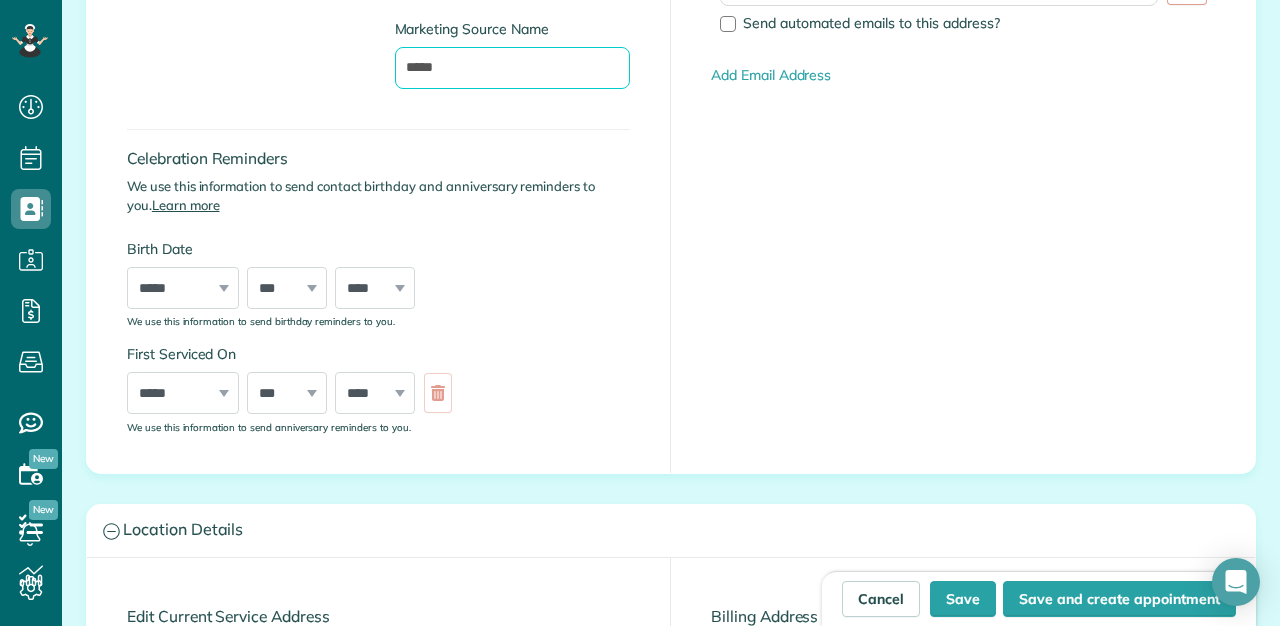 scroll, scrollTop: 626, scrollLeft: 0, axis: vertical 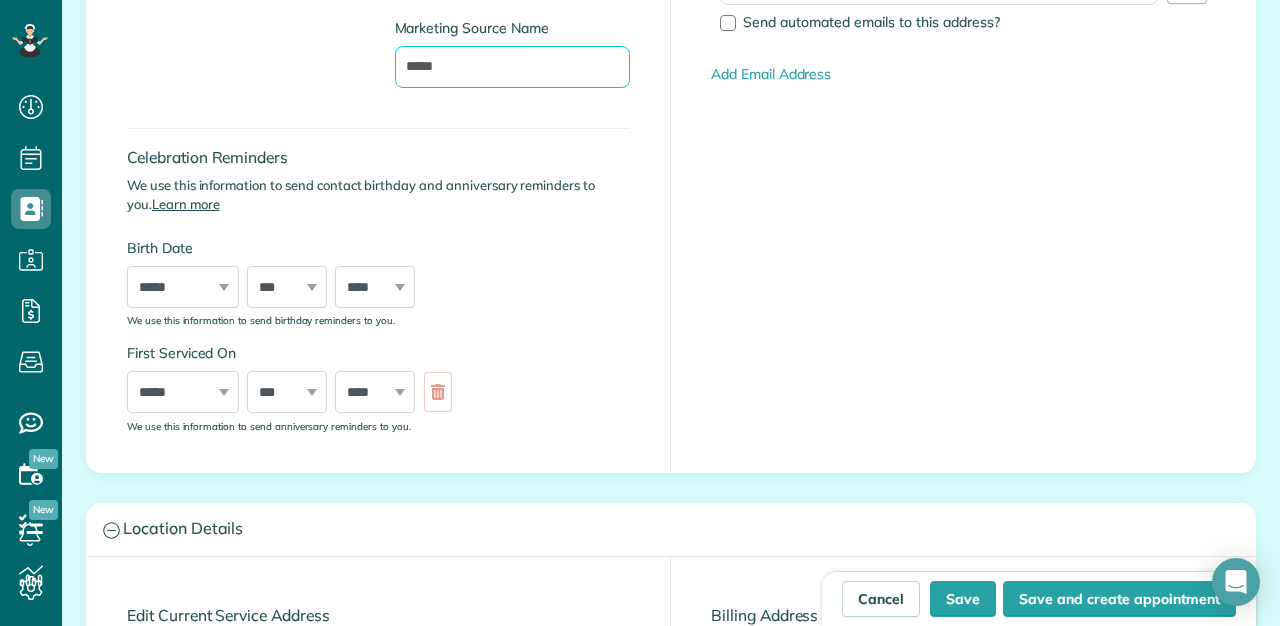 type on "*****" 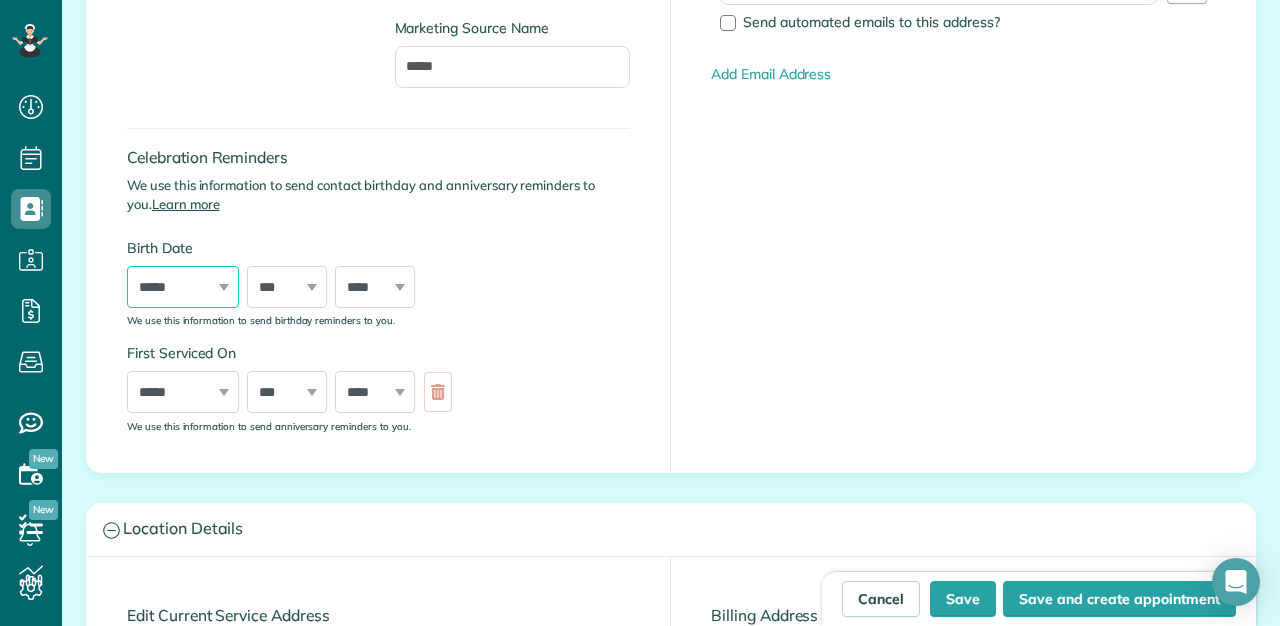 click on "*****
*******
********
*****
*****
***
****
****
******
*********
*******
********
********" at bounding box center [183, 287] 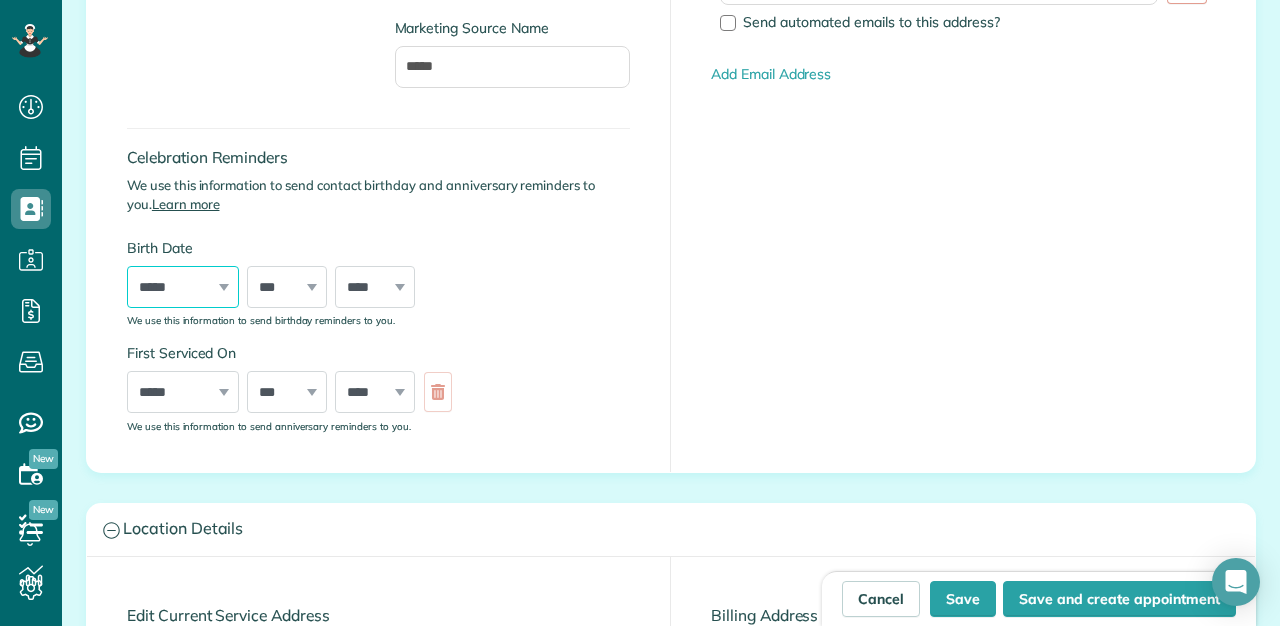 select on "*" 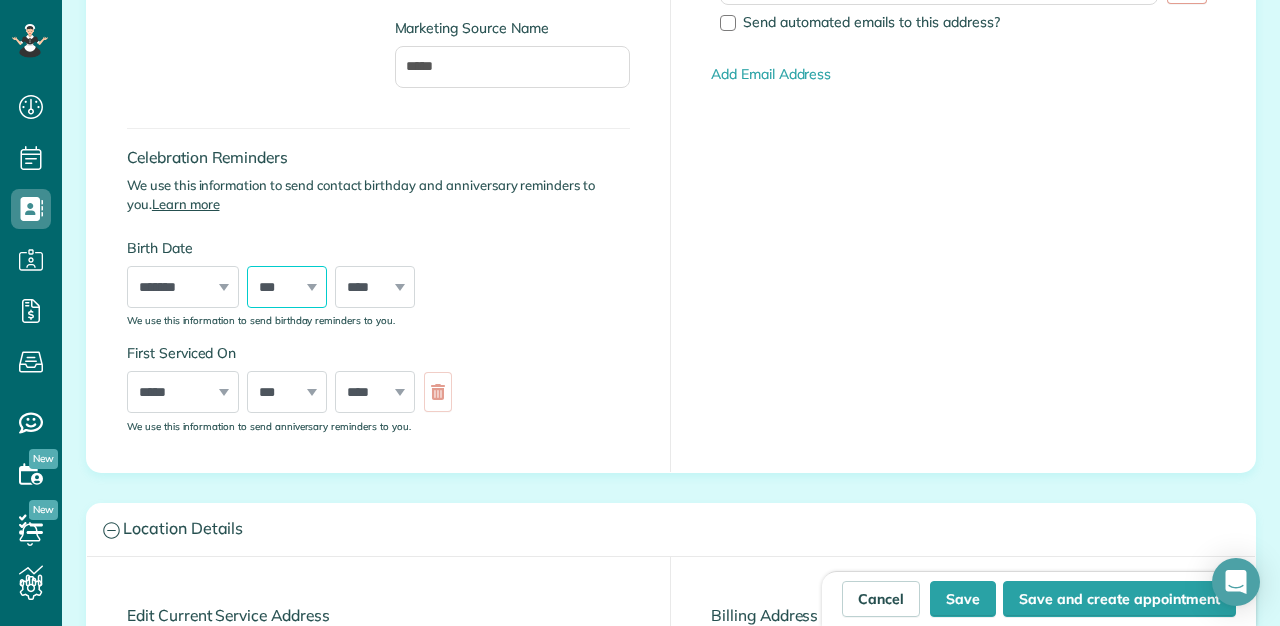 click on "***
*
*
*
*
*
*
*
*
*
**
**
**
**
**
**
**
**
**
**
**
**
**
**
**
**
**
**
**
**
**
**" at bounding box center [287, 287] 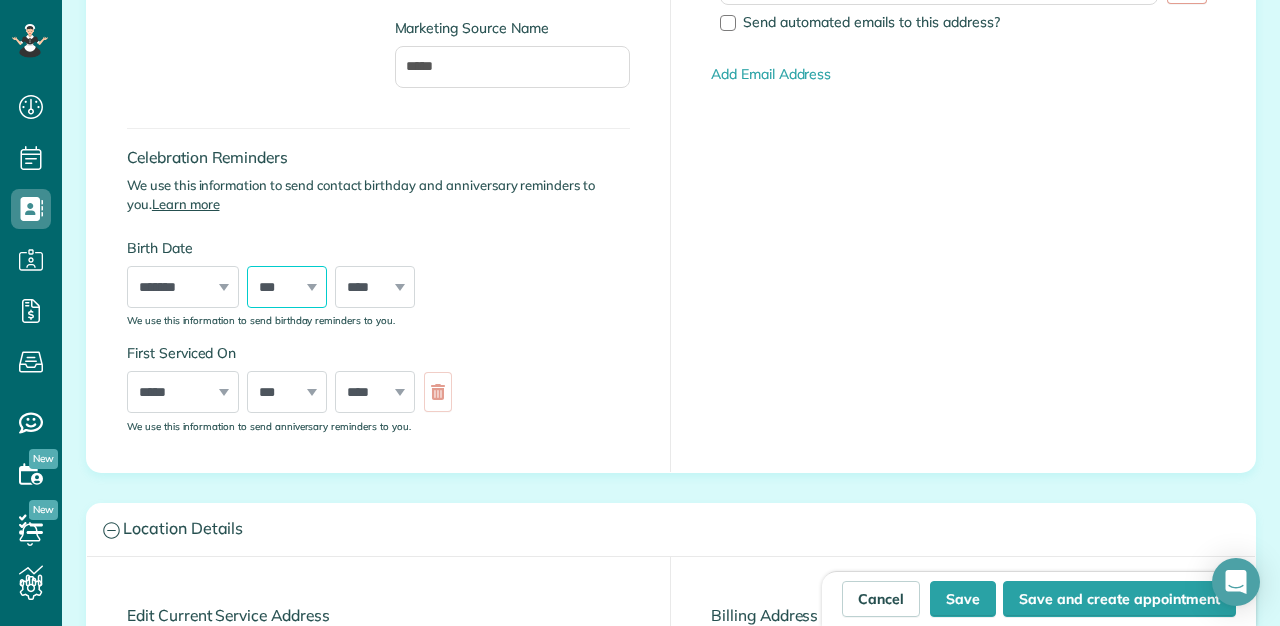 select on "**" 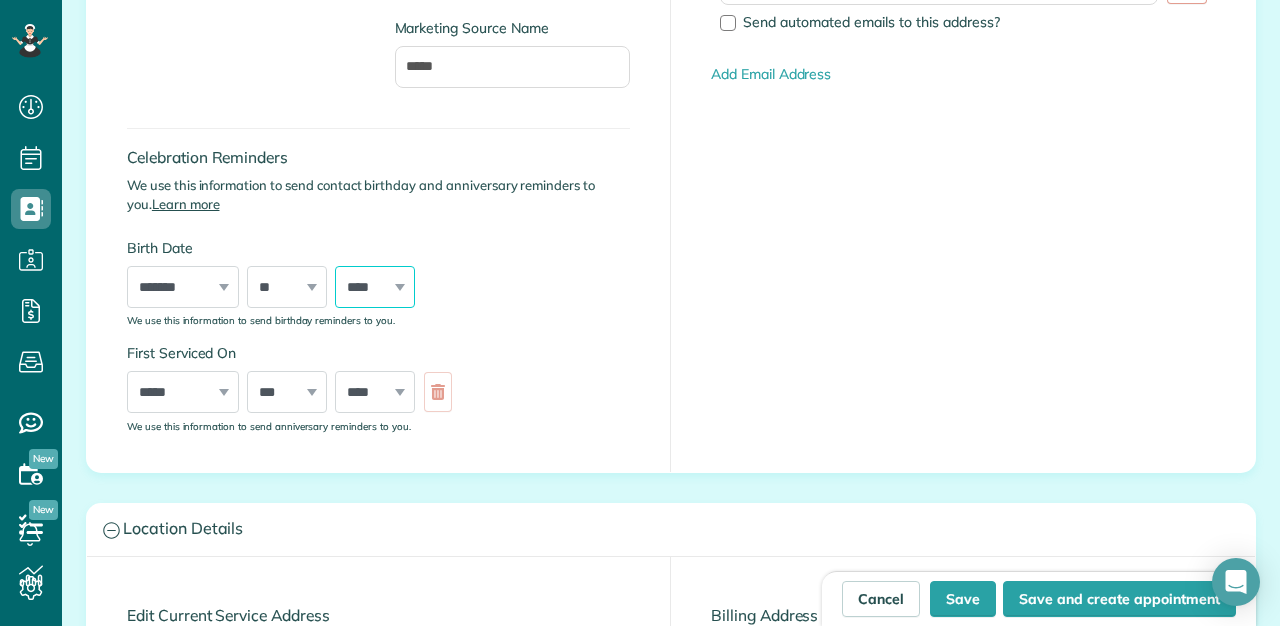 click on "****
****
****
****
****
****
****
****
****
****
****
****
****
****
****
****
****
****
****
****
****
****
****
****
****
****
****
****
****
****
****
****
****
****
****
****
****
****
****
****
****
****
****
****
****
****
****
****
****
****
****
****
****
****
****
****
****
****
****
****
****
****
****
****
****
****
****
****
****
****
****
****
****
****
****
****
****
****
****
****" at bounding box center [375, 287] 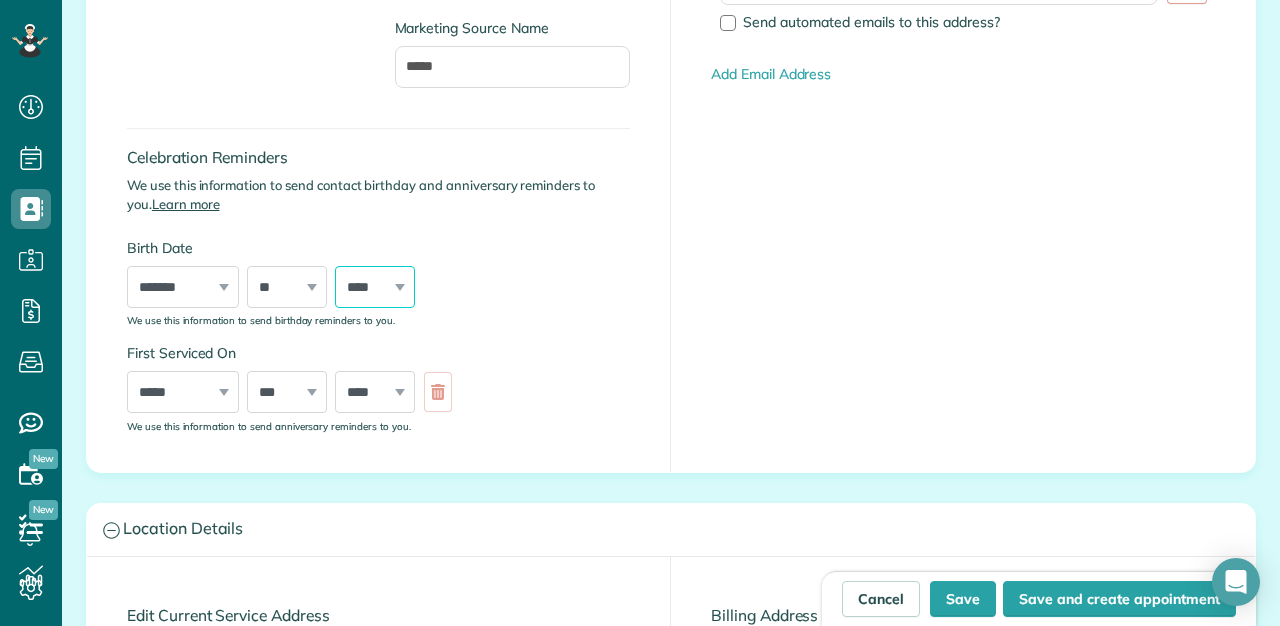 select on "****" 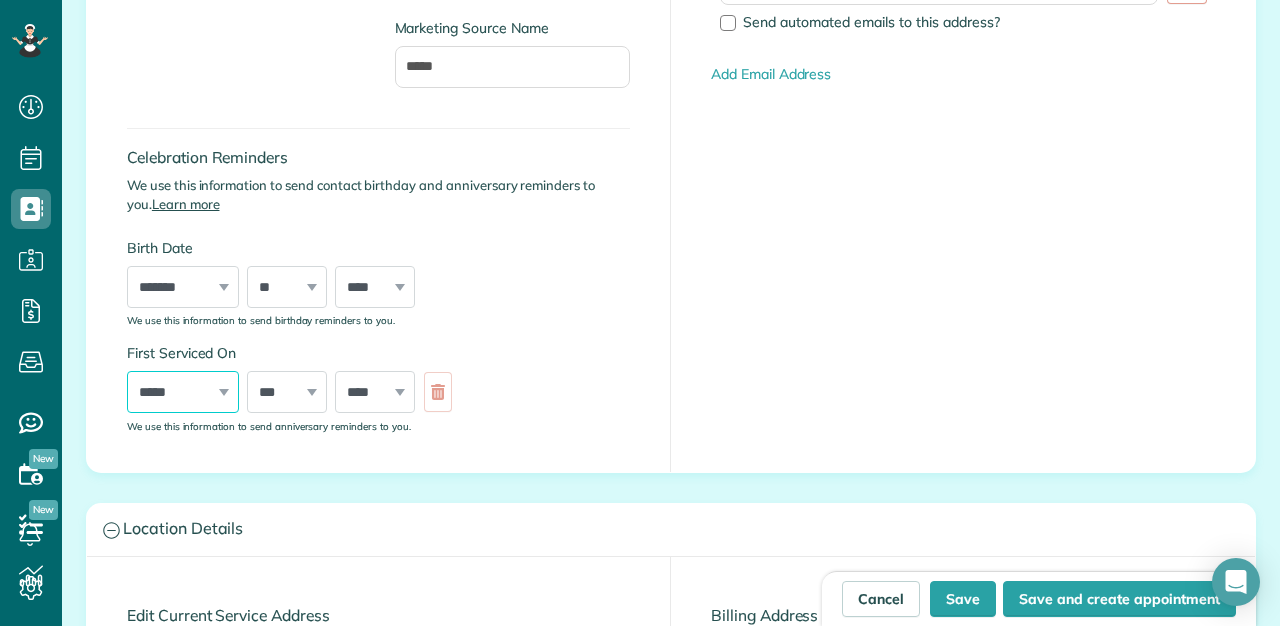click on "*****
*******
********
*****
*****
***
****
****
******
*********
*******
********
********" at bounding box center (183, 392) 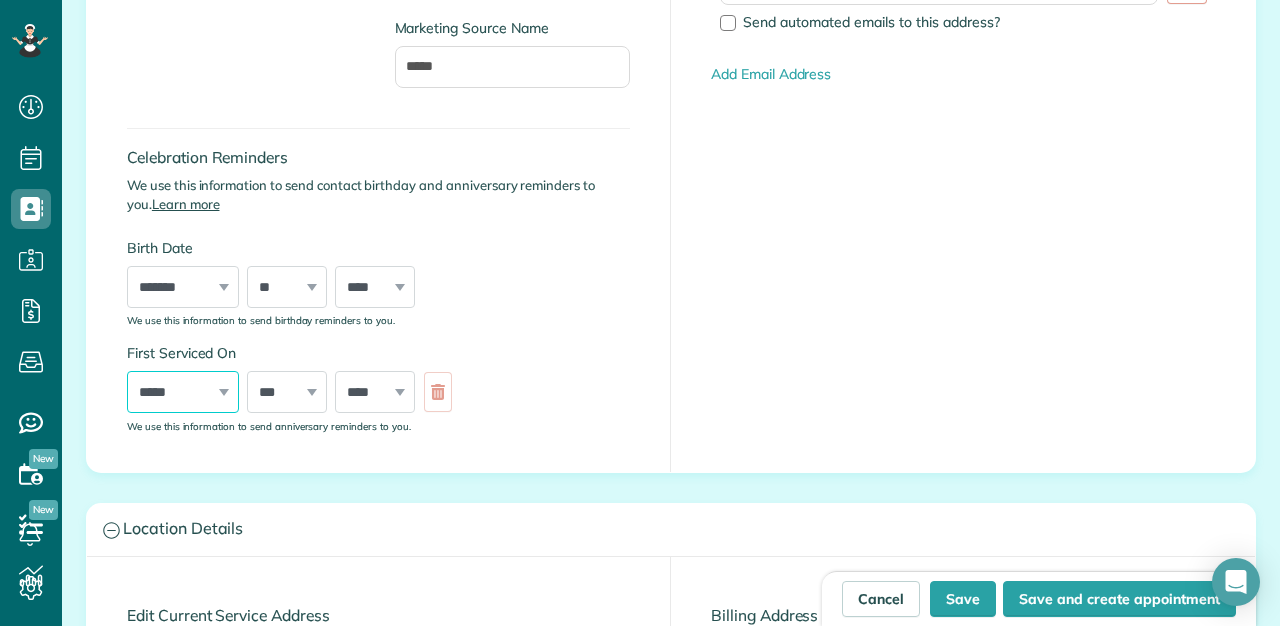 select on "*" 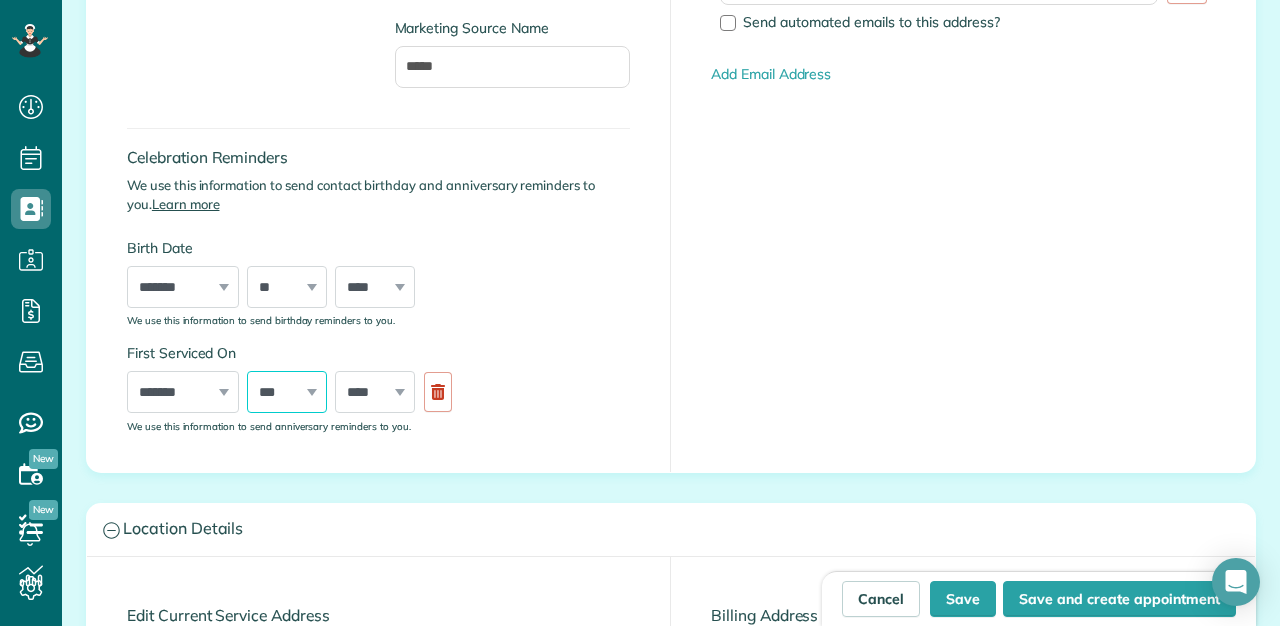 click on "***
*
*
*
*
*
*
*
*
*
**
**
**
**
**
**
**
**
**
**
**
**
**
**
**
**
**
**
**
**
**
**" at bounding box center [287, 392] 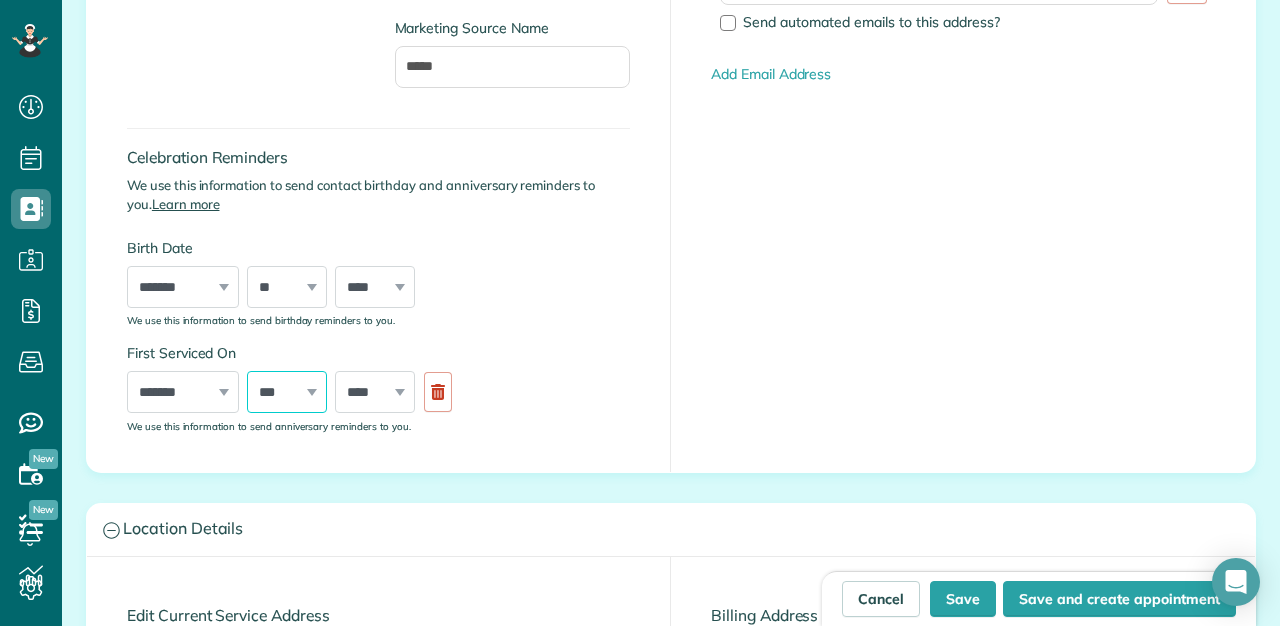 select on "*" 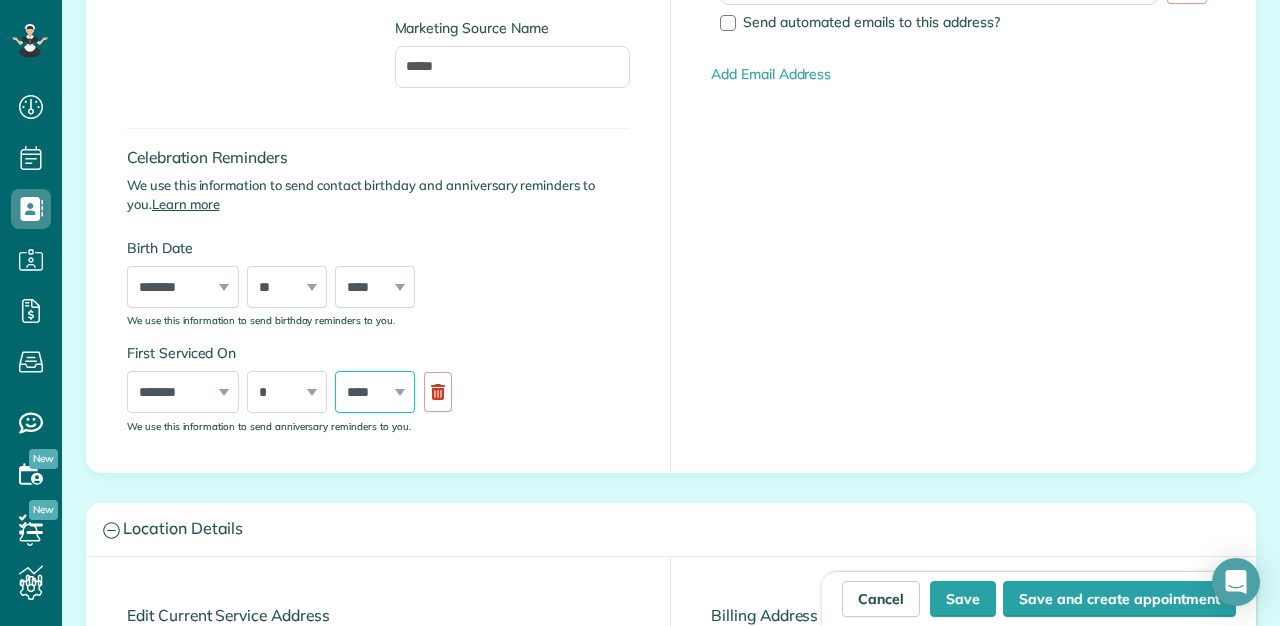 click on "****
****
****
****
****
****
****
****
****
****
****
****
****
****
****
****
****
****
****
****
****
****
****
****
****
****
****
****
****
****
****
****
****
****
****
****
****
****
****
****
****
****
****
****
****
****
****
****
****
****
****
****" at bounding box center (375, 392) 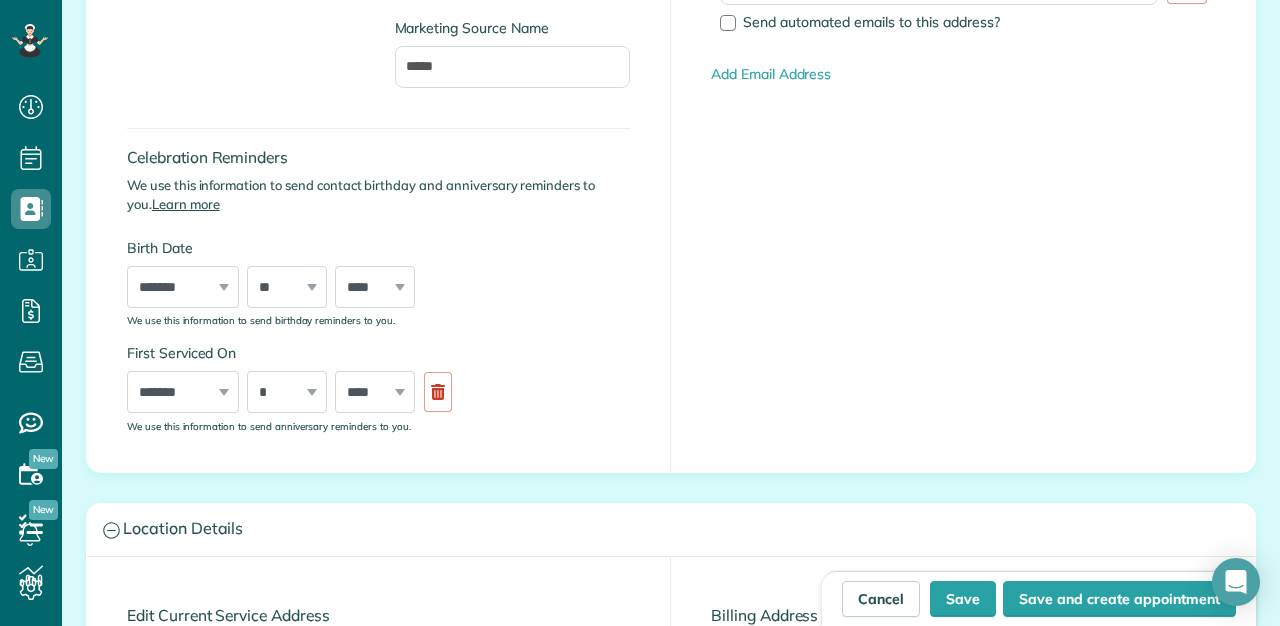 click on "****
****
****
****
****
****
****
****
****
****
****
****
****
****
****
****
****
****
****
****
****
****
****
****
****
****
****
****
****
****
****
****
****
****
****
****
****
****
****
****
****
****
****
****
****
****
****
****
****
****
****
****" at bounding box center [375, 392] 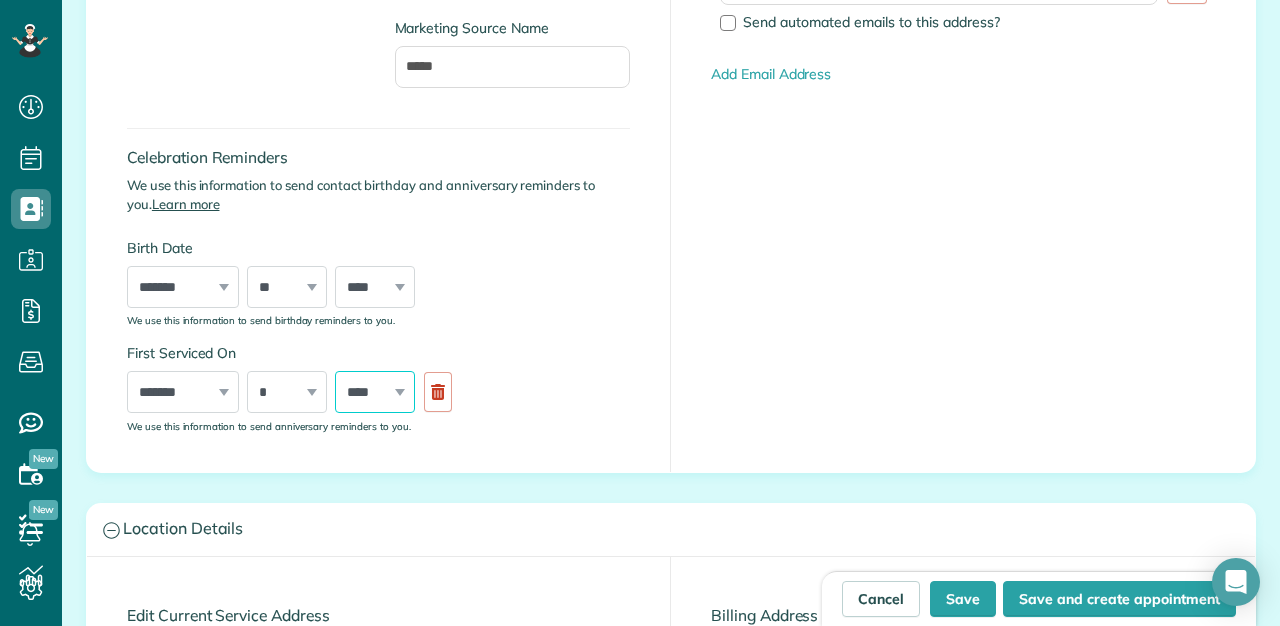 click on "****
****
****
****
****
****
****
****
****
****
****
****
****
****
****
****
****
****
****
****
****
****
****
****
****
****
****
****
****
****
****
****
****
****
****
****
****
****
****
****
****
****
****
****
****
****
****
****
****
****
****
****" at bounding box center [375, 392] 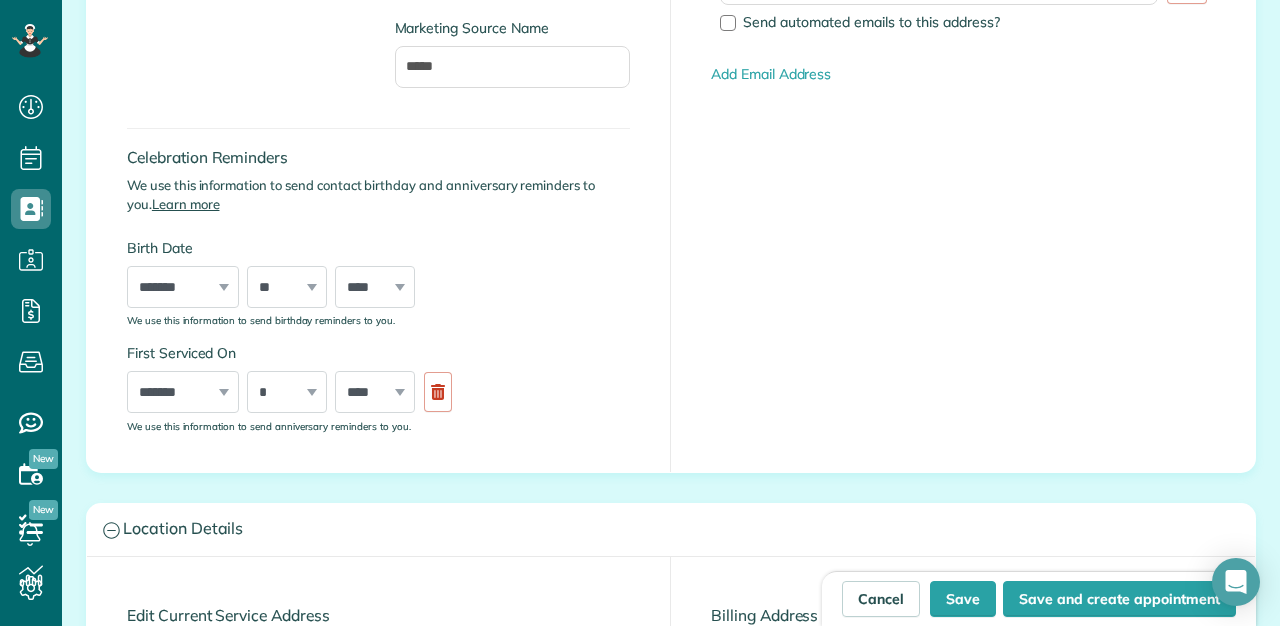 click on "**********" at bounding box center [379, 82] 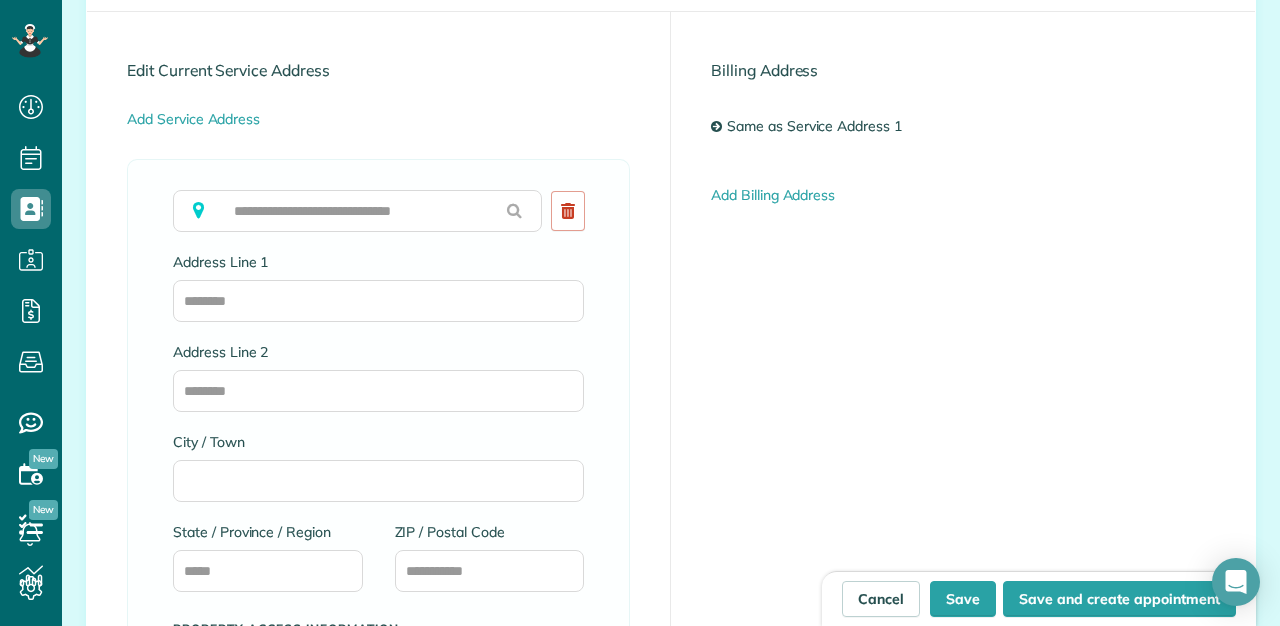 scroll, scrollTop: 1182, scrollLeft: 0, axis: vertical 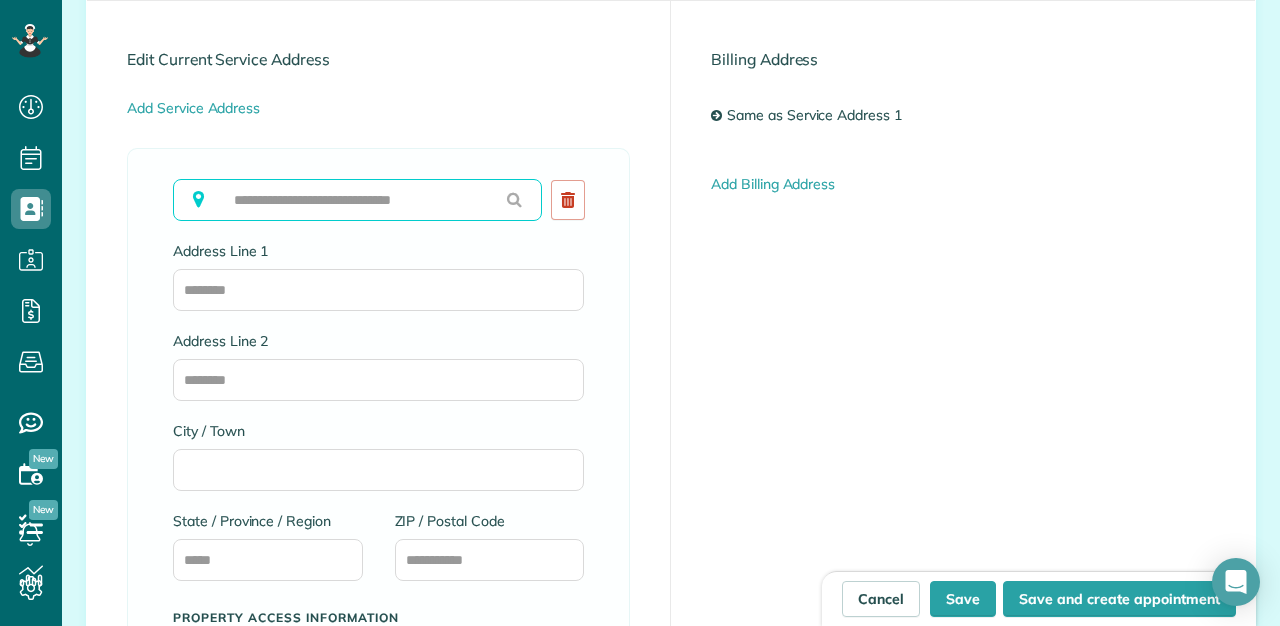 click at bounding box center [357, 200] 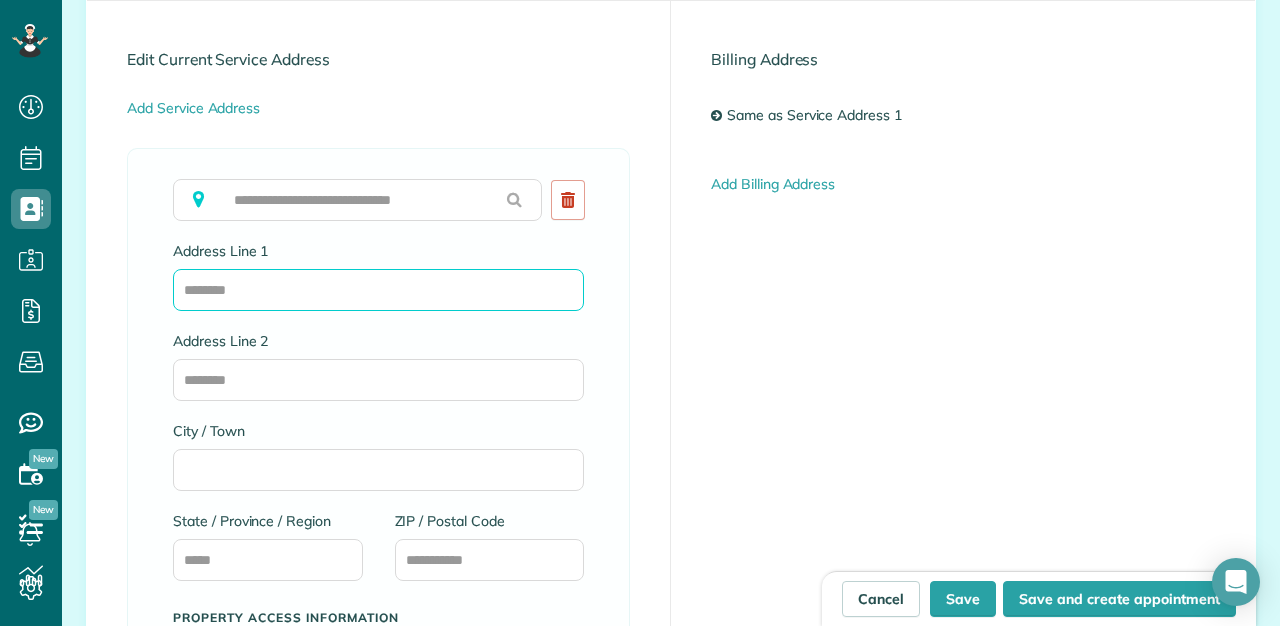 click on "Address Line 1" at bounding box center (378, 290) 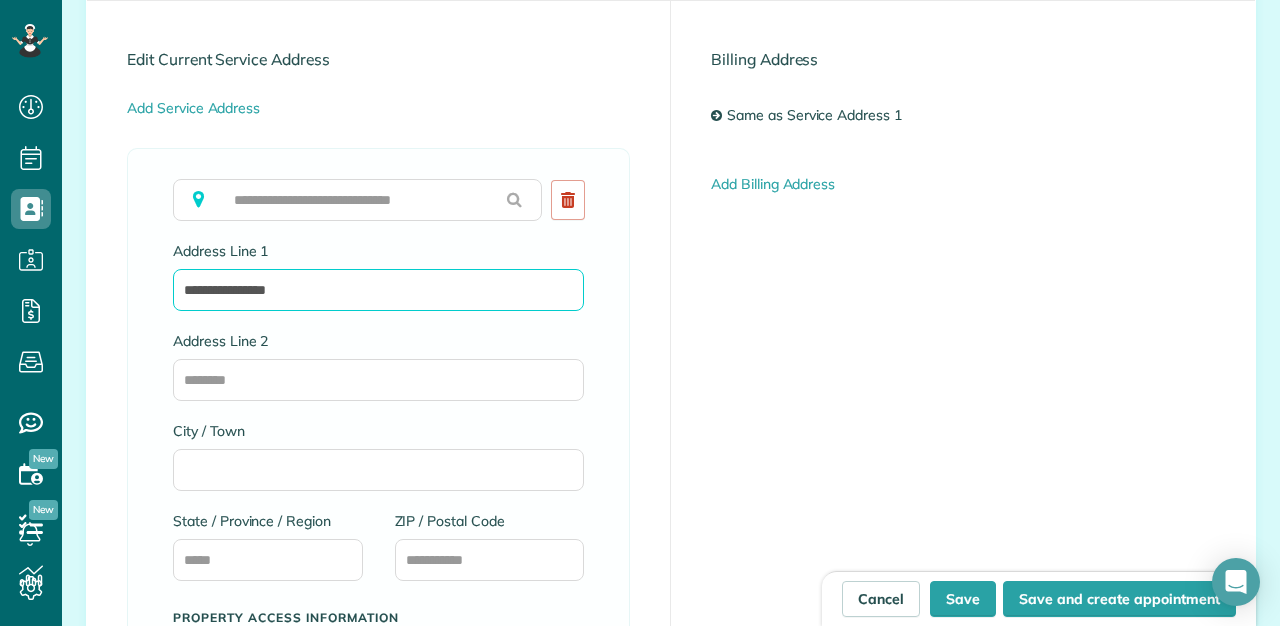 type on "**********" 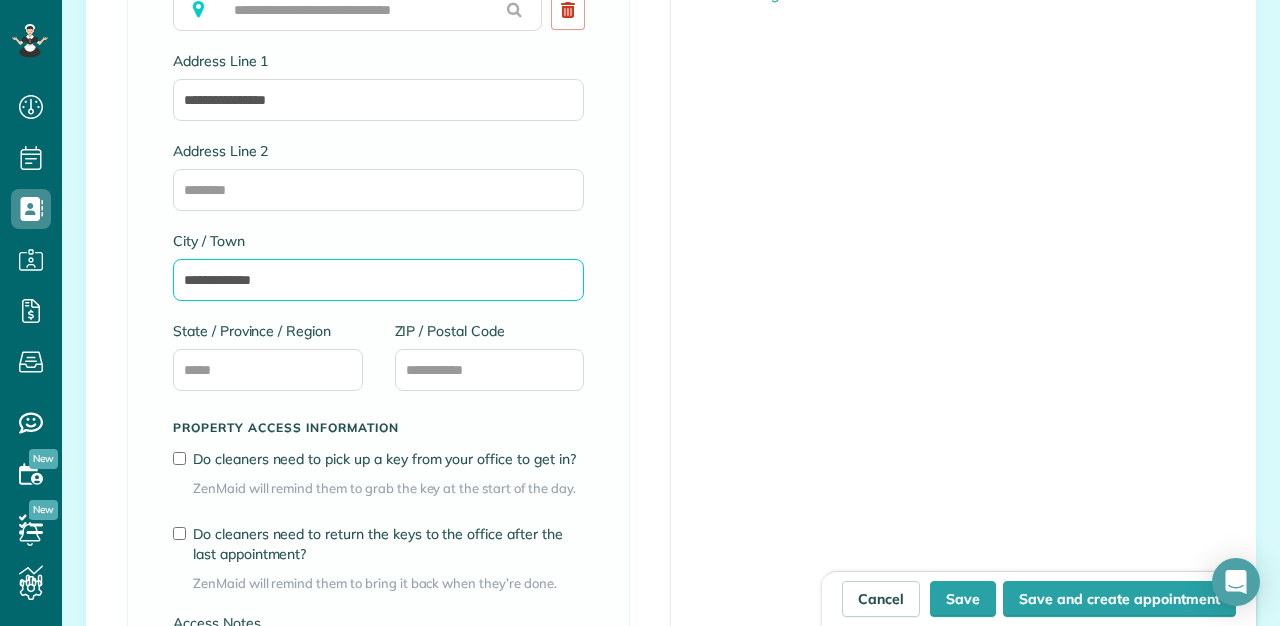 scroll, scrollTop: 1431, scrollLeft: 0, axis: vertical 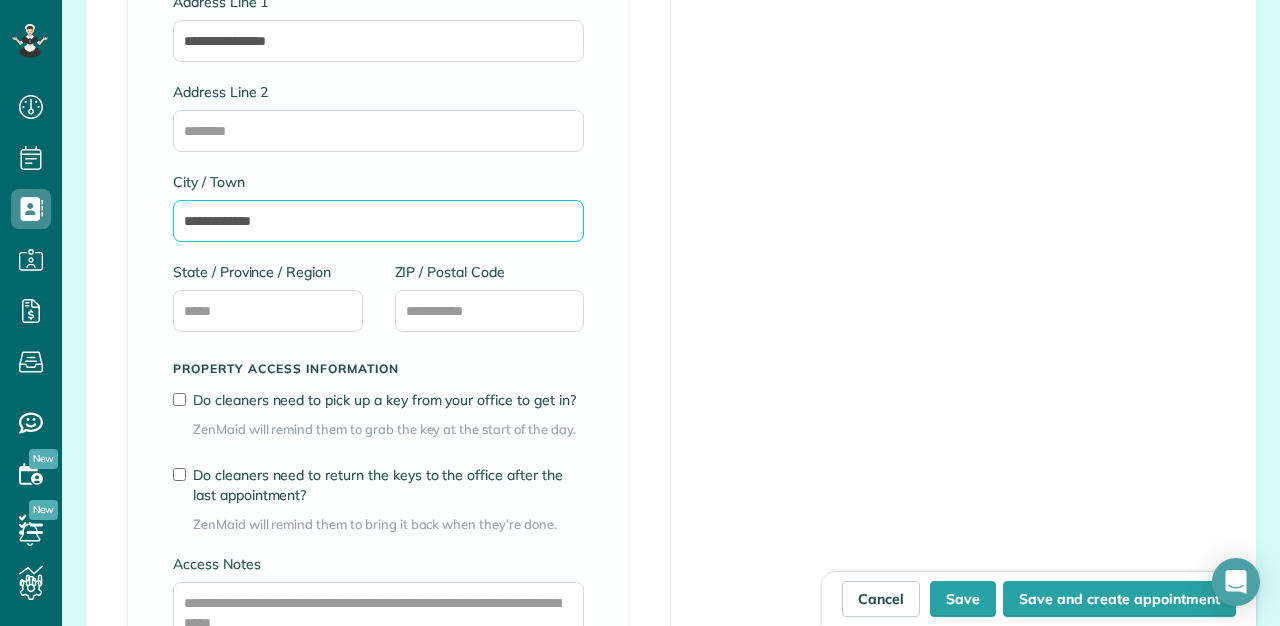 type on "**********" 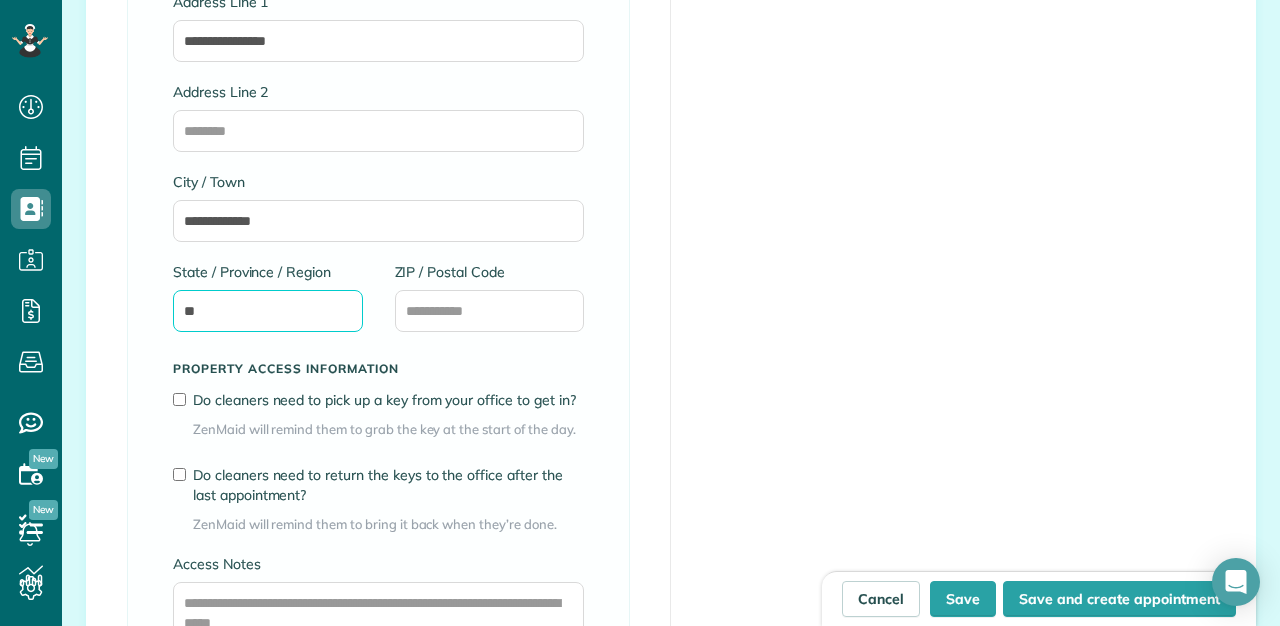 type on "**" 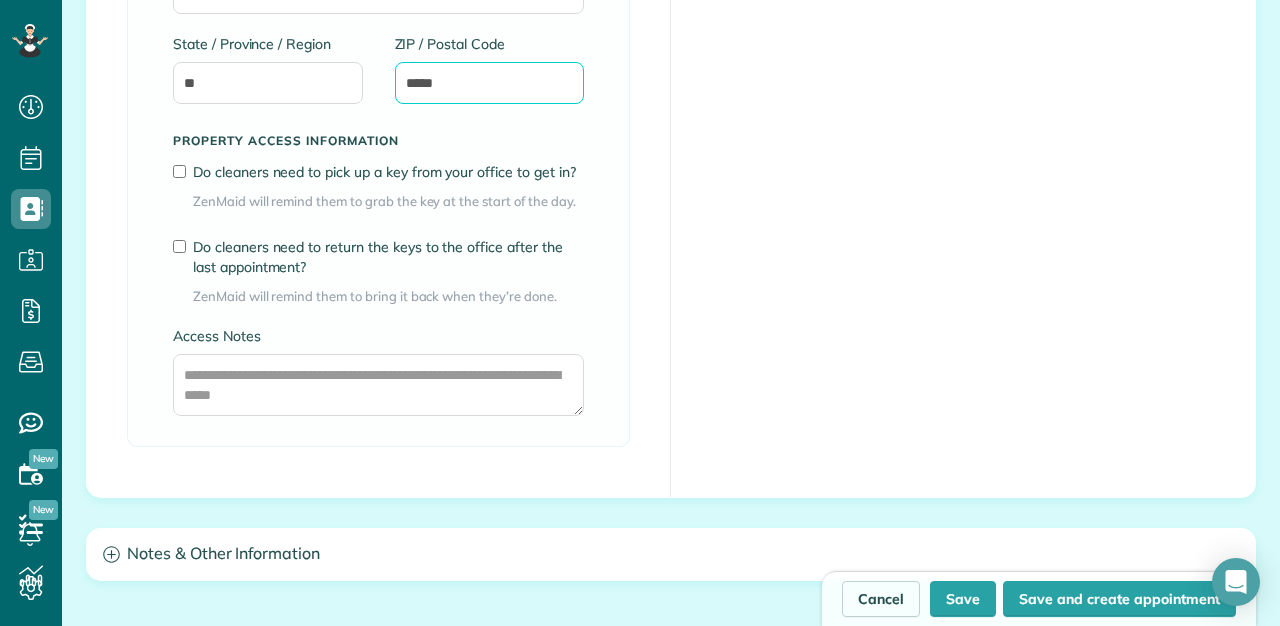 scroll, scrollTop: 1667, scrollLeft: 0, axis: vertical 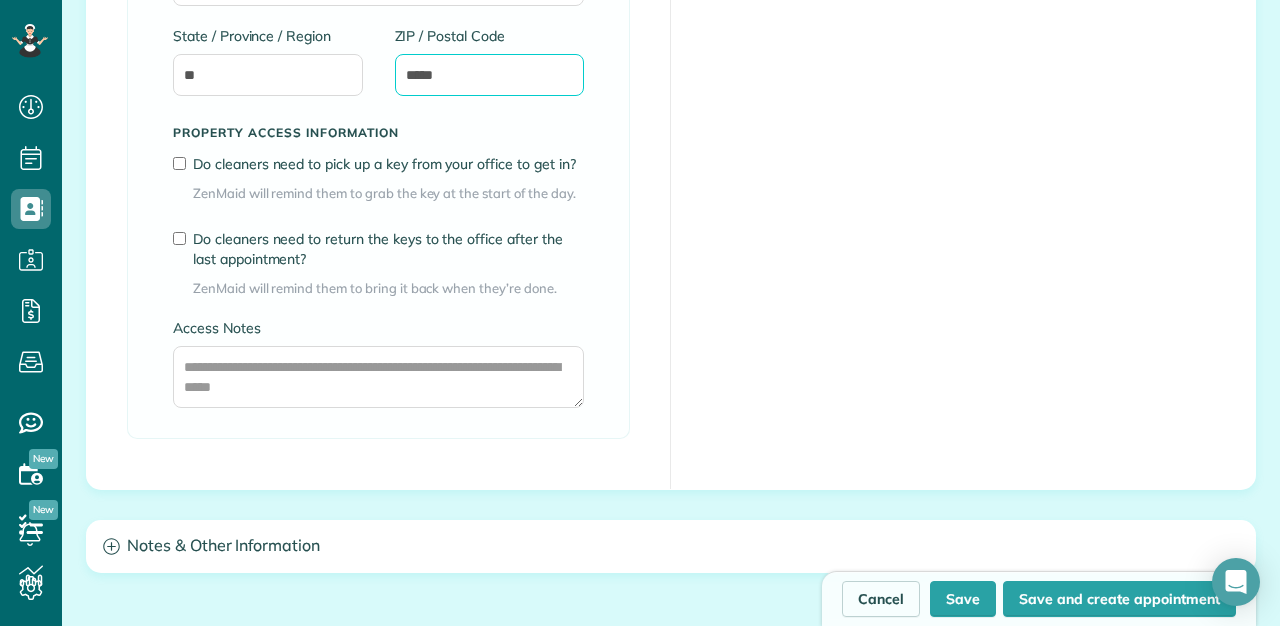 type on "*****" 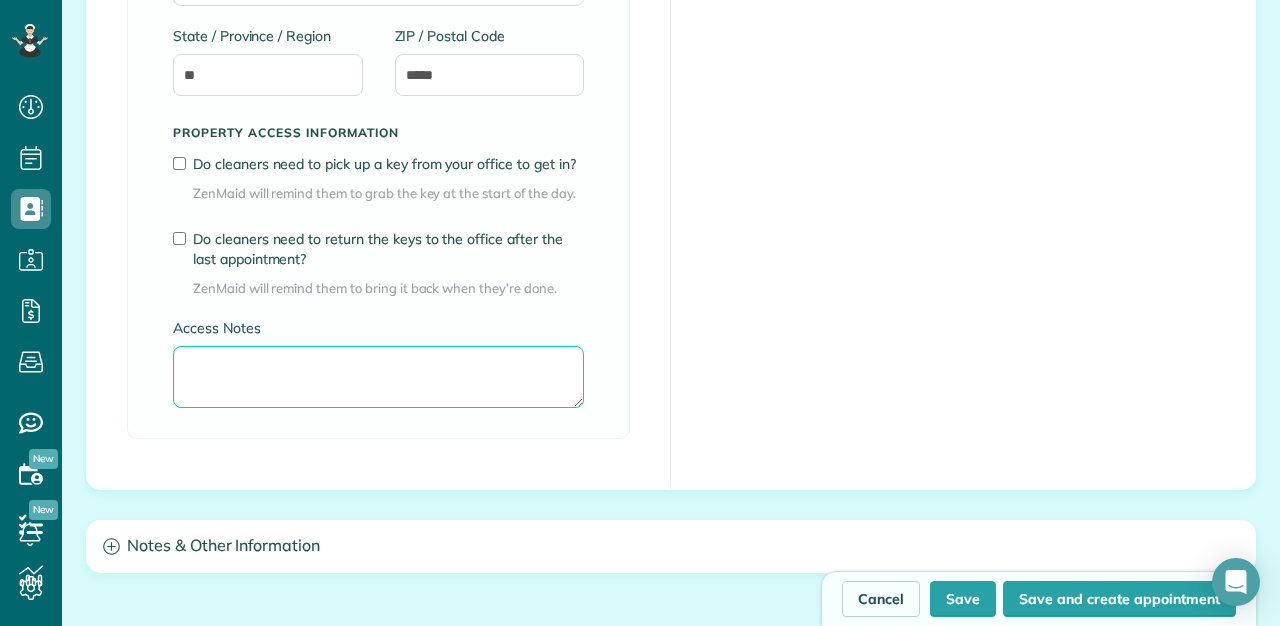 click on "Access Notes" at bounding box center (378, 377) 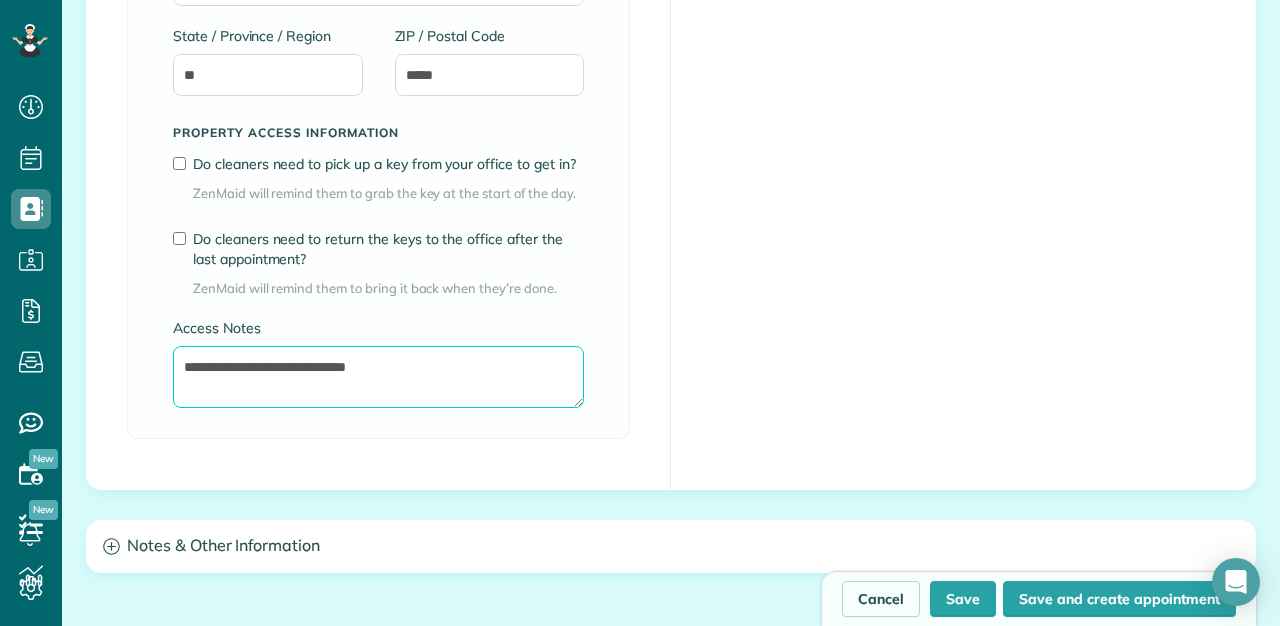 type on "**********" 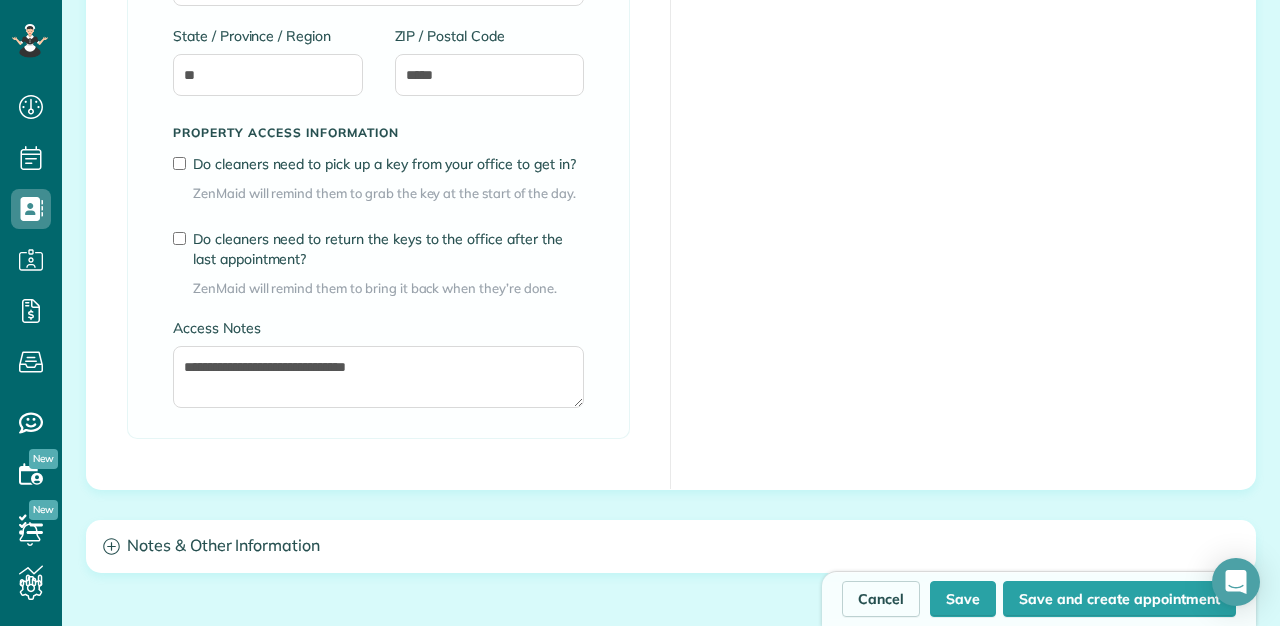 click on "**********" at bounding box center [671, 2] 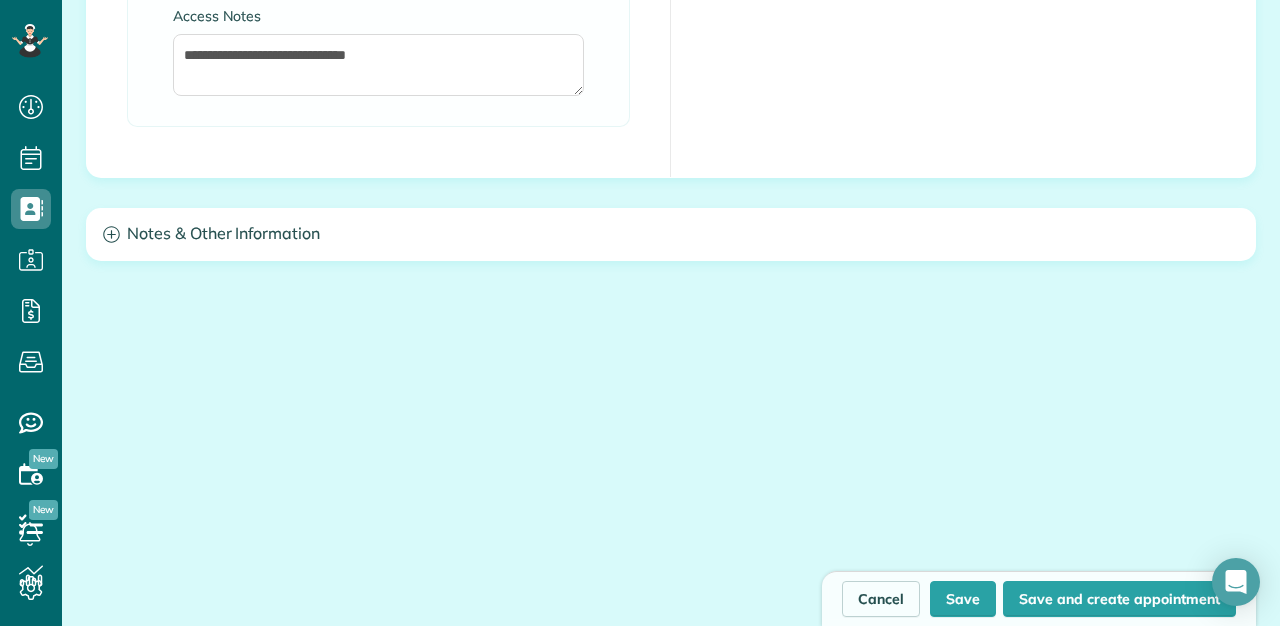 scroll, scrollTop: 2004, scrollLeft: 0, axis: vertical 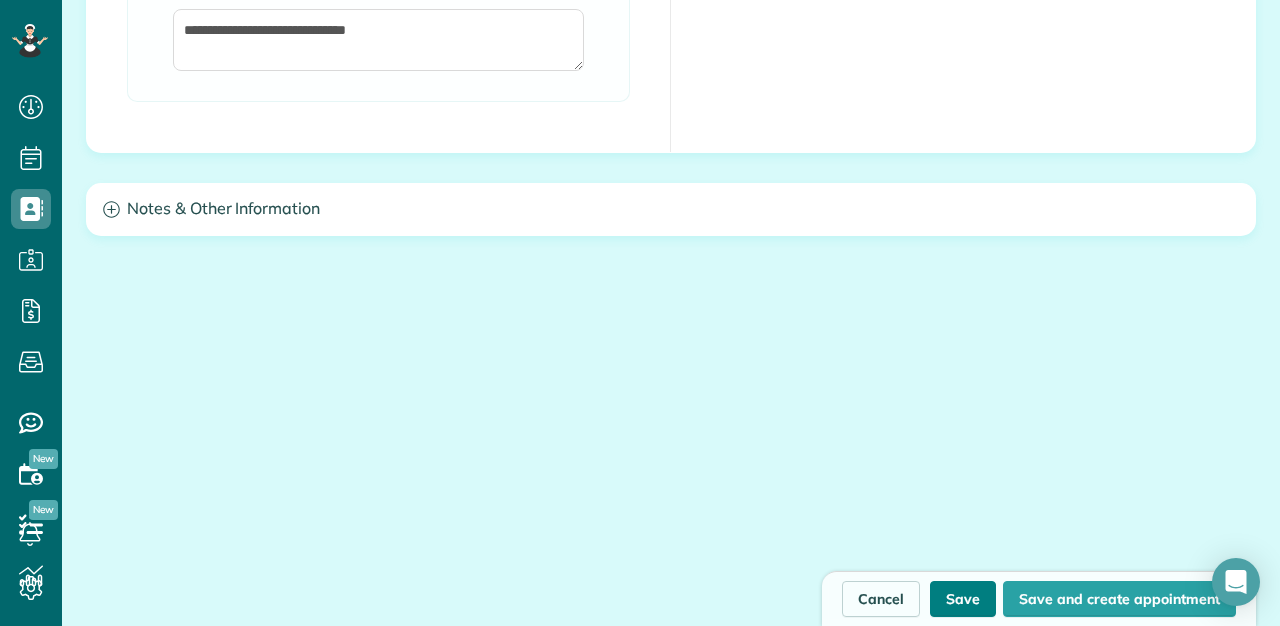 click on "Save" at bounding box center (963, 599) 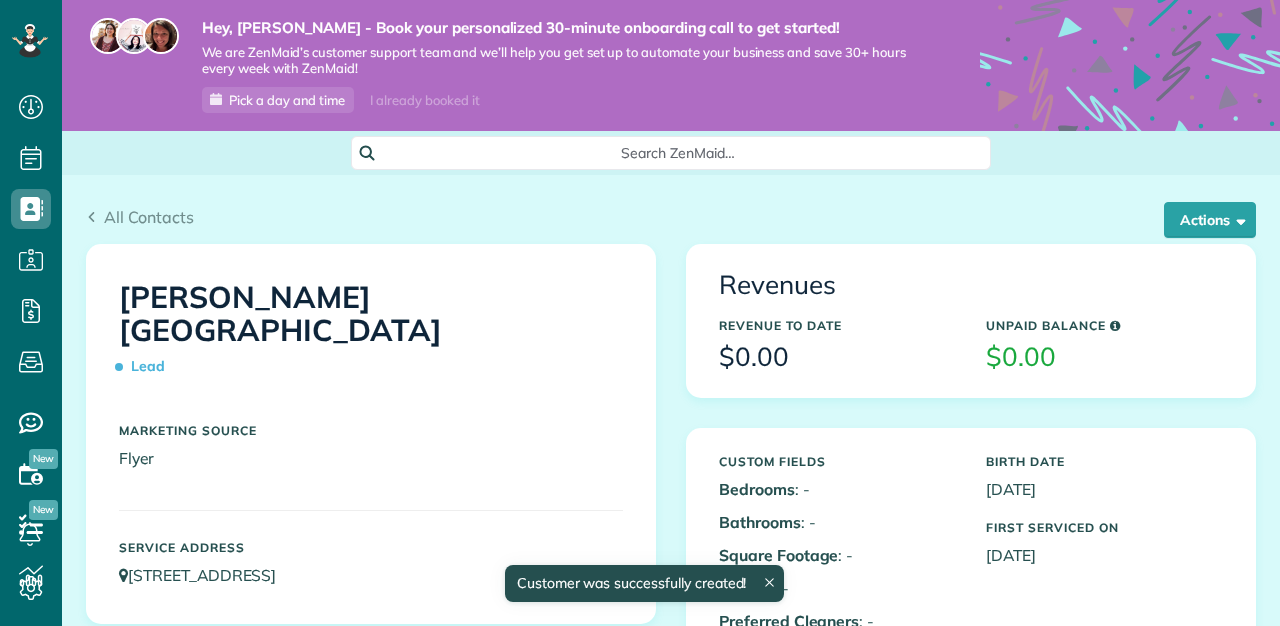 scroll, scrollTop: 0, scrollLeft: 0, axis: both 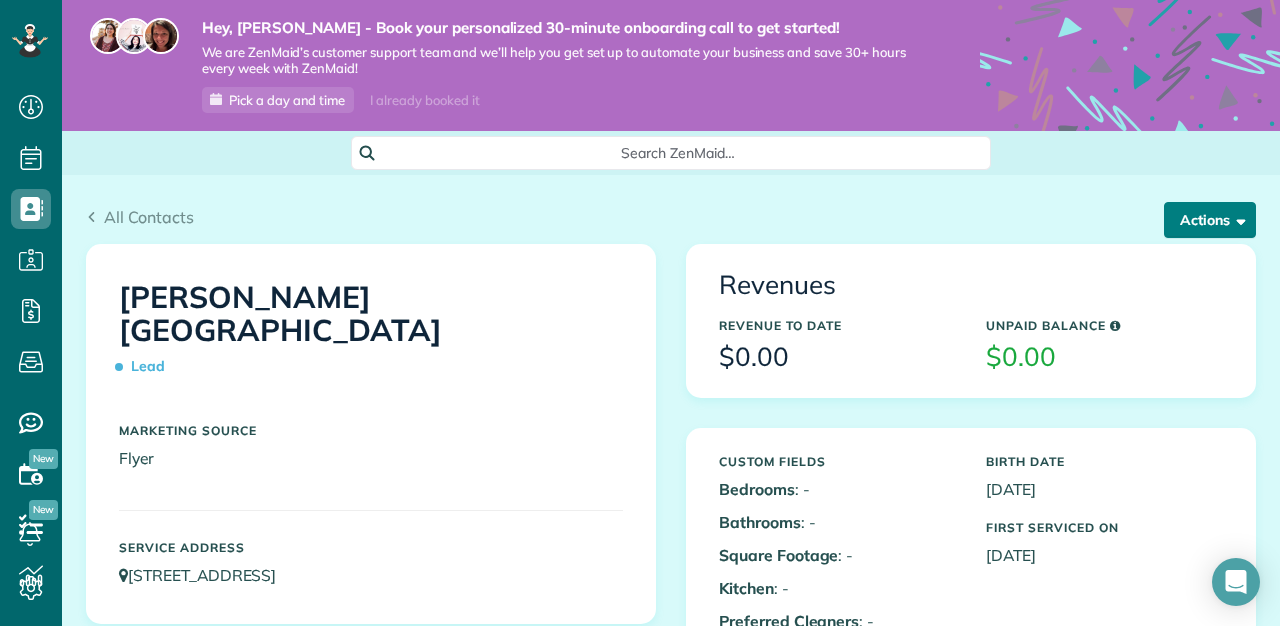 click on "Actions" at bounding box center [1210, 220] 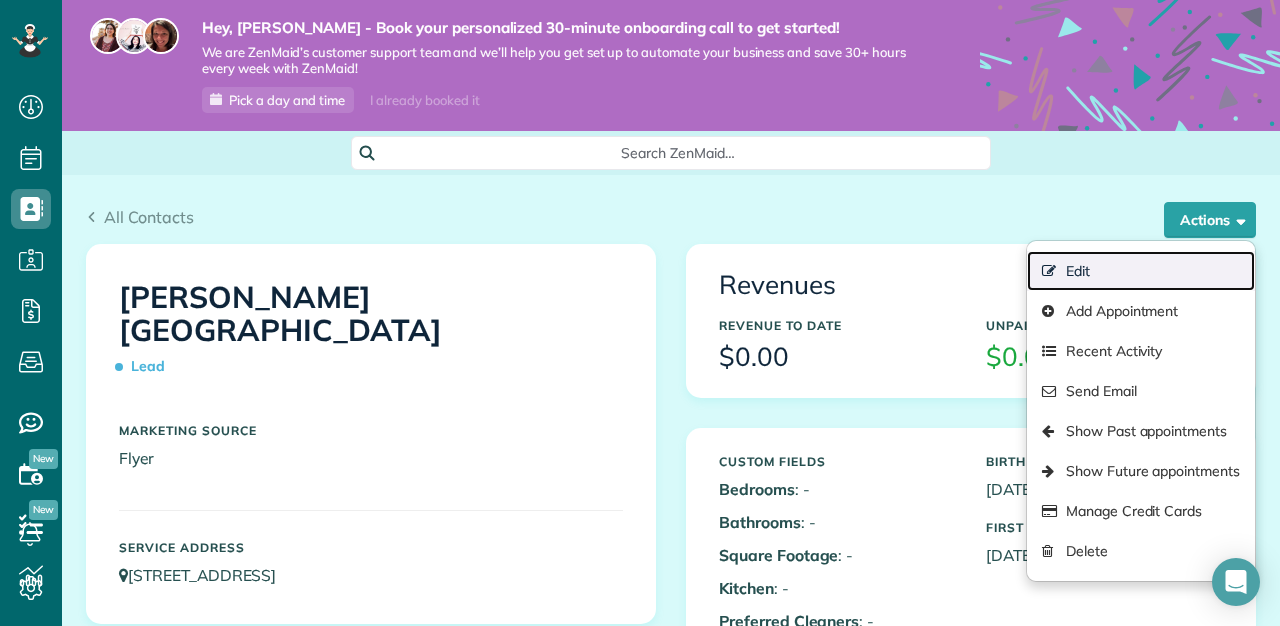 click on "Edit" at bounding box center (1141, 271) 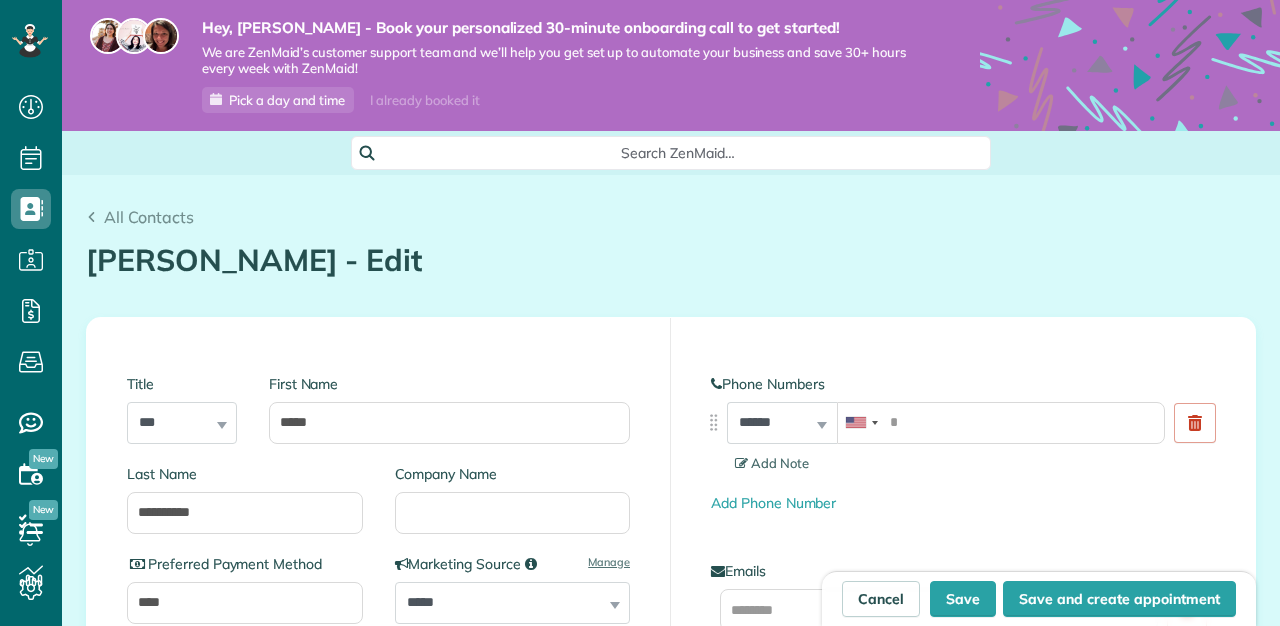scroll, scrollTop: 0, scrollLeft: 0, axis: both 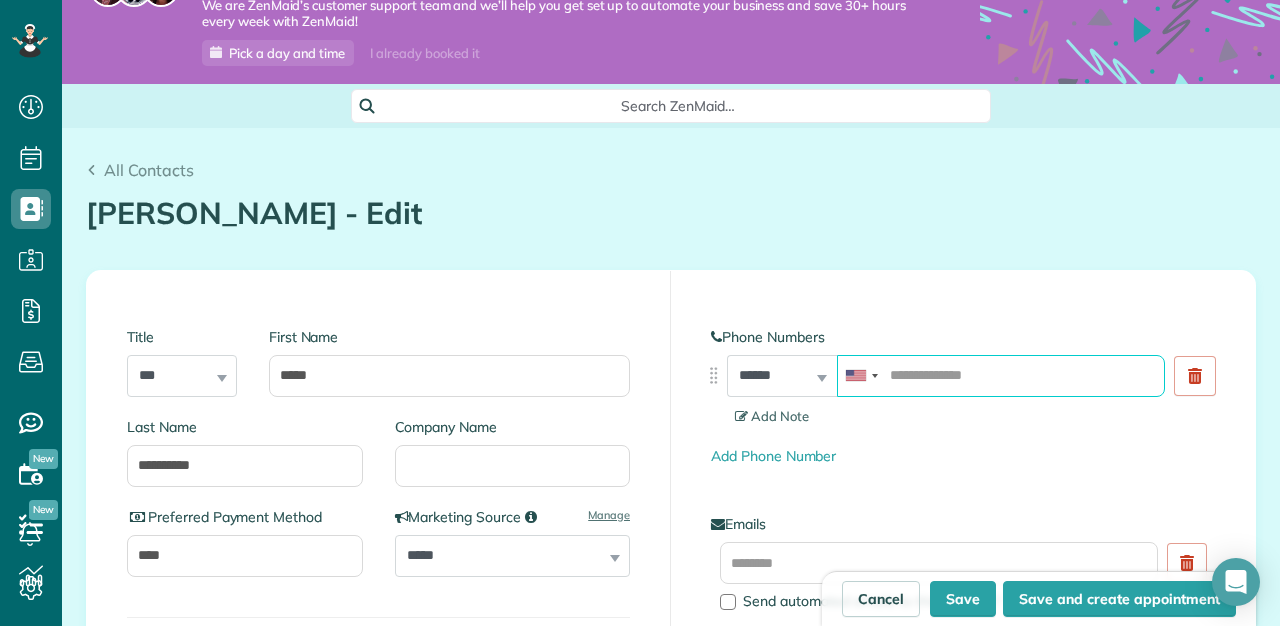 click at bounding box center (1001, 376) 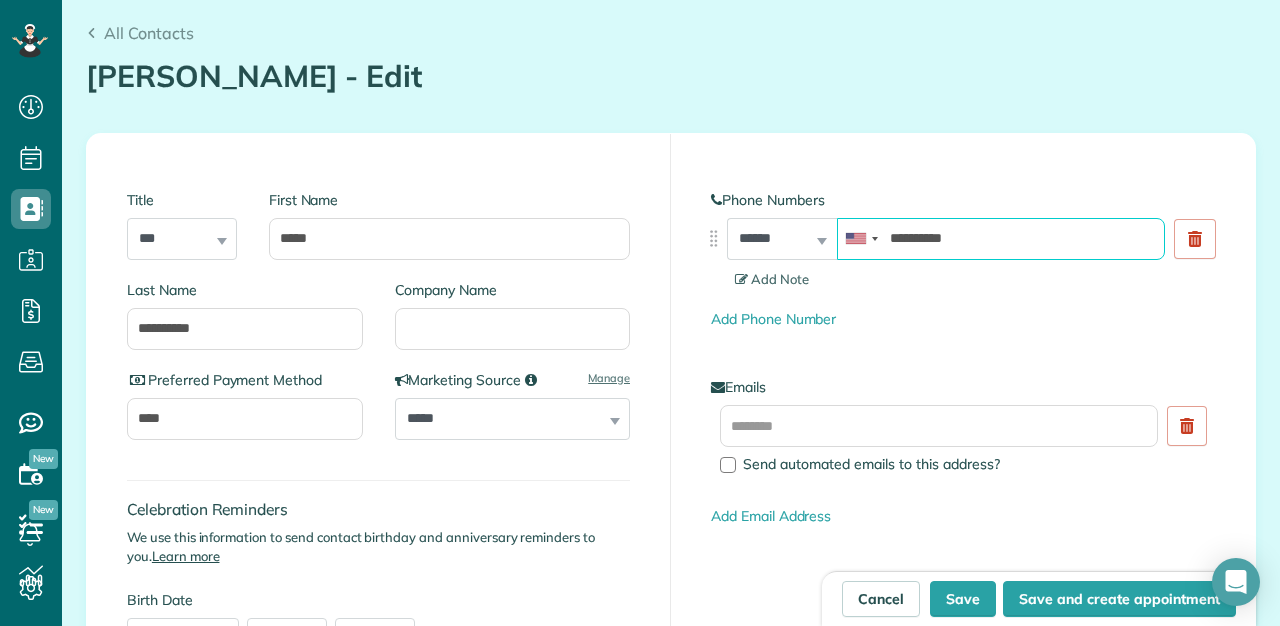 scroll, scrollTop: 201, scrollLeft: 0, axis: vertical 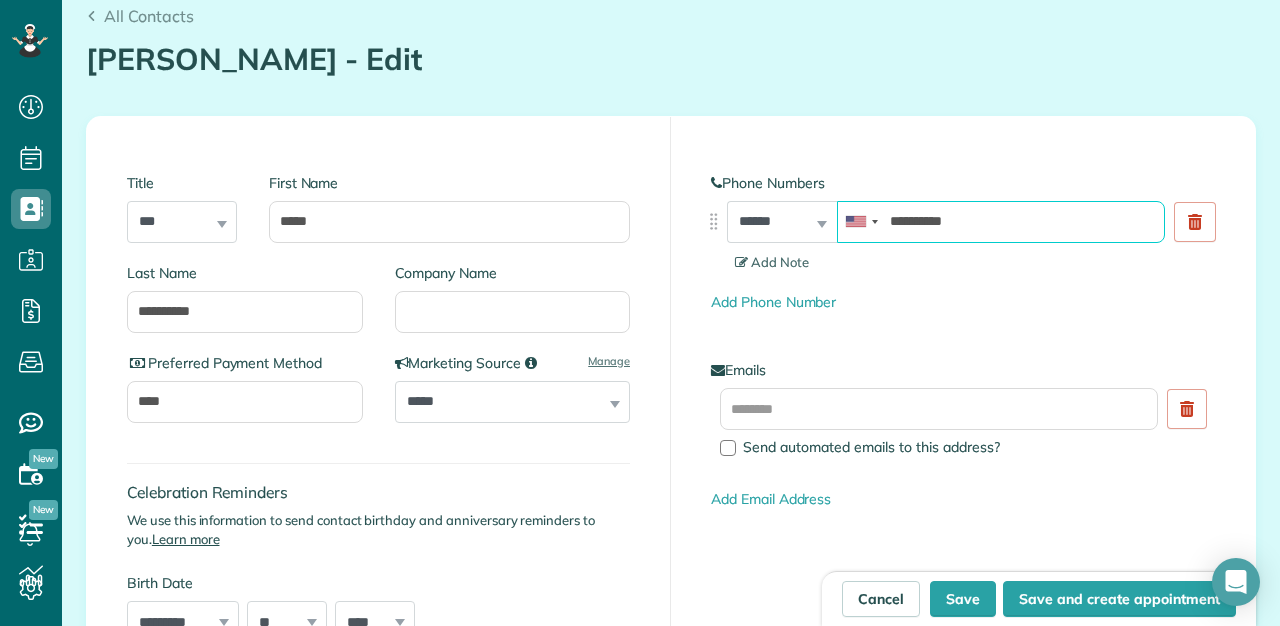 type on "**********" 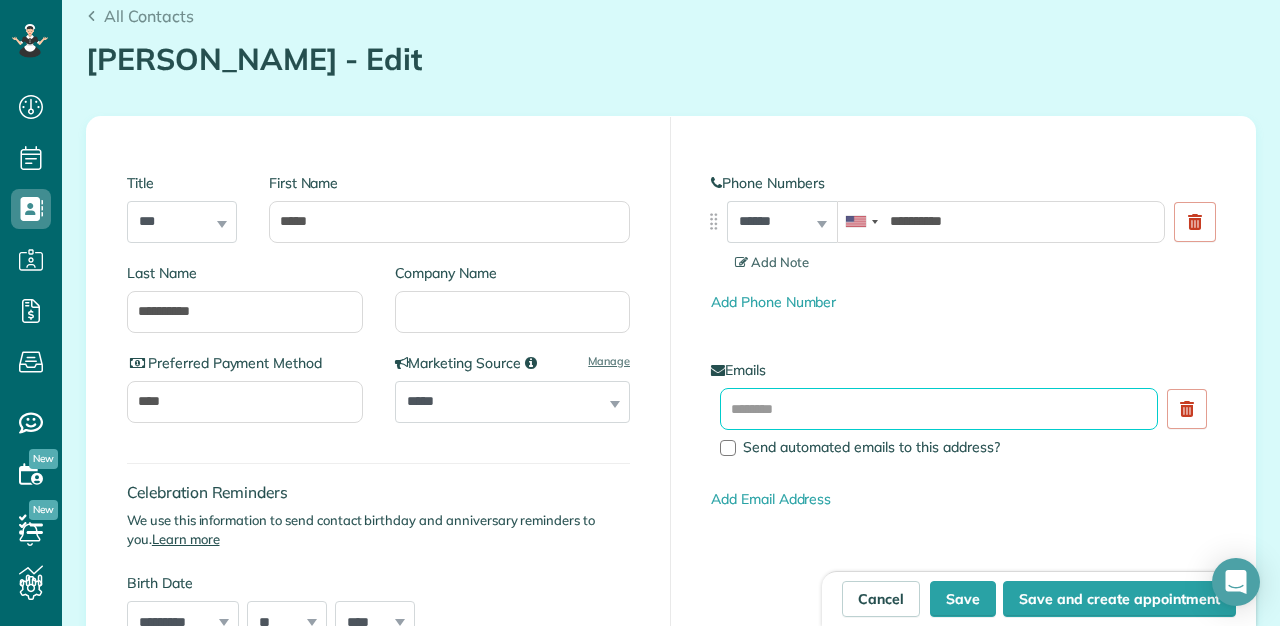 click at bounding box center [939, 409] 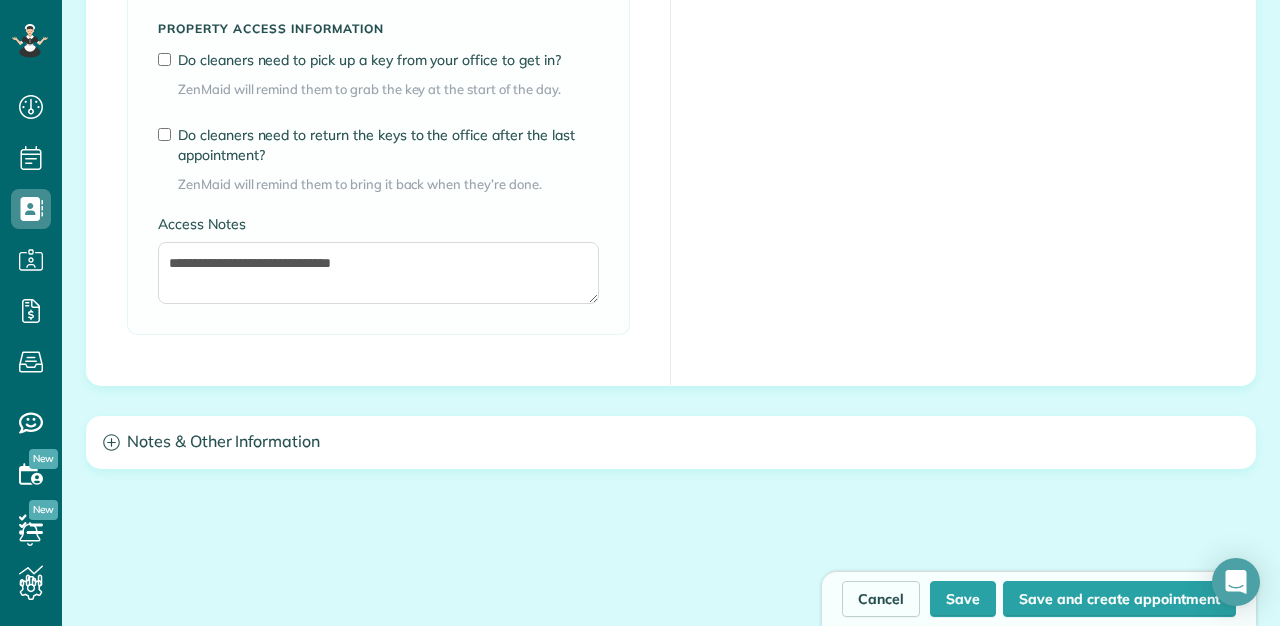 scroll, scrollTop: 1683, scrollLeft: 0, axis: vertical 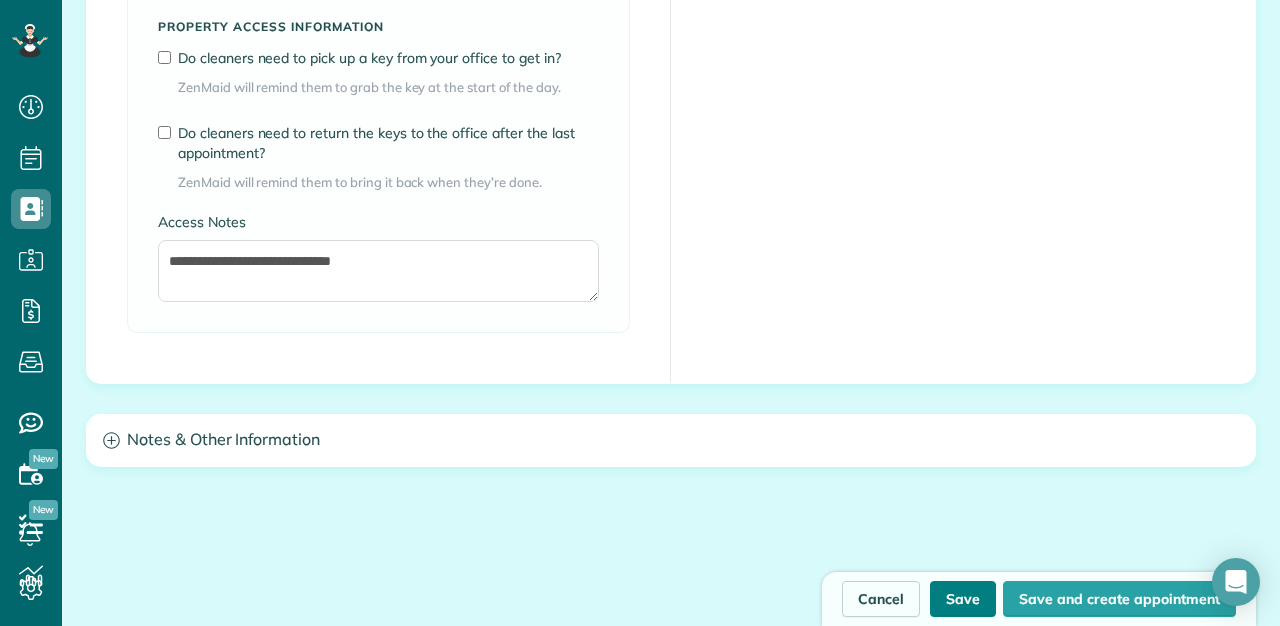 type on "**********" 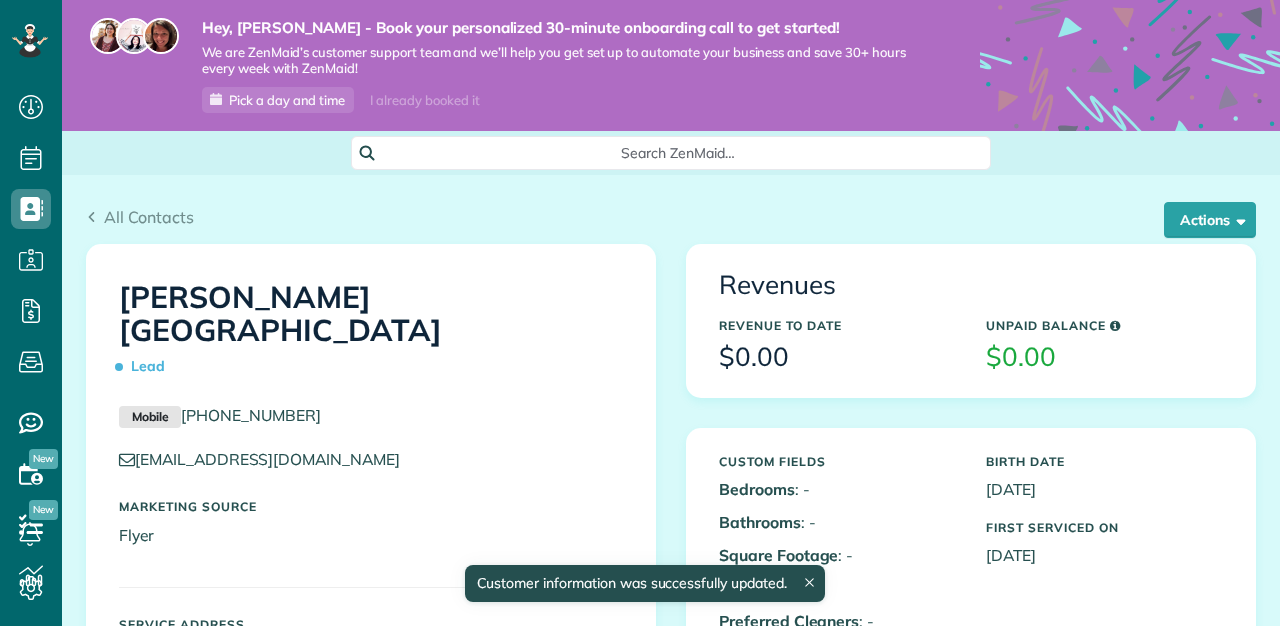 scroll, scrollTop: 0, scrollLeft: 0, axis: both 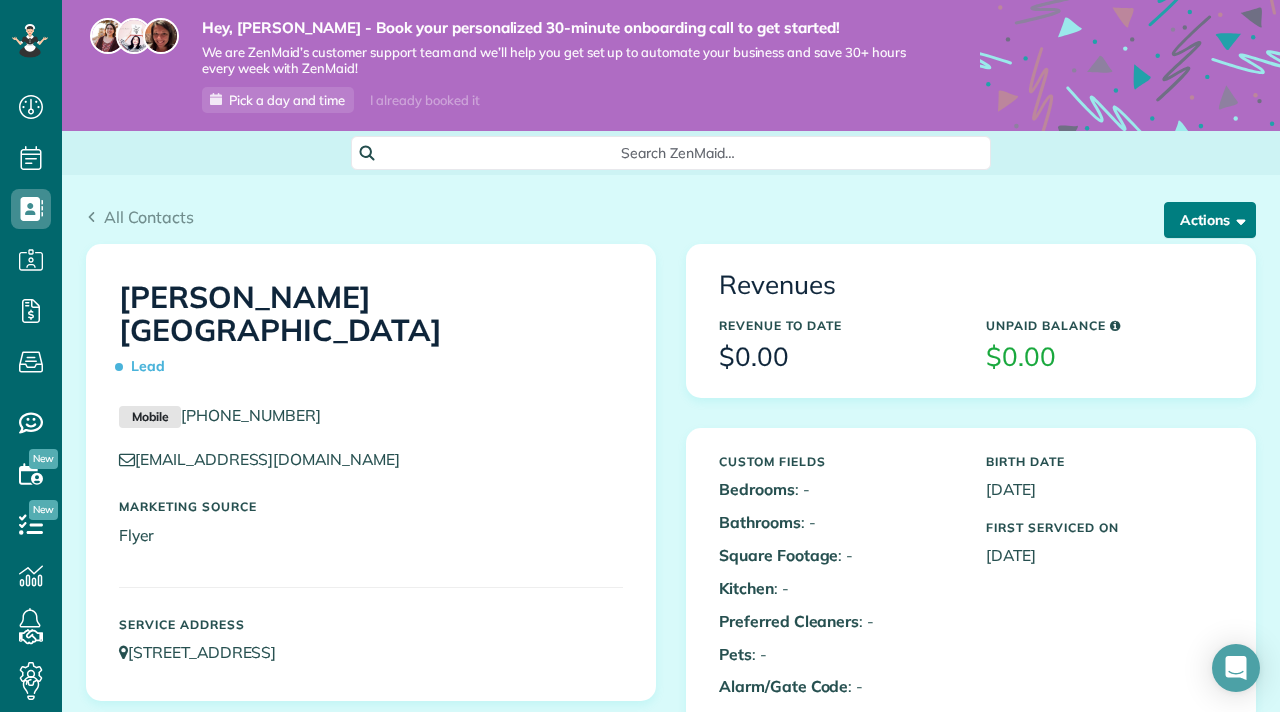 click on "Actions" at bounding box center (1210, 220) 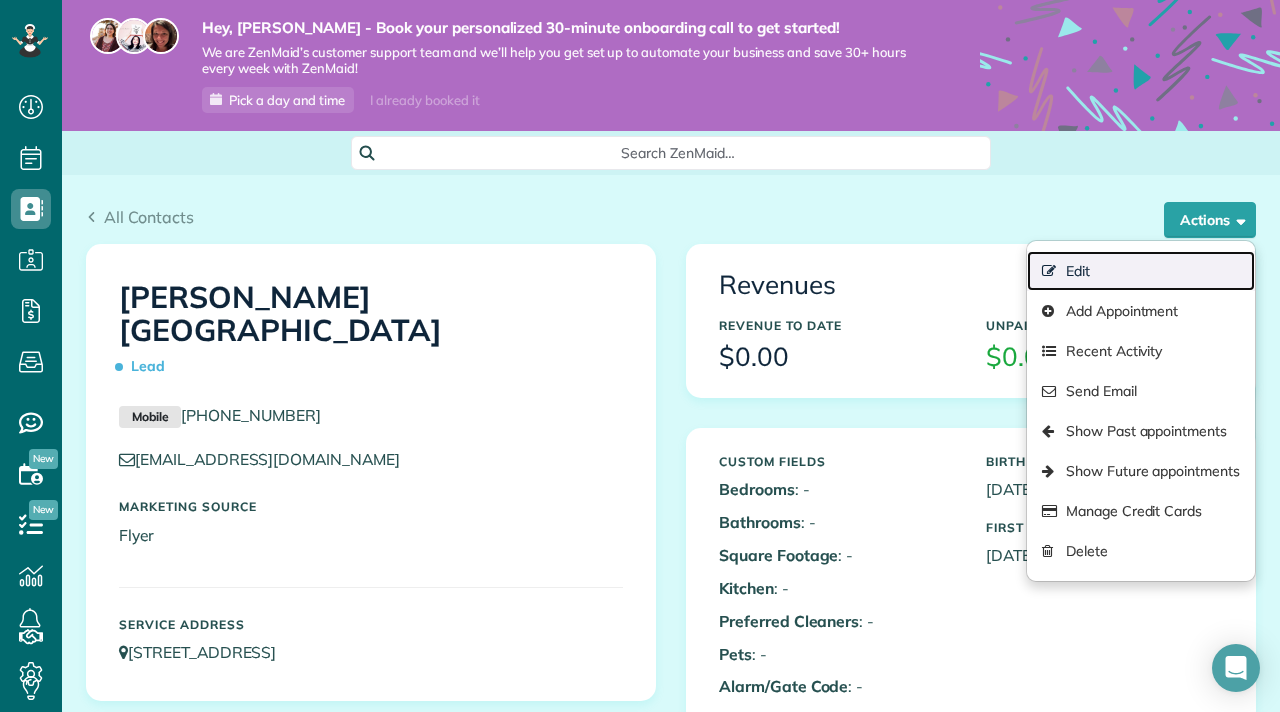 click on "Edit" at bounding box center [1141, 271] 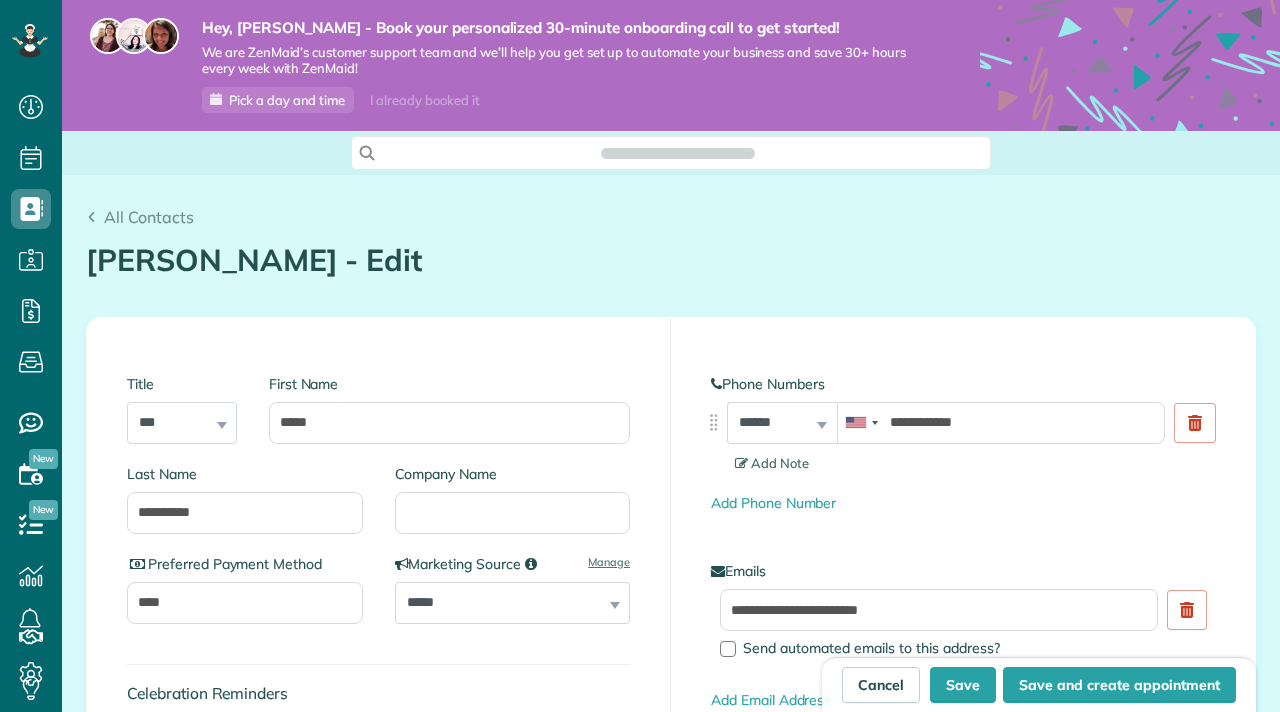 scroll, scrollTop: 0, scrollLeft: 0, axis: both 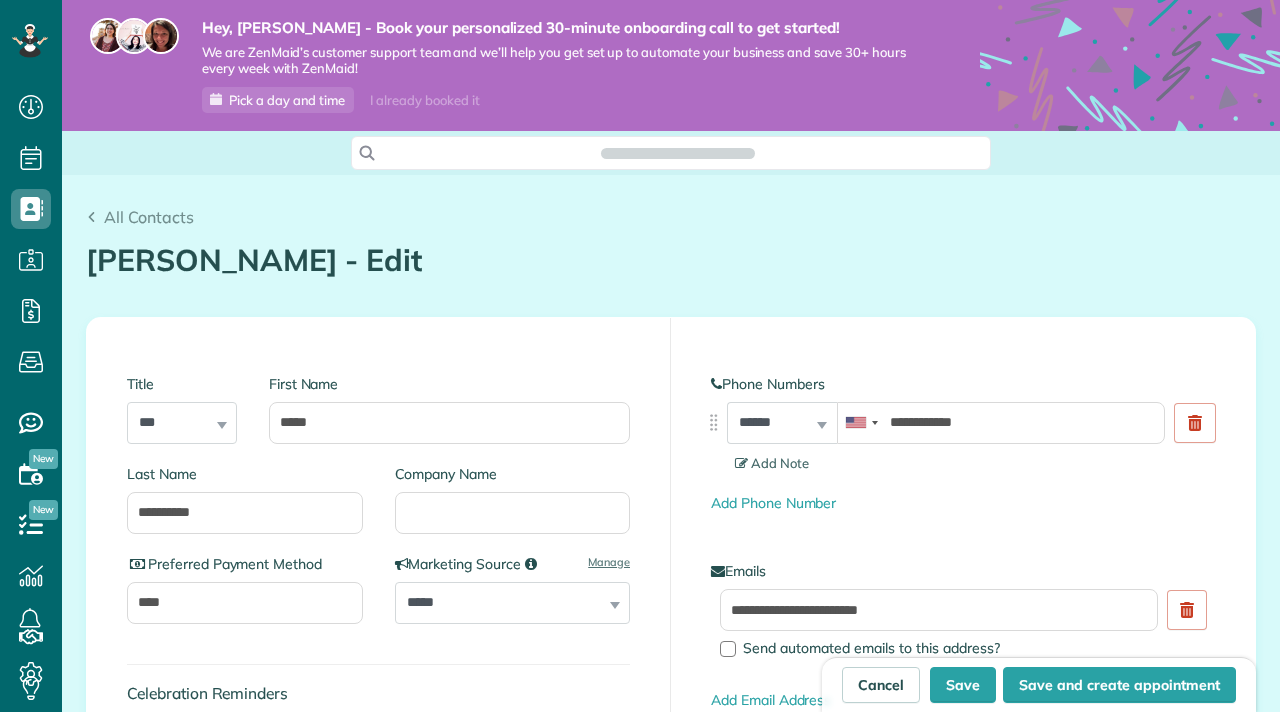 type on "**********" 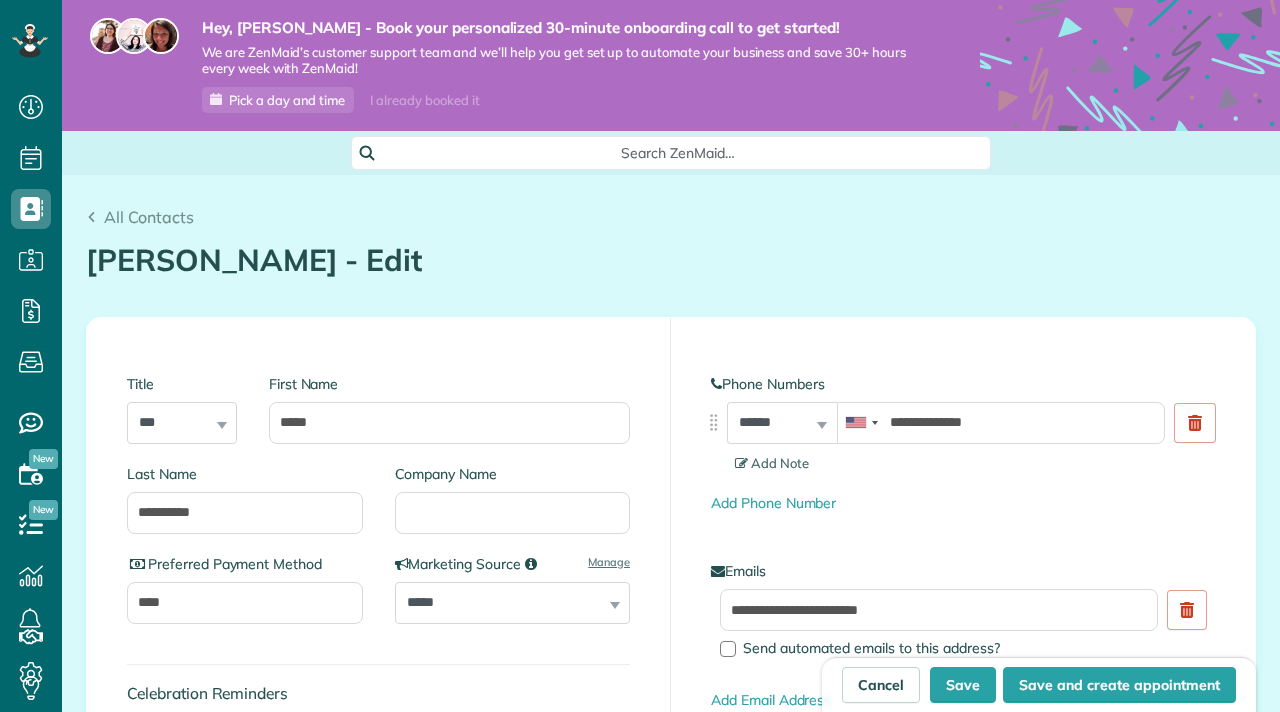 scroll, scrollTop: 33, scrollLeft: 0, axis: vertical 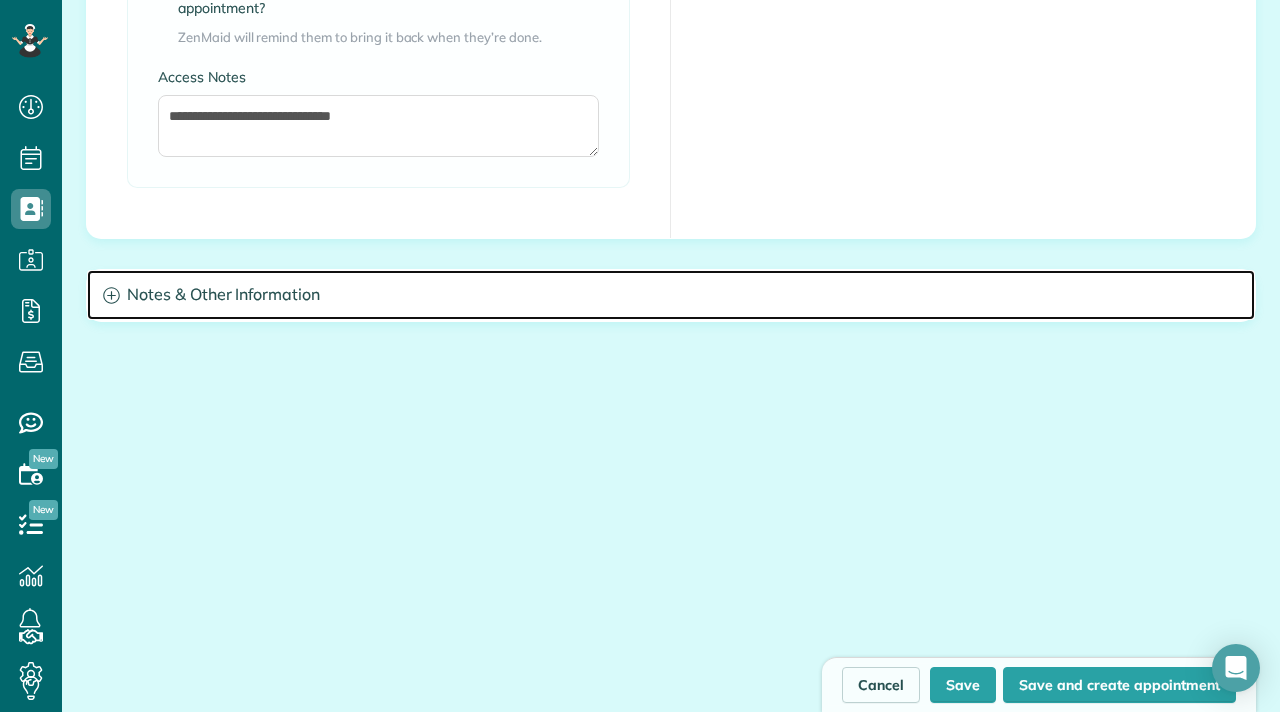 click on "Notes & Other Information" at bounding box center [671, 295] 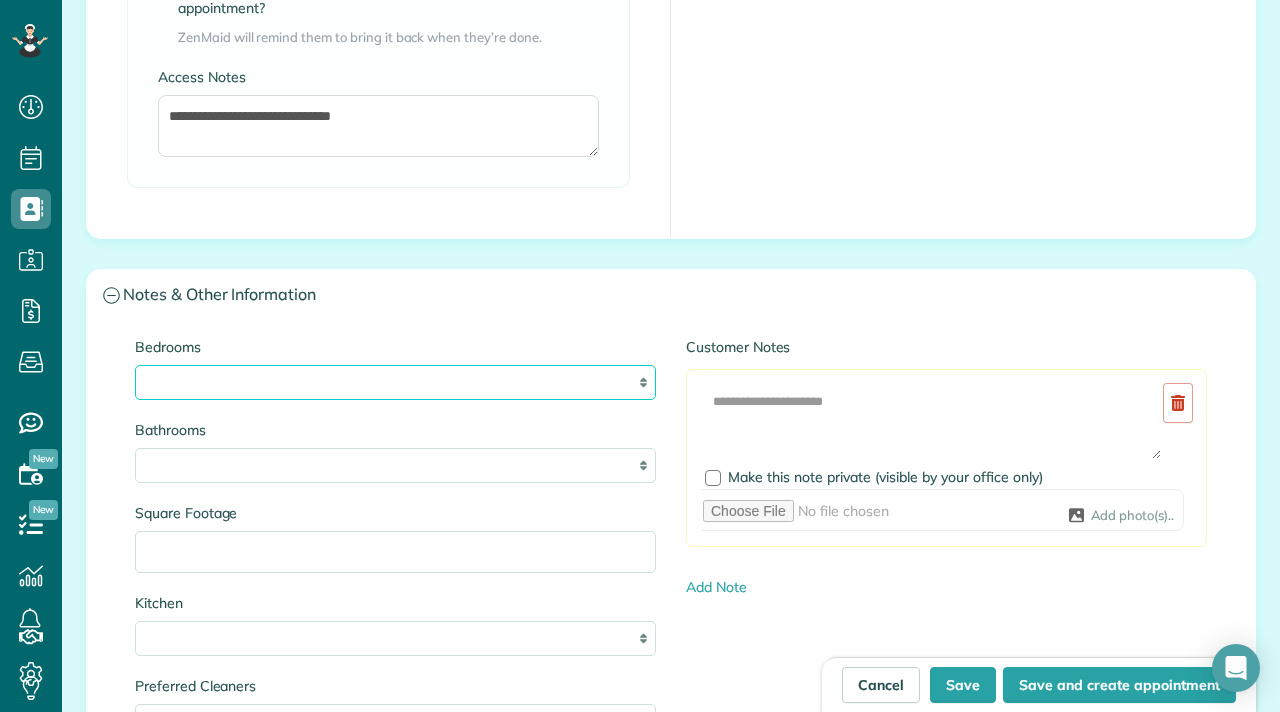 click on "*
*
*
*
**" at bounding box center [395, 382] 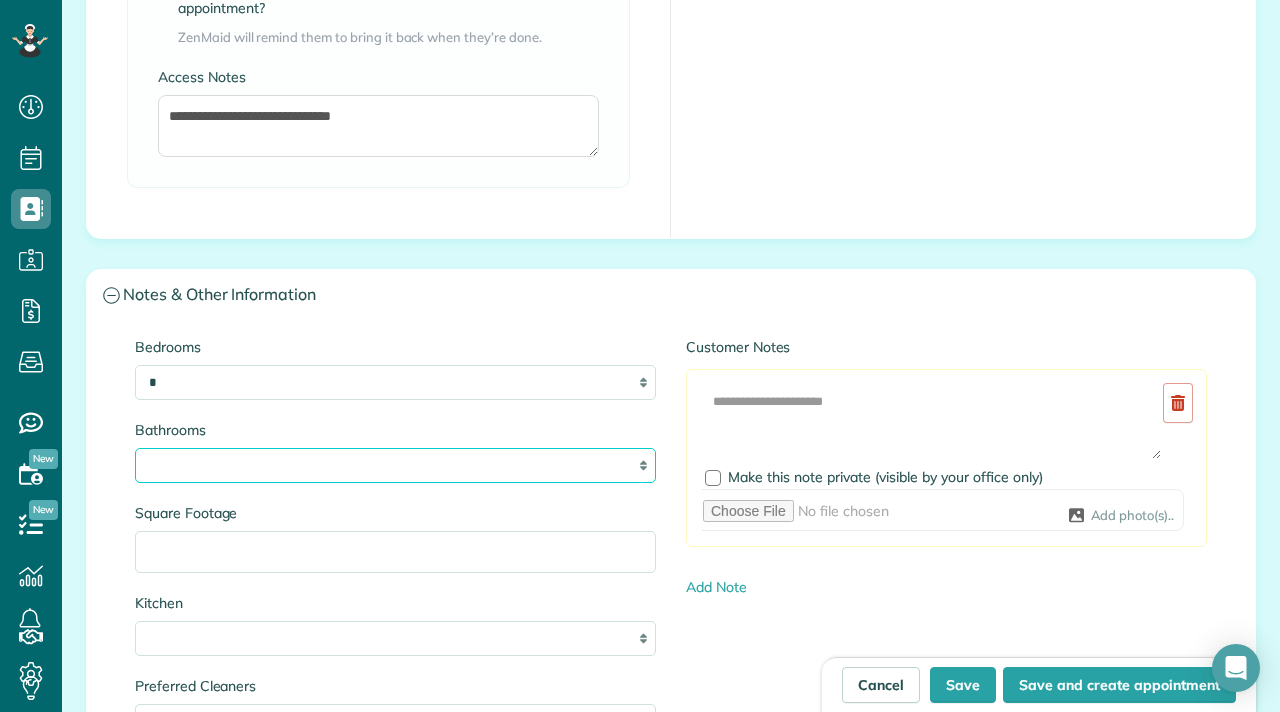 click on "*
***
*
***
*
***
*
***
**" at bounding box center (395, 465) 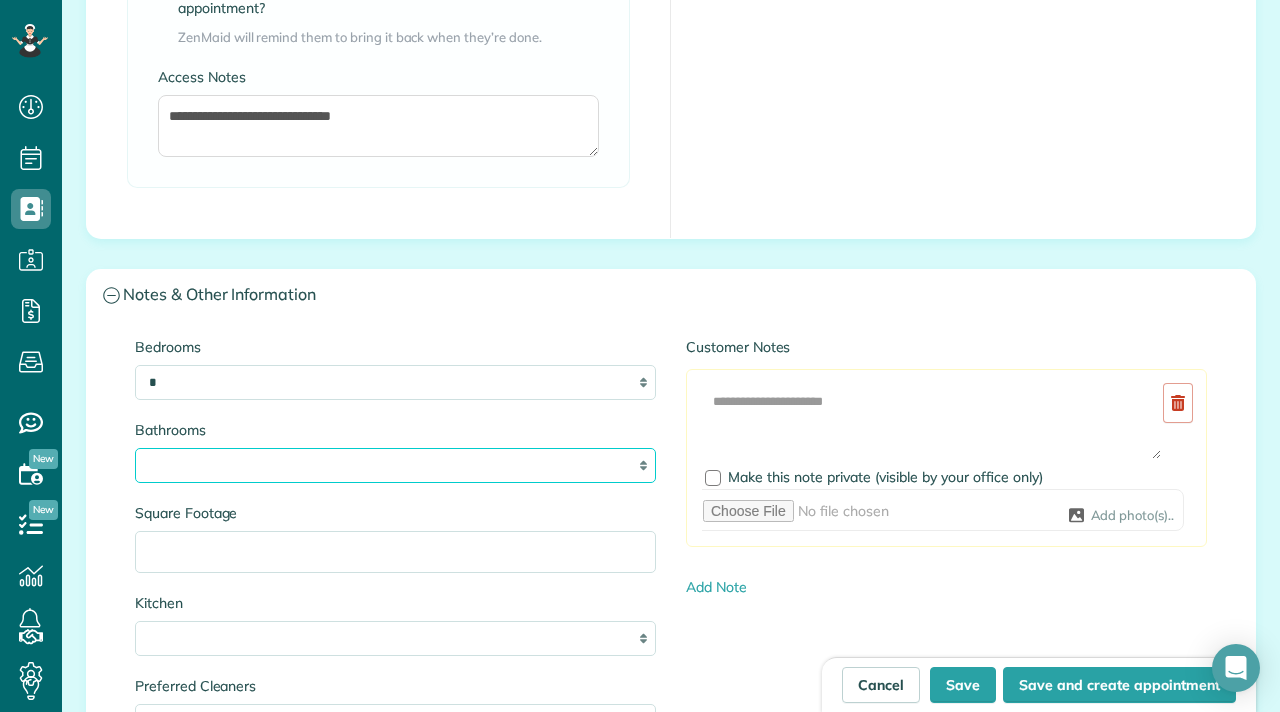 select on "*" 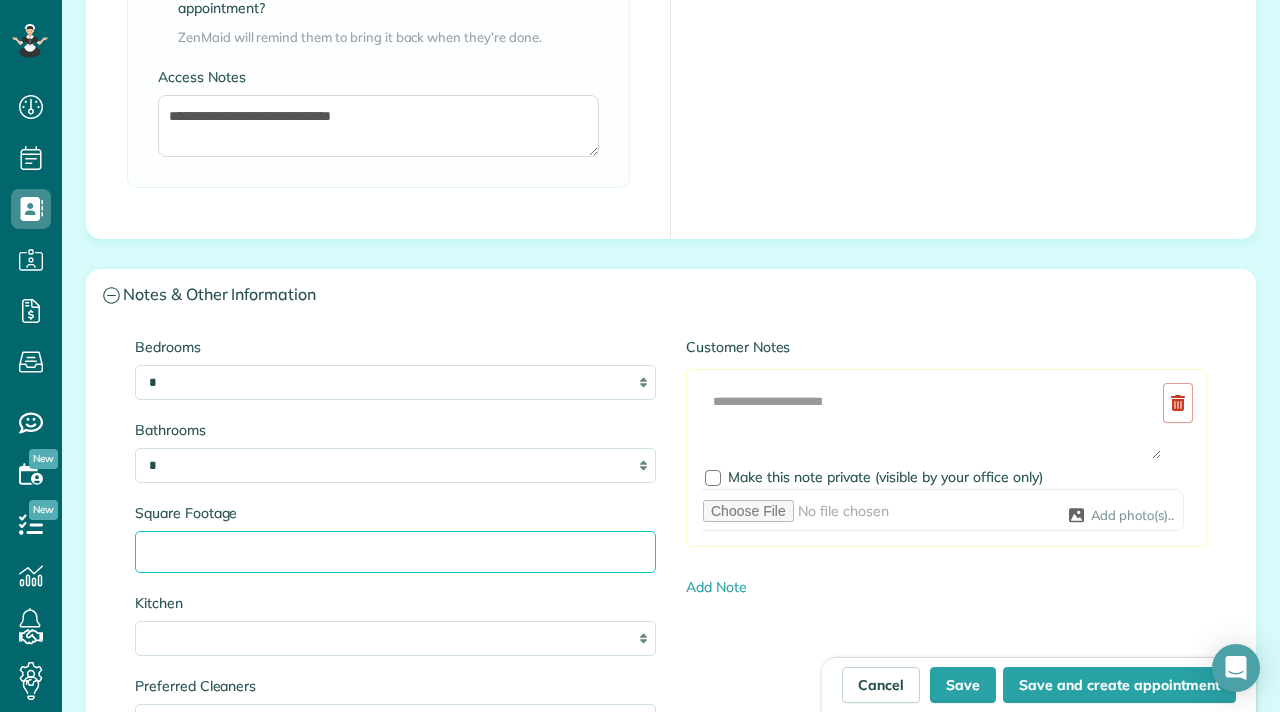 click on "Square Footage" at bounding box center (395, 552) 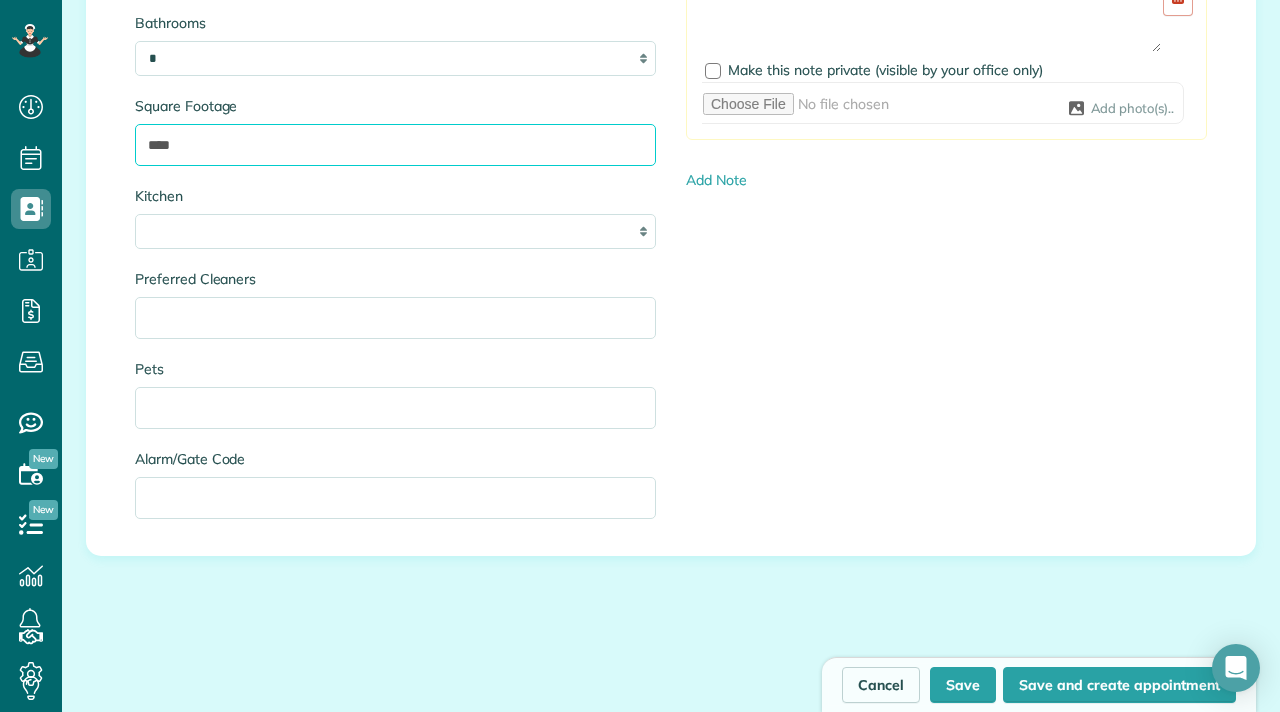 scroll, scrollTop: 2244, scrollLeft: 0, axis: vertical 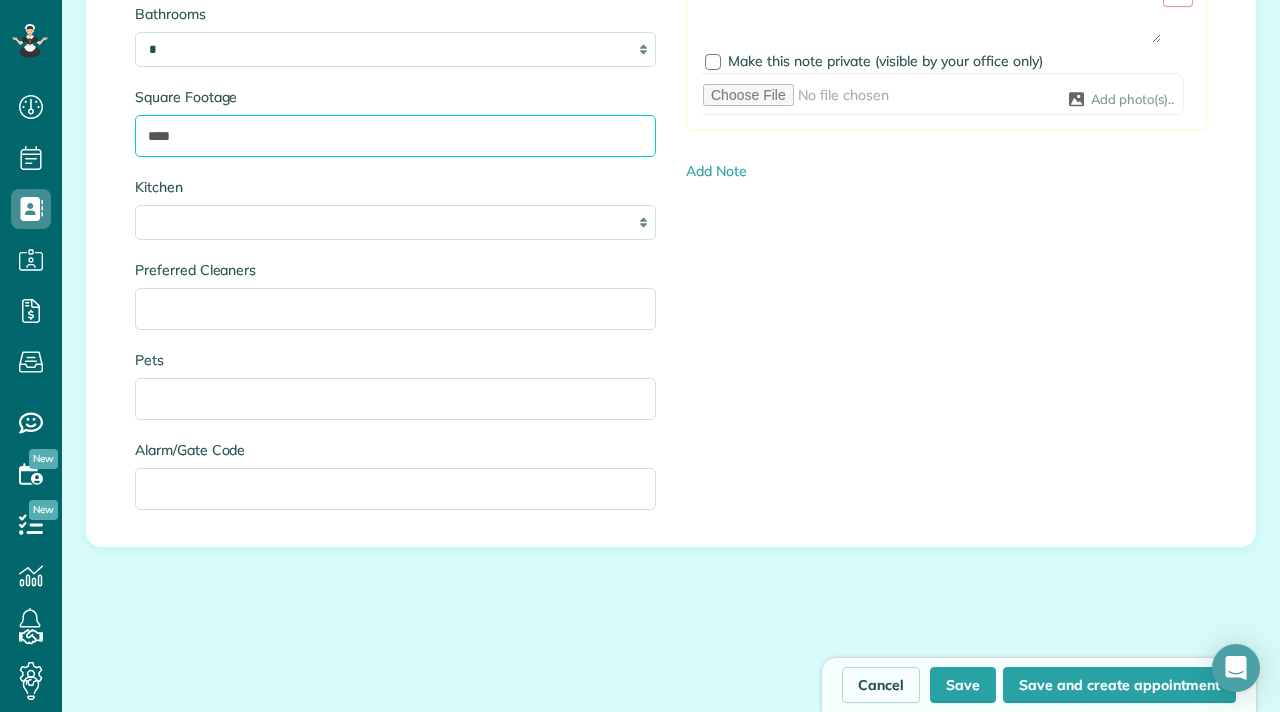 type on "****" 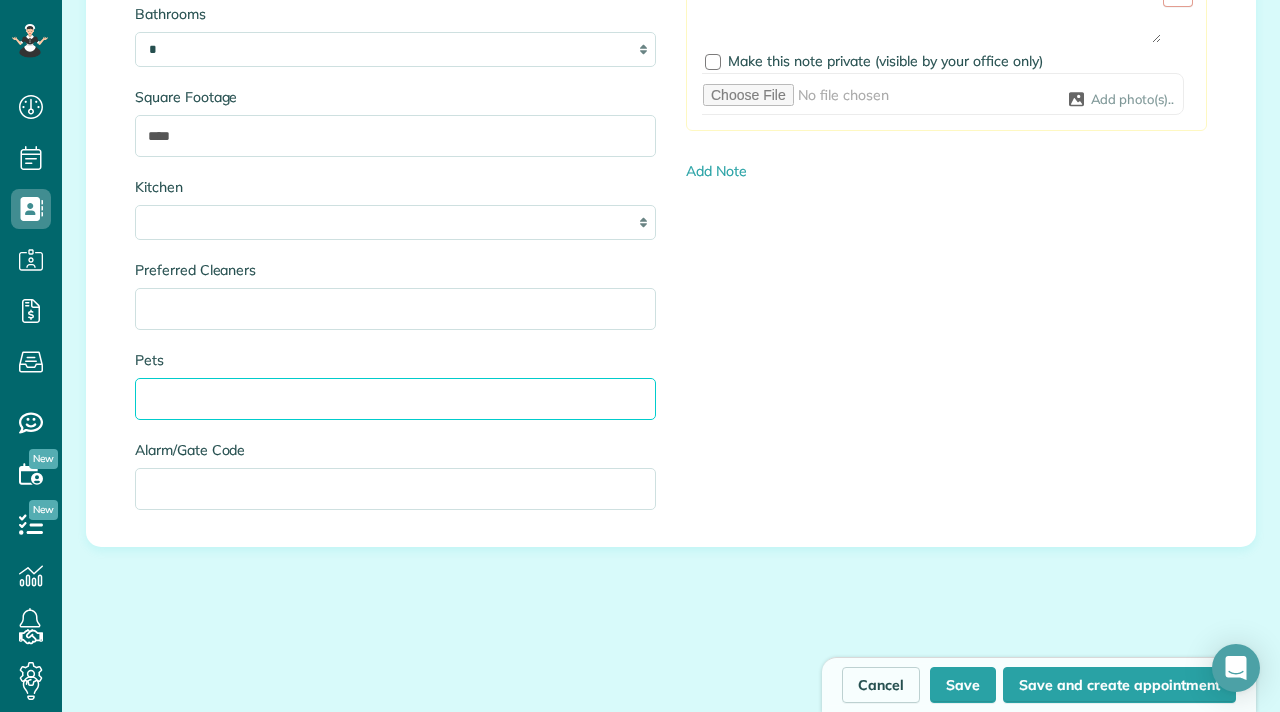 click on "Pets" at bounding box center [395, 399] 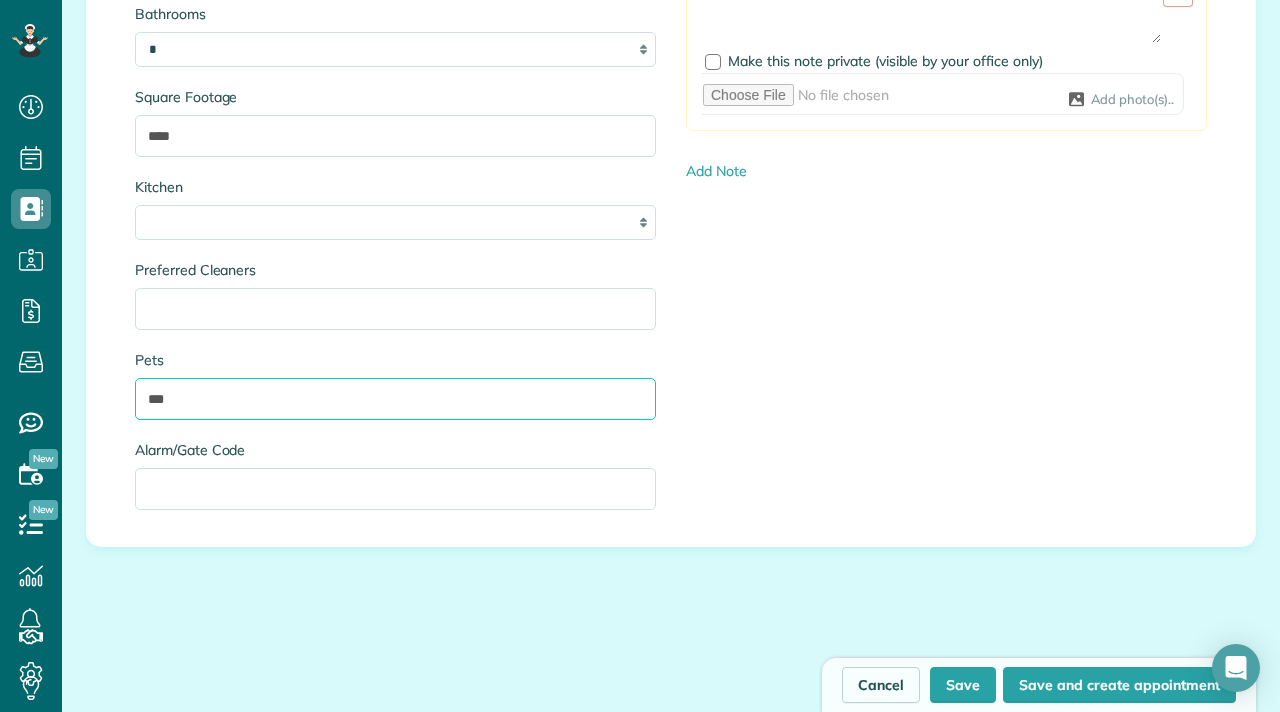 type on "***" 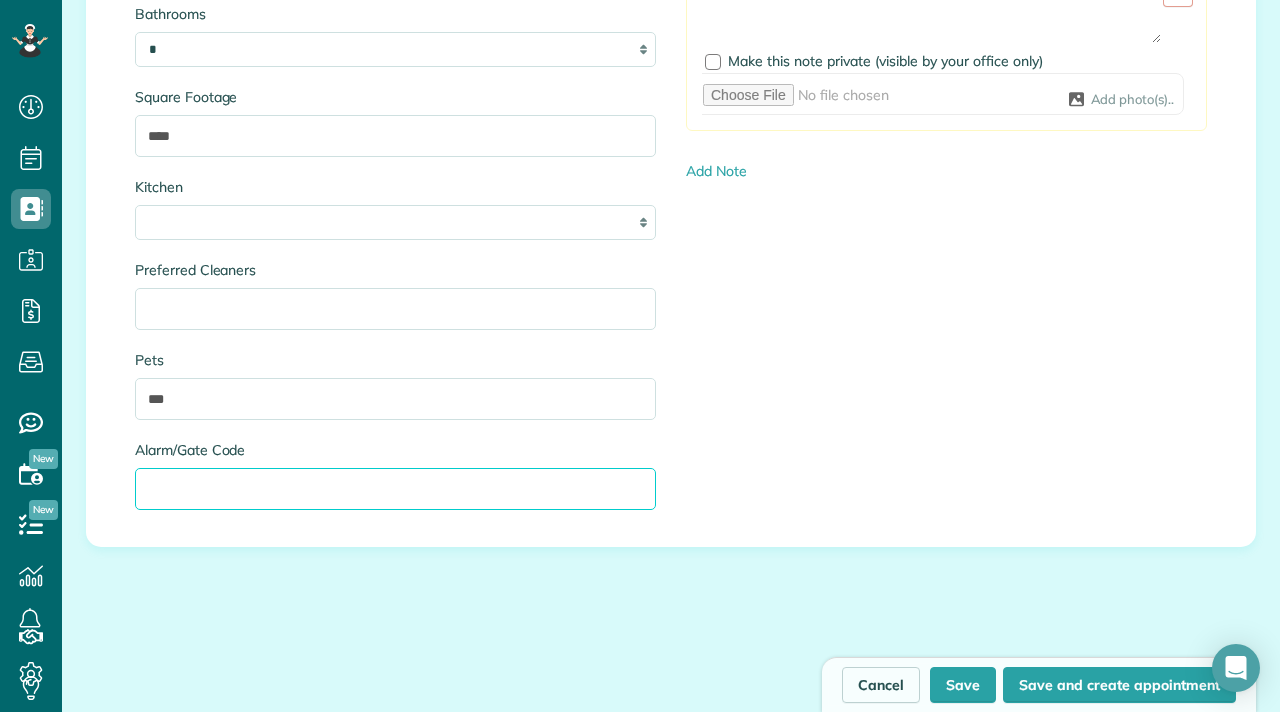 click on "Alarm/Gate Code" at bounding box center [395, 489] 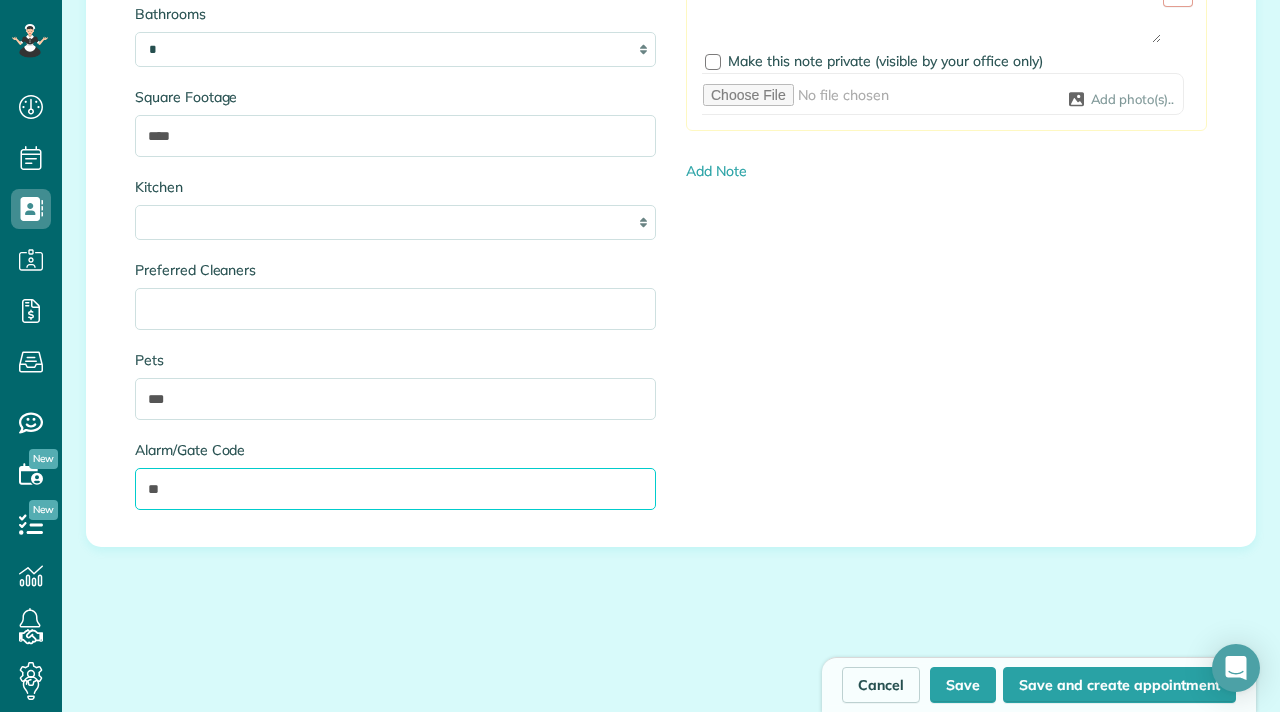 type on "*" 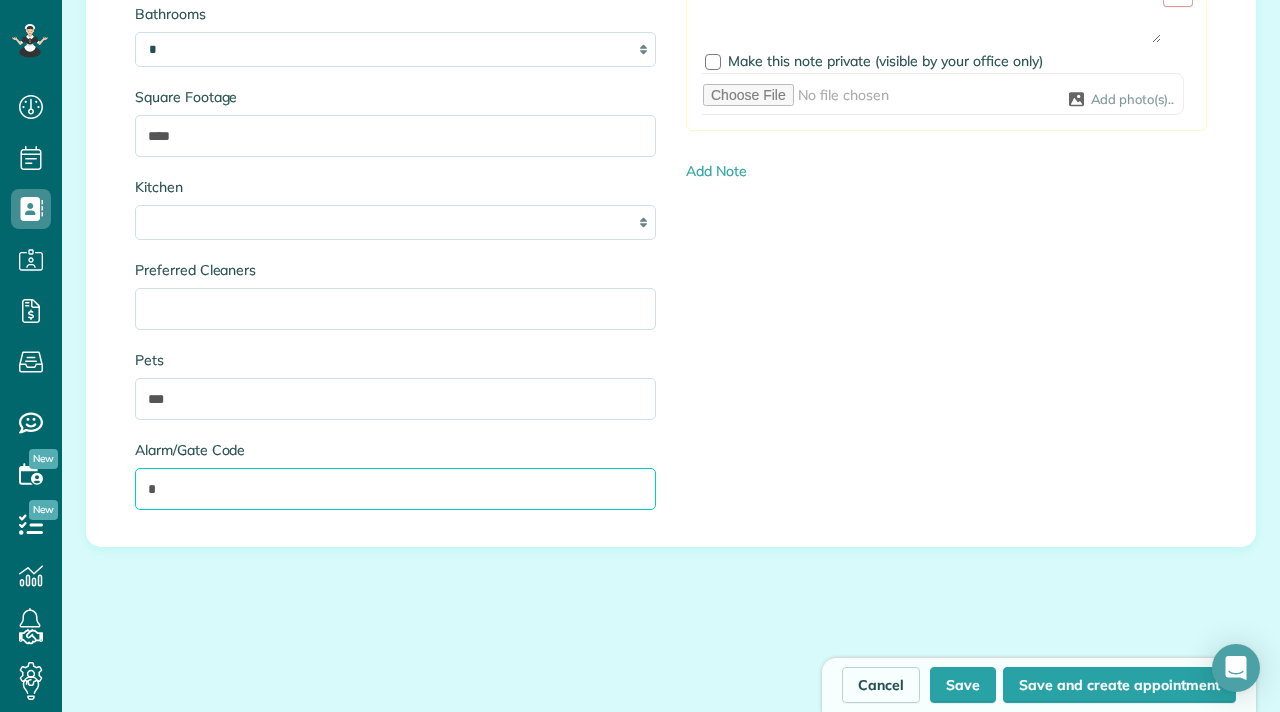 type 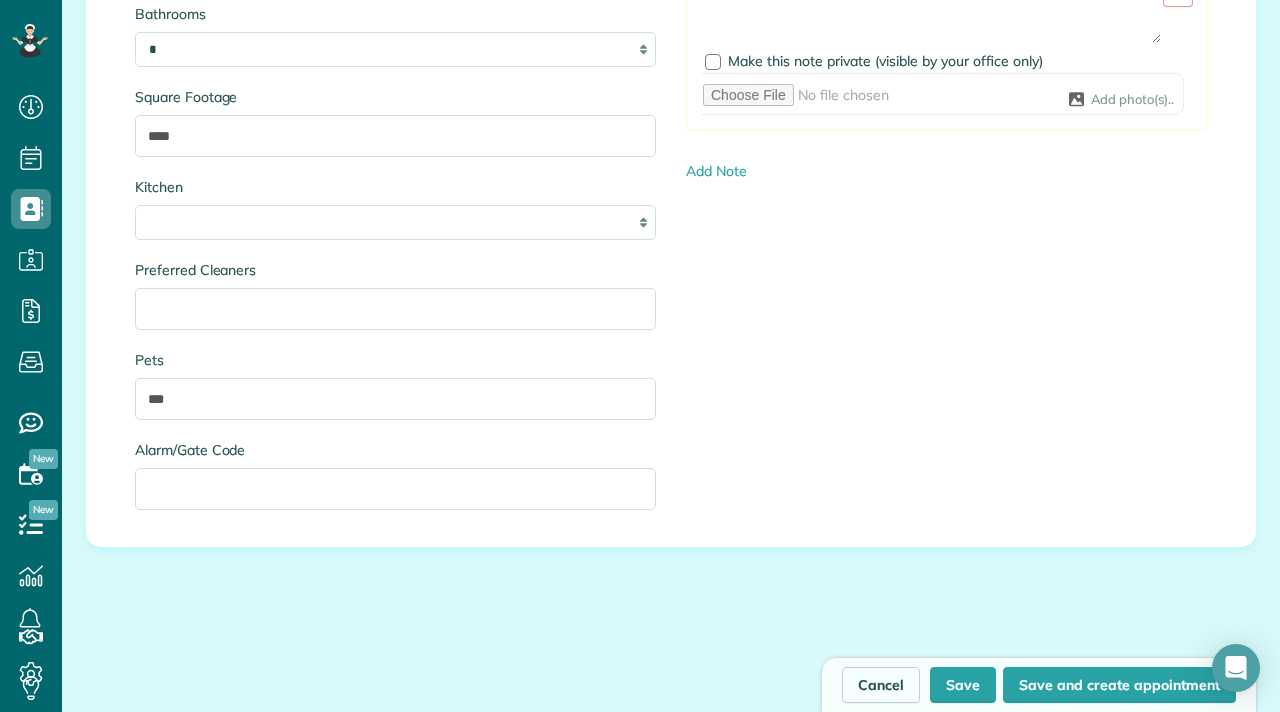 click on "Cancel
Save
Save and create appointment" at bounding box center [671, 637] 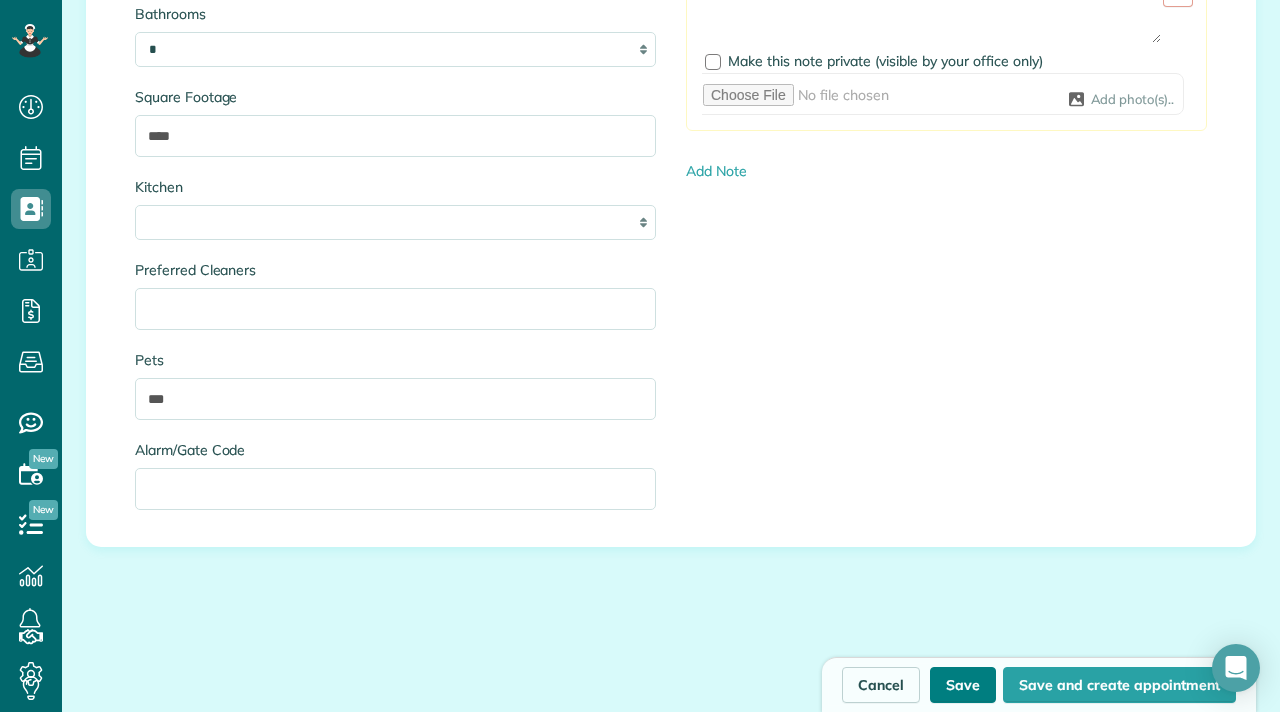 click on "Save" at bounding box center [963, 685] 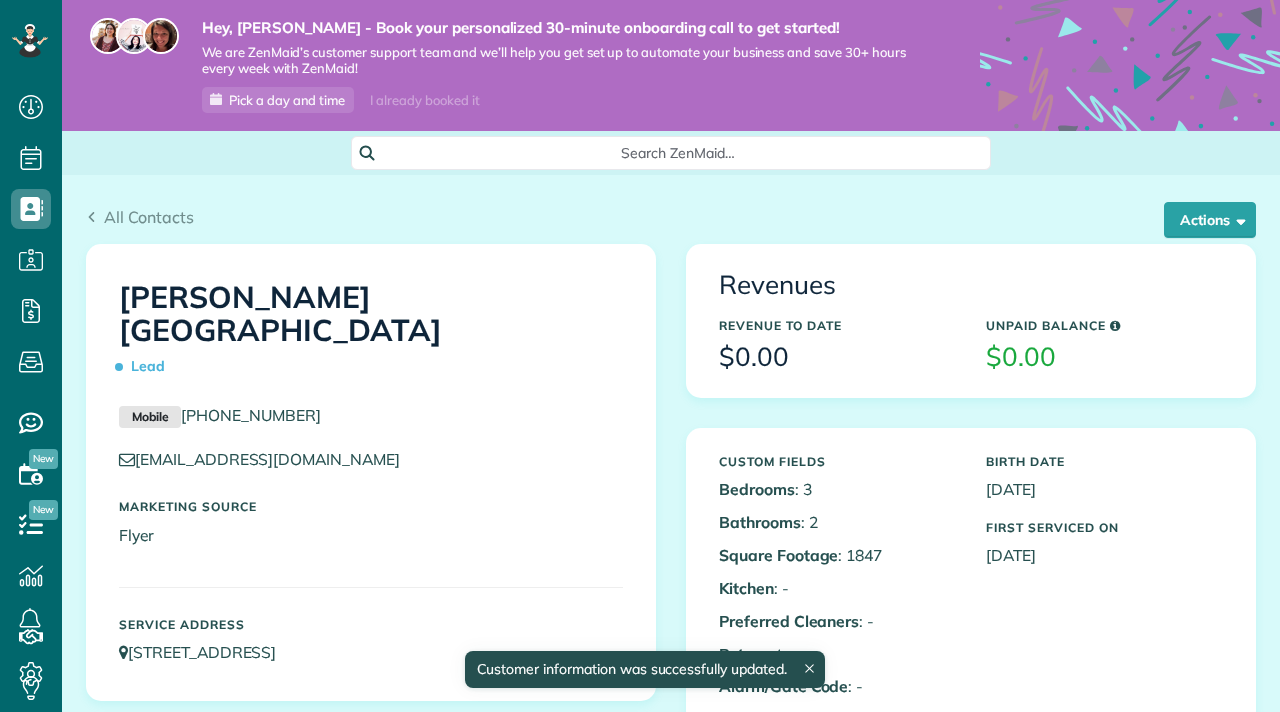 scroll, scrollTop: 0, scrollLeft: 0, axis: both 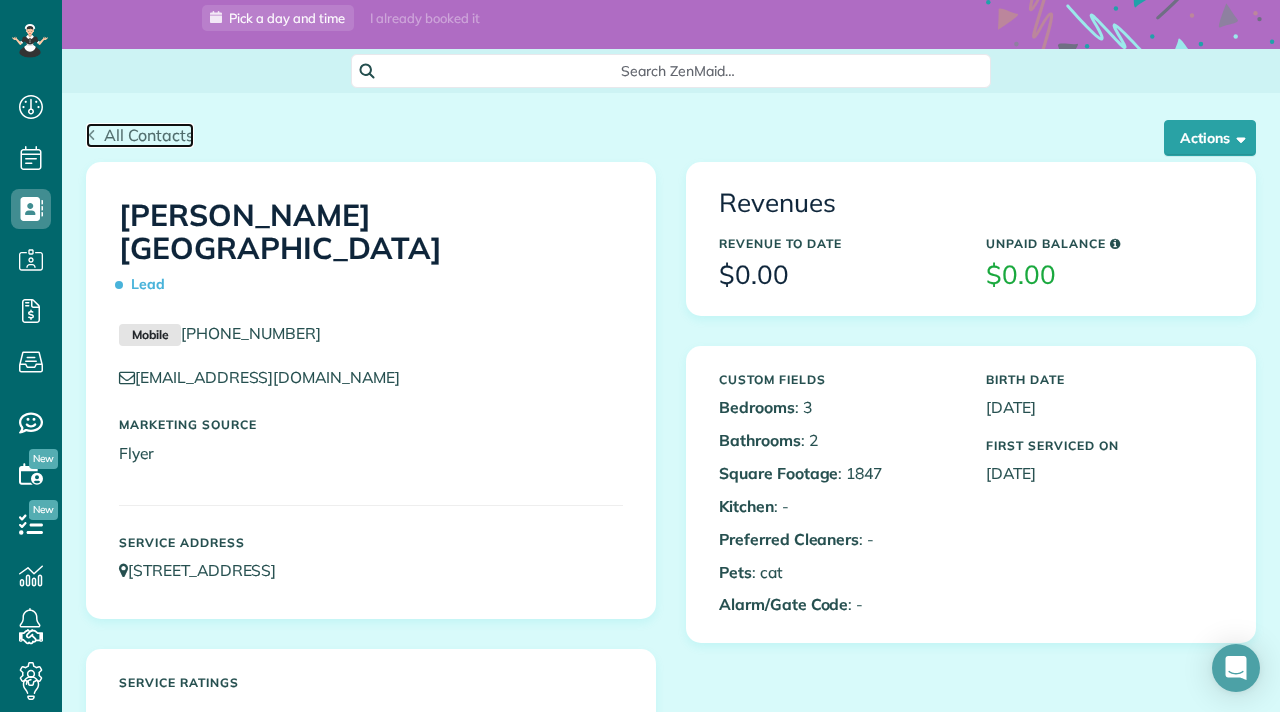 click on "All Contacts" at bounding box center [140, 135] 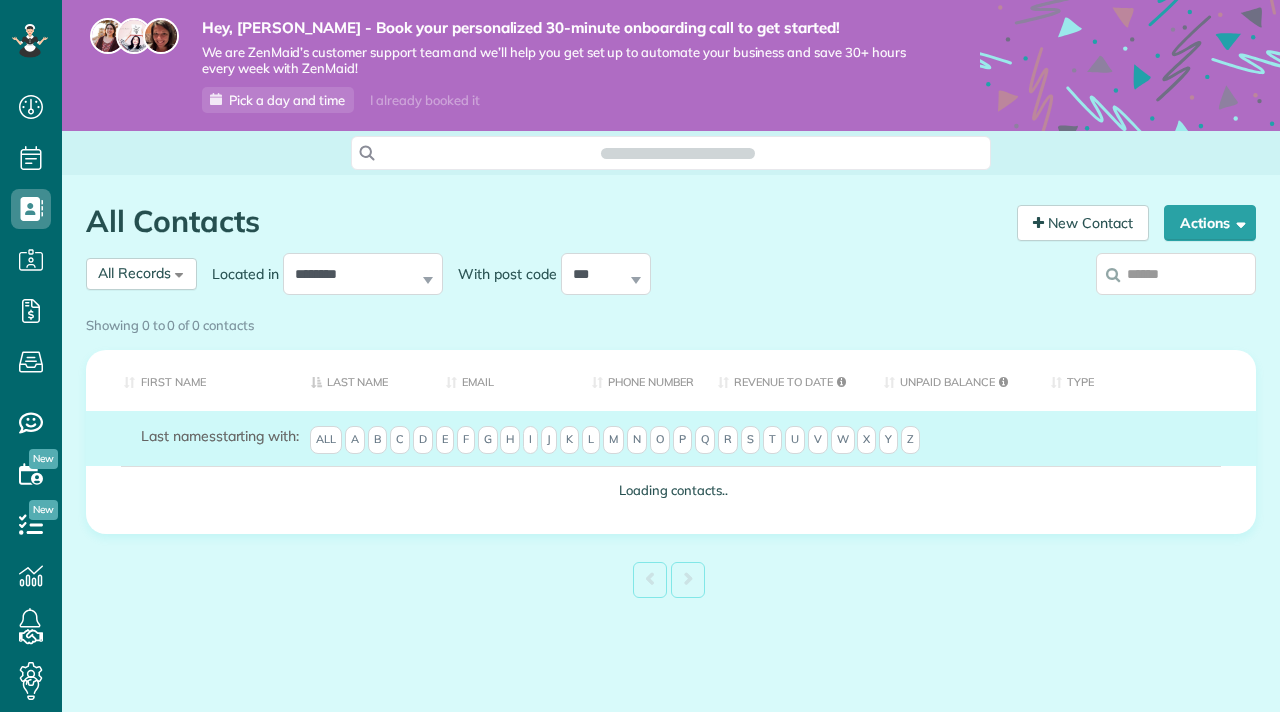 scroll, scrollTop: 0, scrollLeft: 0, axis: both 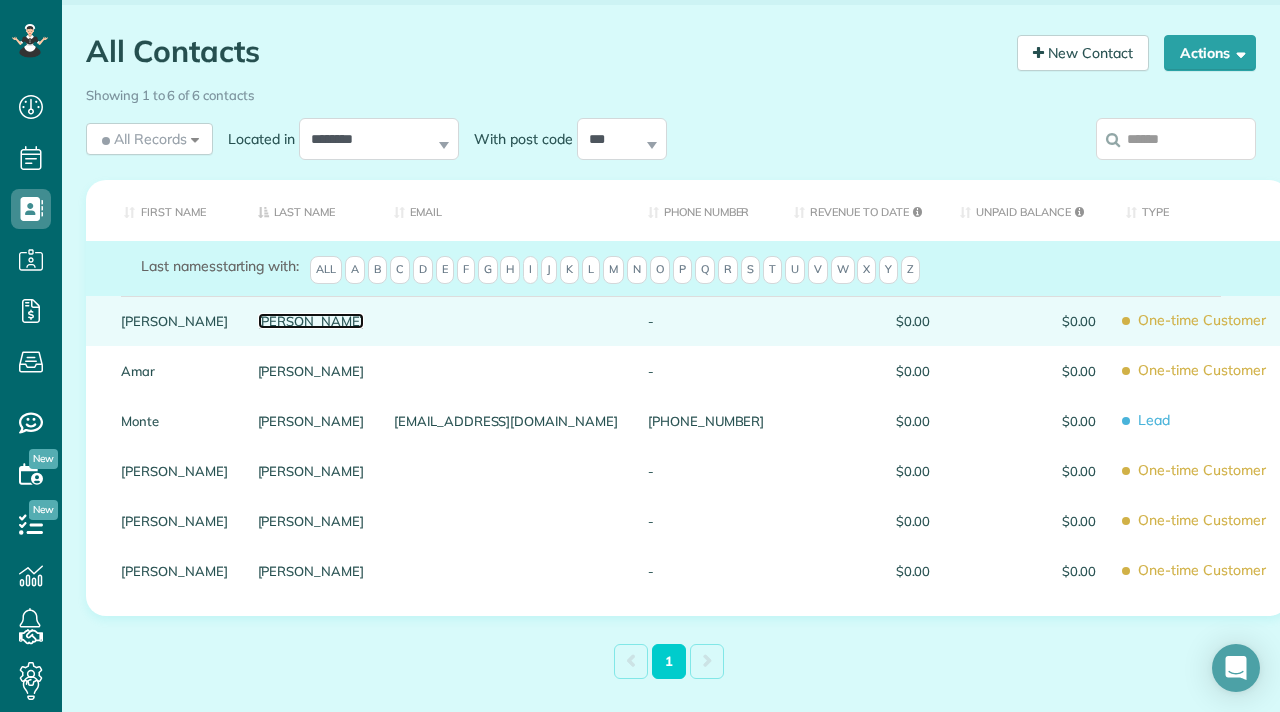 click on "Arellano" at bounding box center [311, 321] 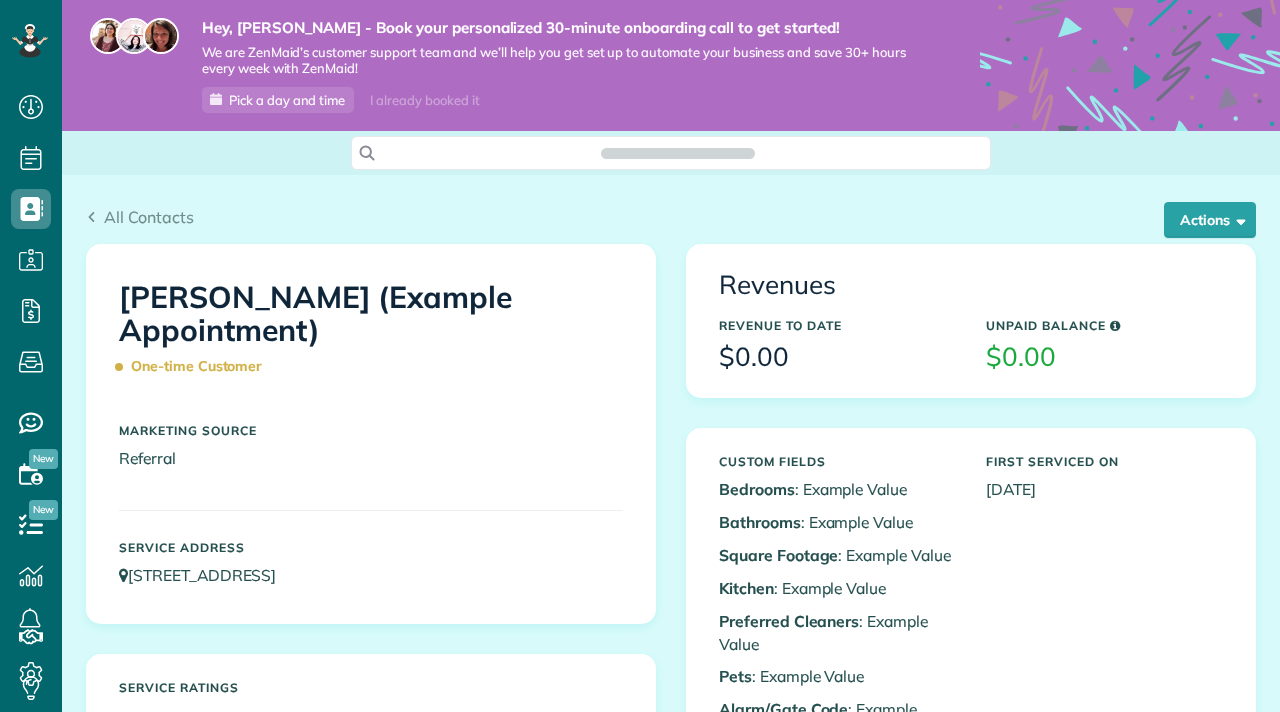 scroll, scrollTop: 0, scrollLeft: 0, axis: both 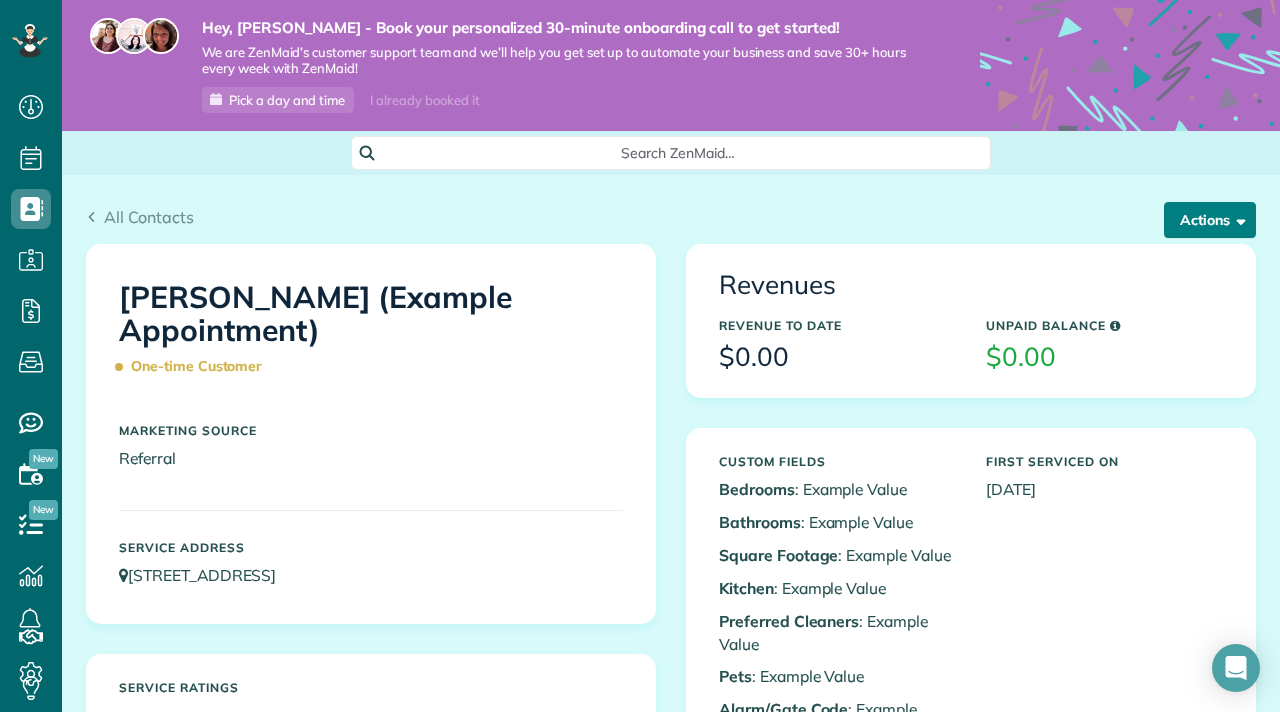 click at bounding box center (1237, 219) 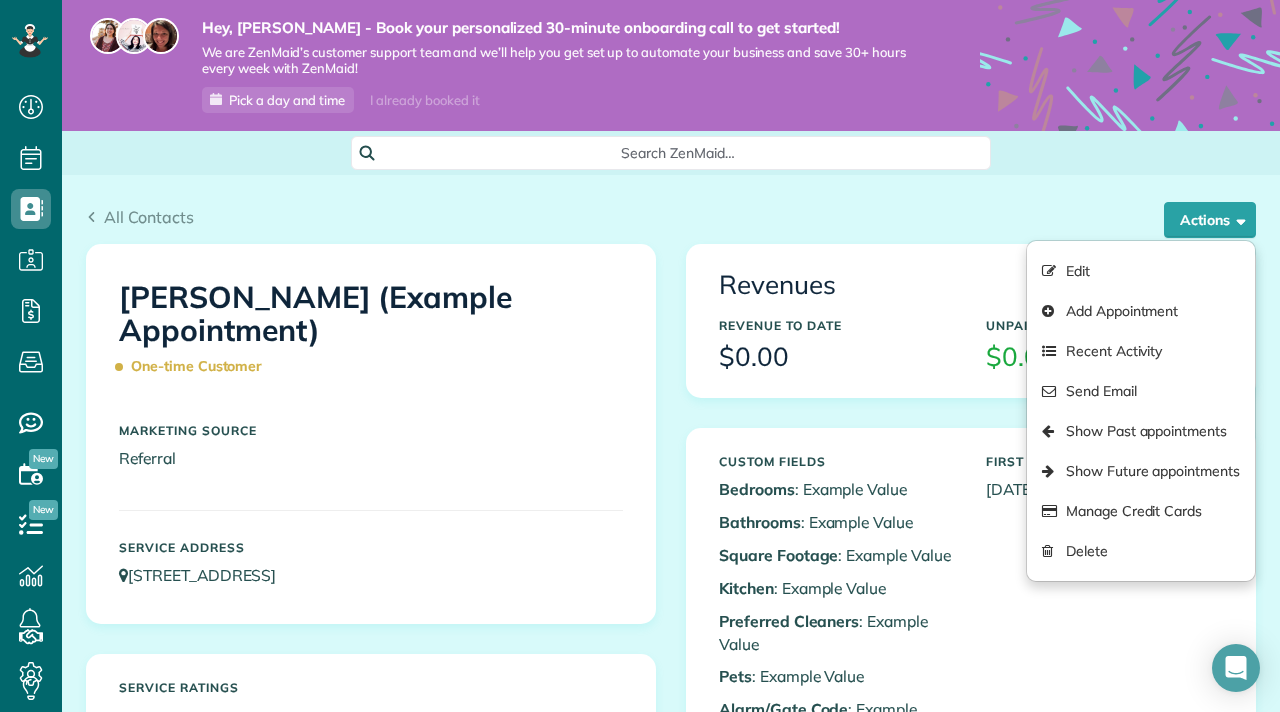click on "Custom Fields
Bedrooms :
Example Value
Bathrooms :
Example Value
Square Footage :
Example Value
Kitchen :
Example Value
Preferred Cleaners :
Example Value
Pets :
Example Value
Alarm/Gate Code :
Example Value
First Serviced On
[DATE]" at bounding box center (971, 599) 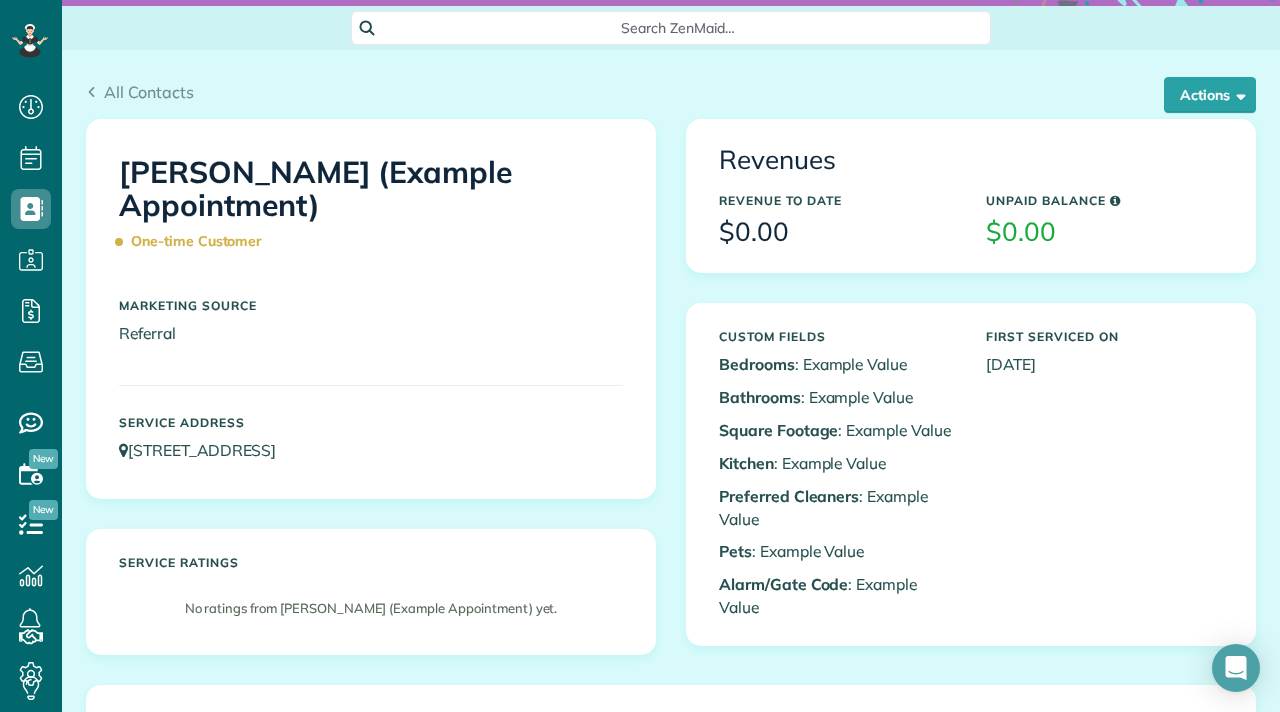 scroll, scrollTop: 0, scrollLeft: 0, axis: both 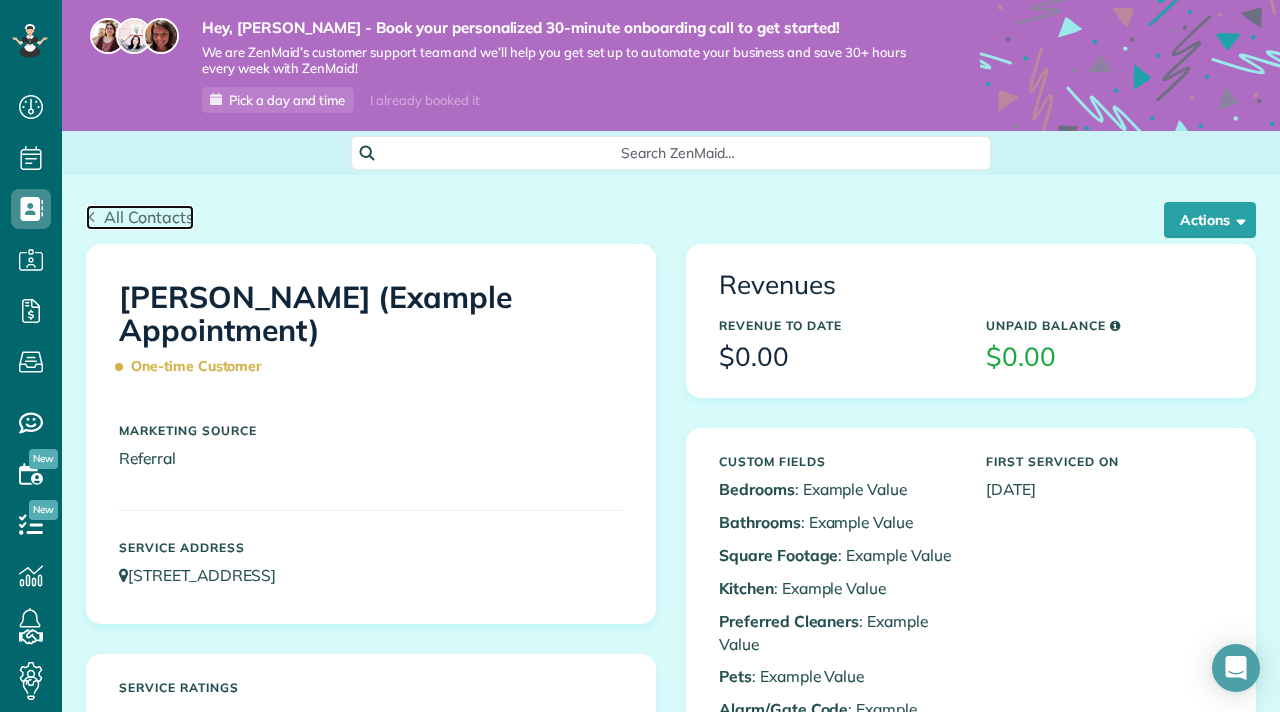 click on "All Contacts" at bounding box center [149, 217] 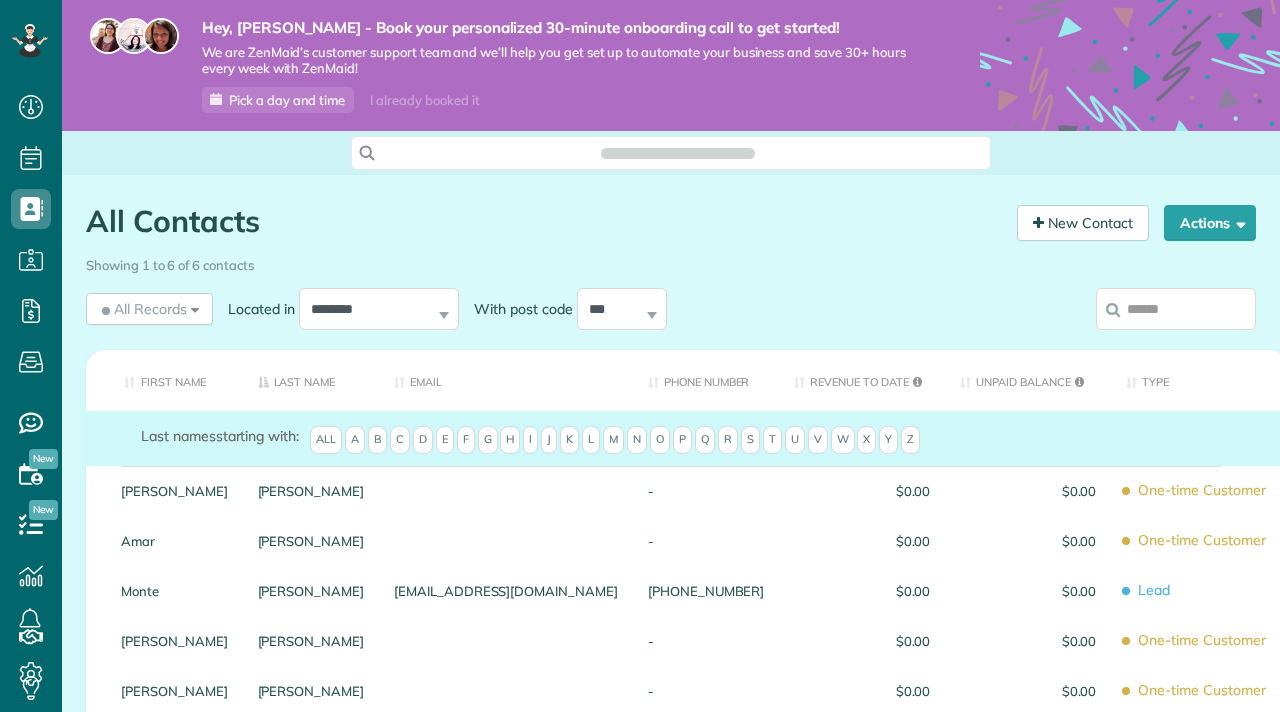 scroll, scrollTop: 0, scrollLeft: 0, axis: both 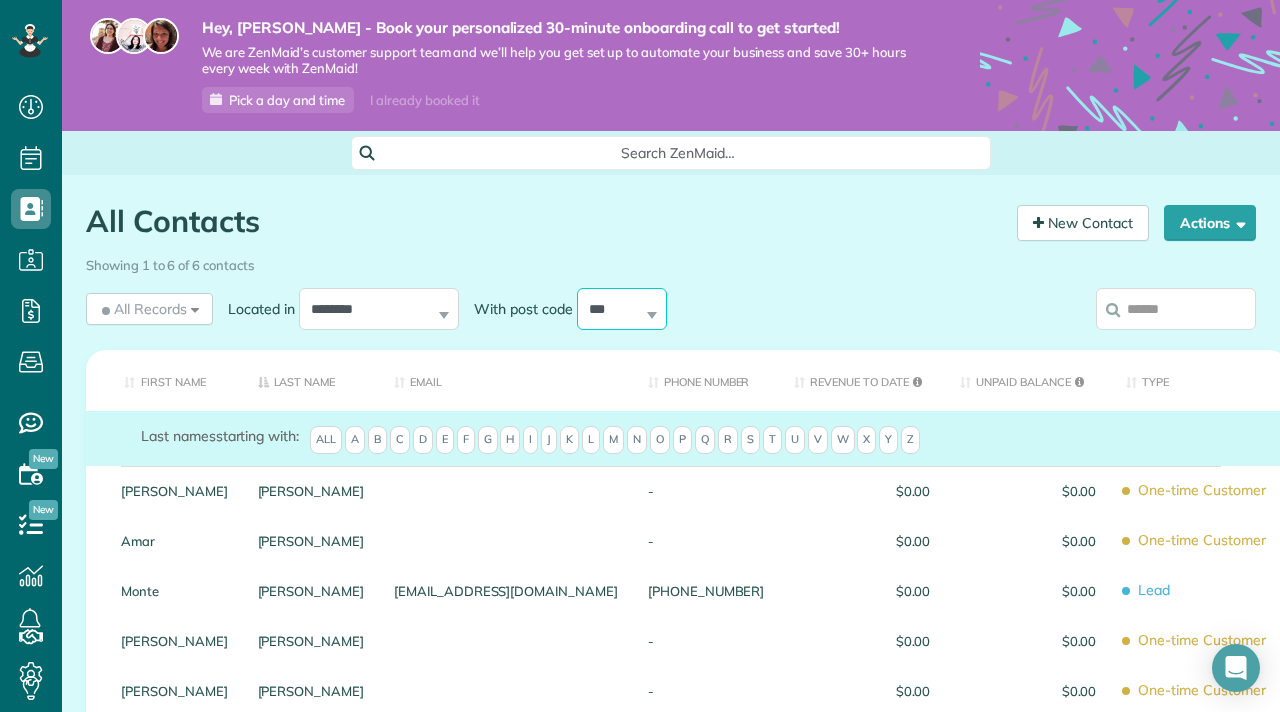 click on "***
*****
*****
*****
*****
*****
*****" at bounding box center (622, 309) 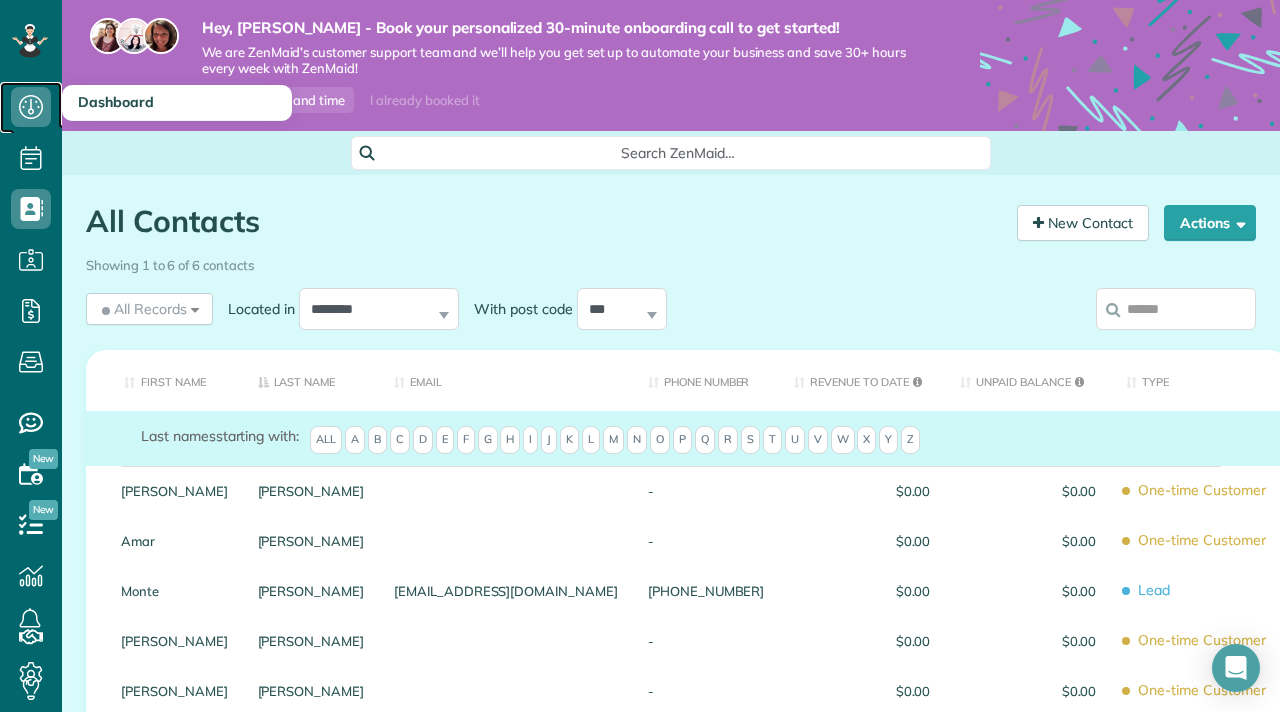 click 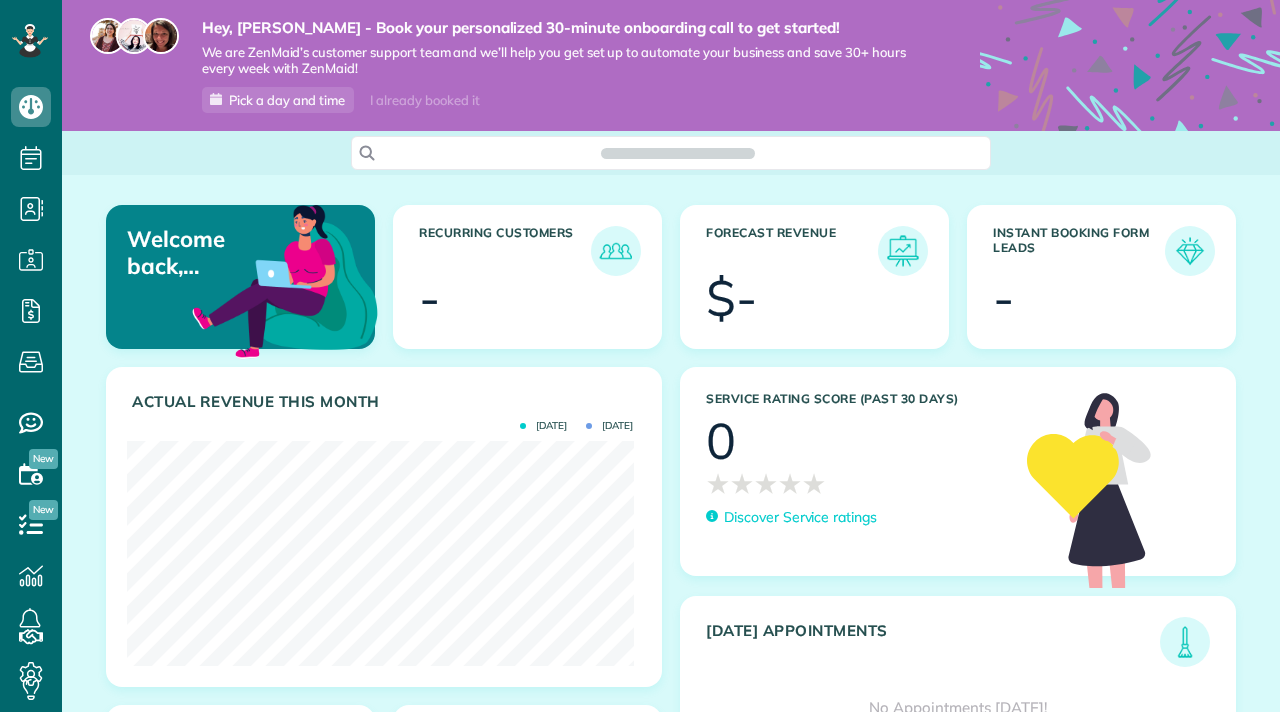 scroll, scrollTop: 0, scrollLeft: 0, axis: both 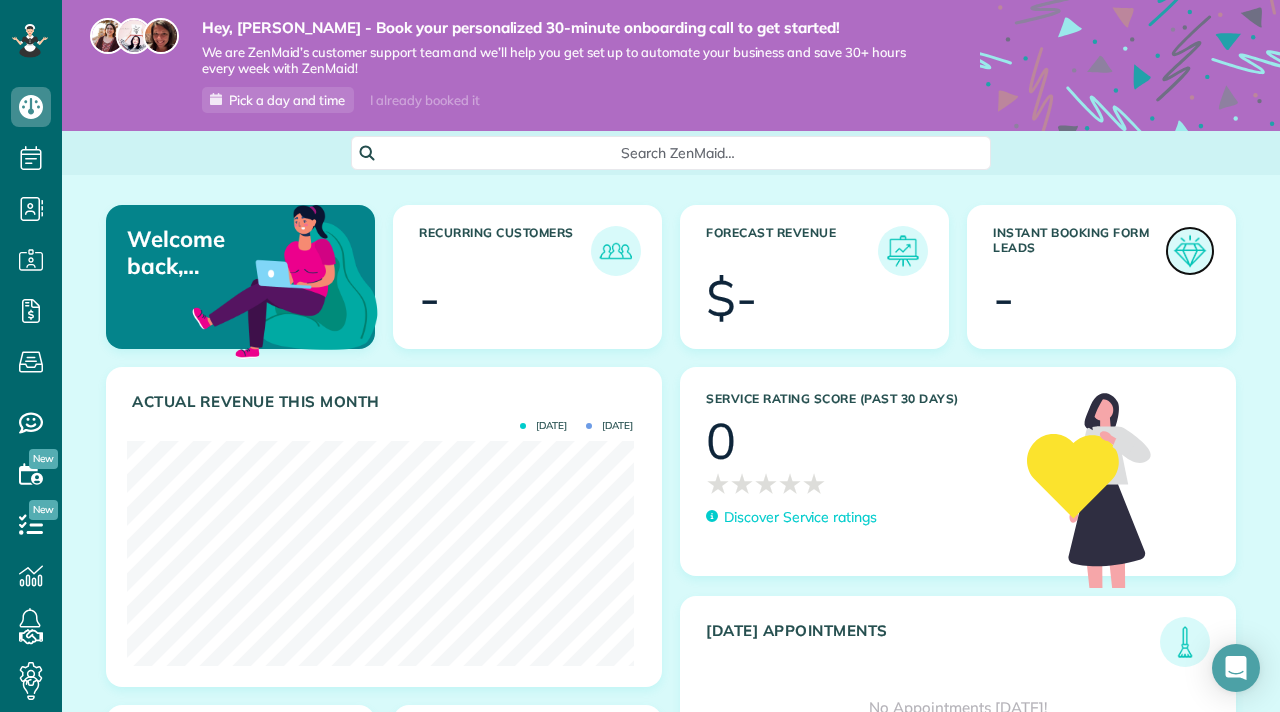 click at bounding box center (1190, 251) 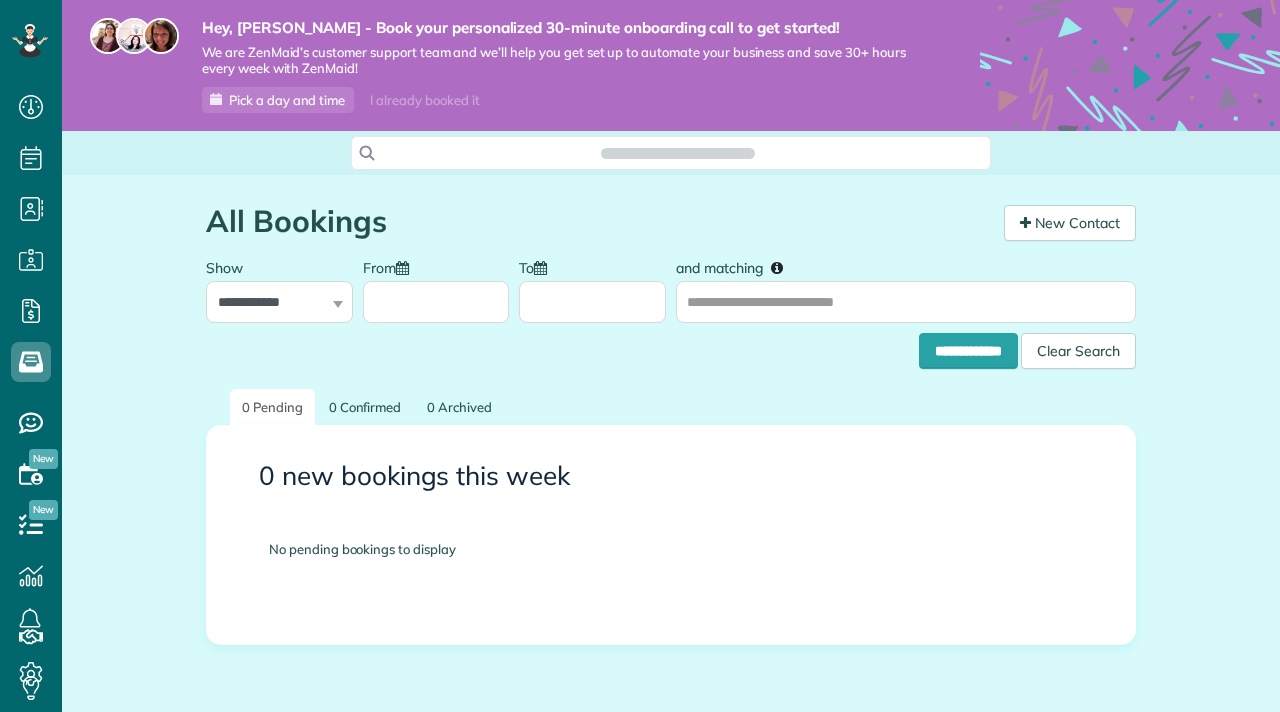scroll, scrollTop: 0, scrollLeft: 0, axis: both 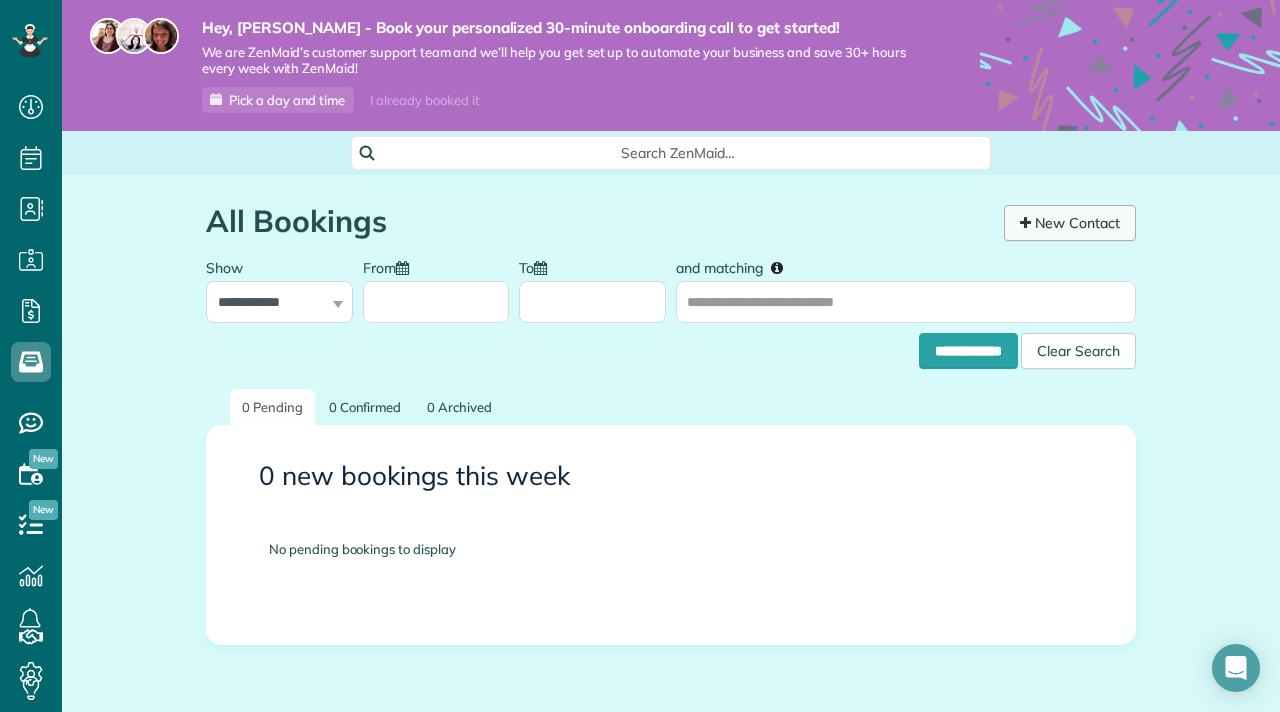 click on "New Contact" at bounding box center (1070, 223) 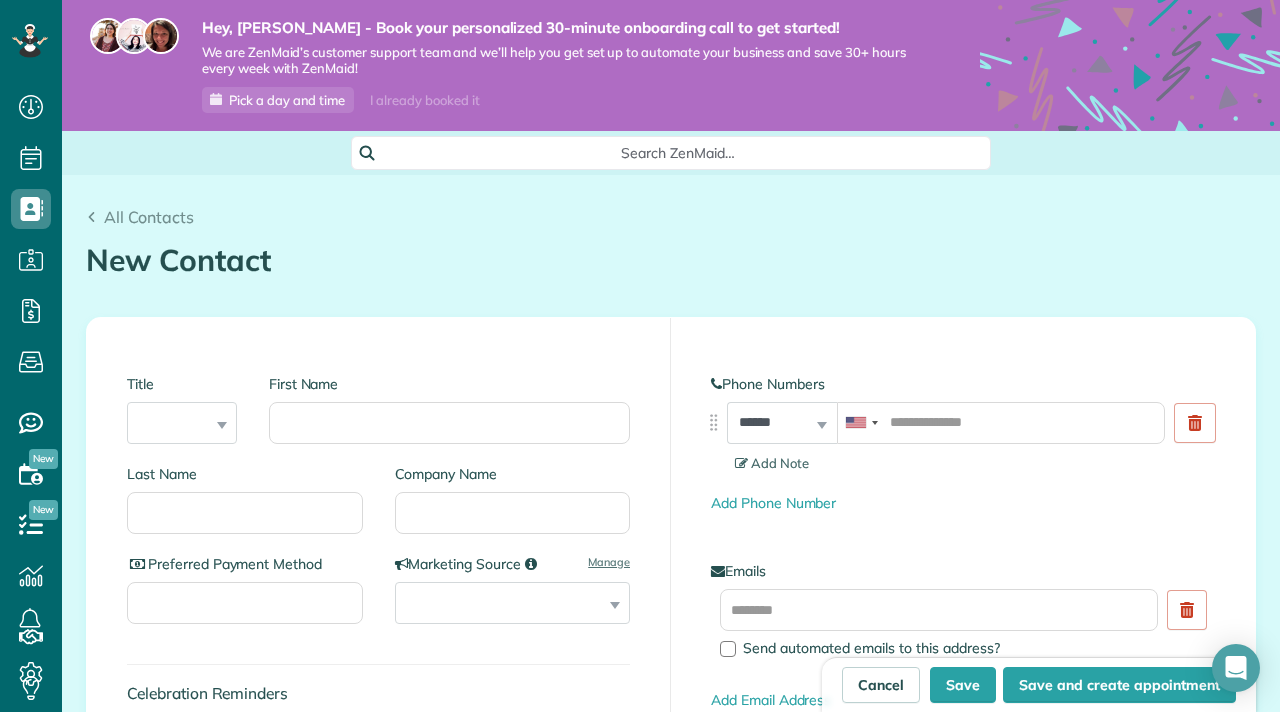 scroll, scrollTop: 0, scrollLeft: 0, axis: both 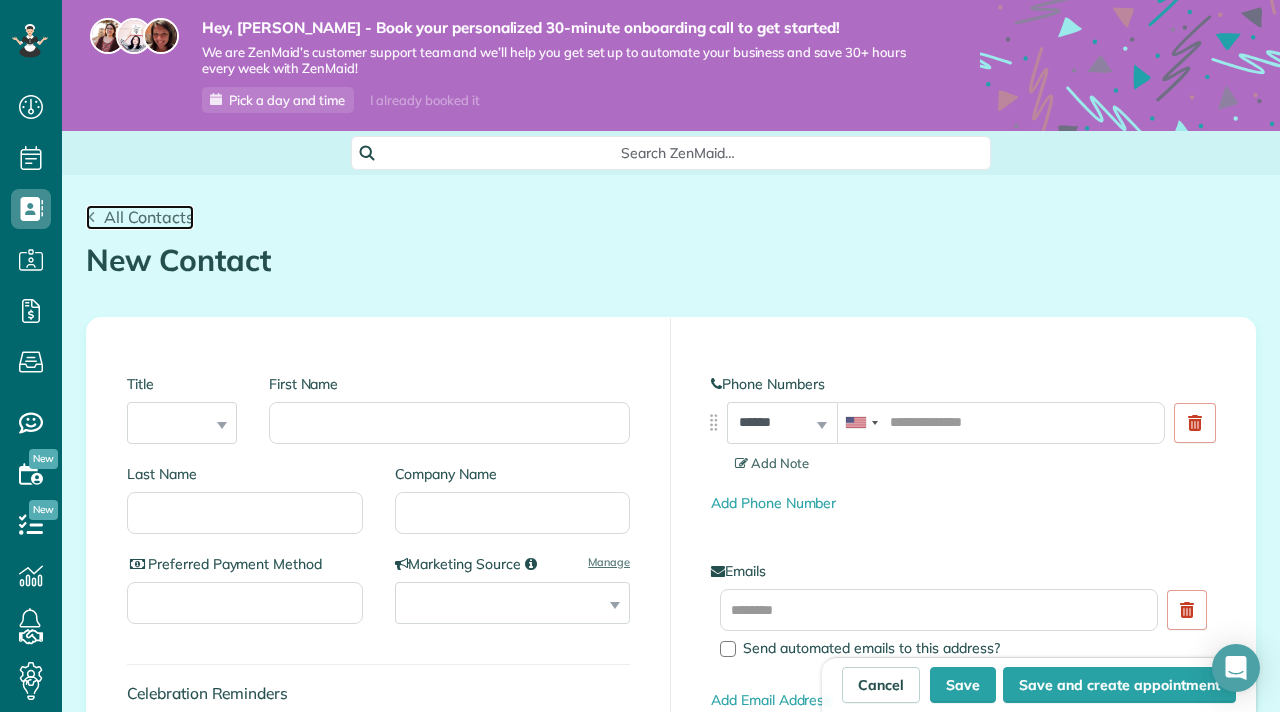 click on "All Contacts" at bounding box center [140, 217] 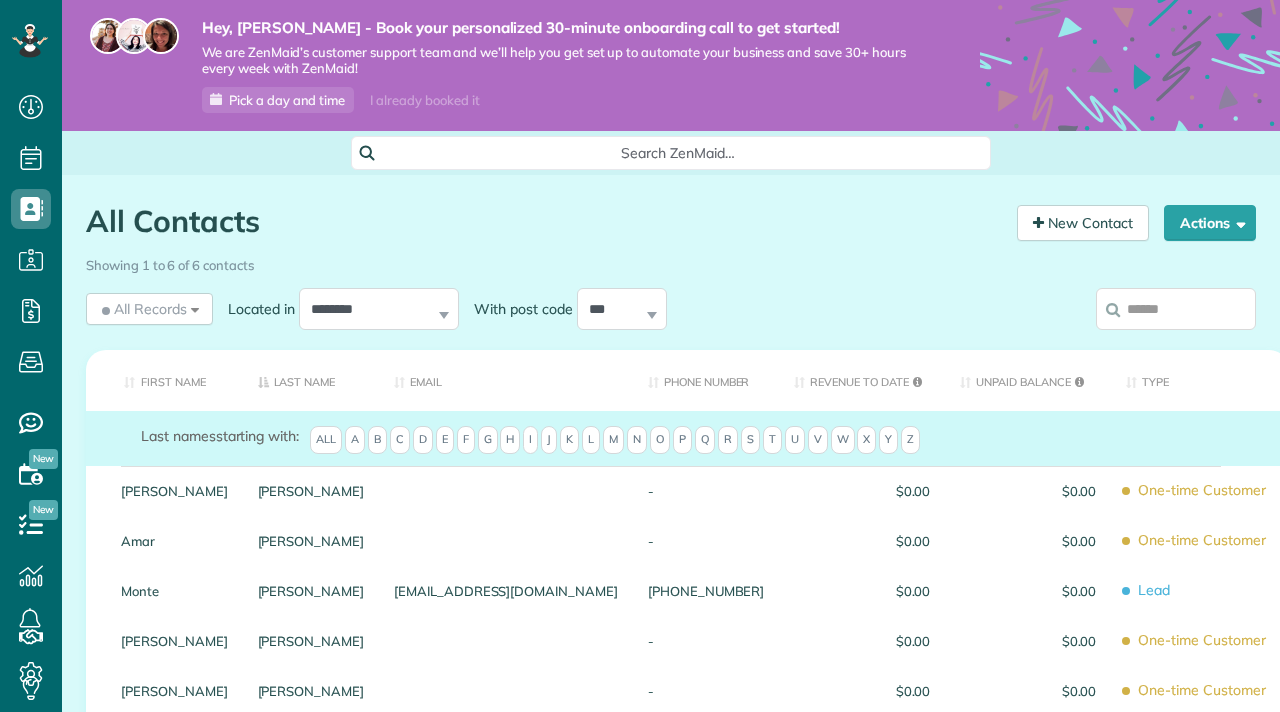 scroll, scrollTop: 0, scrollLeft: 0, axis: both 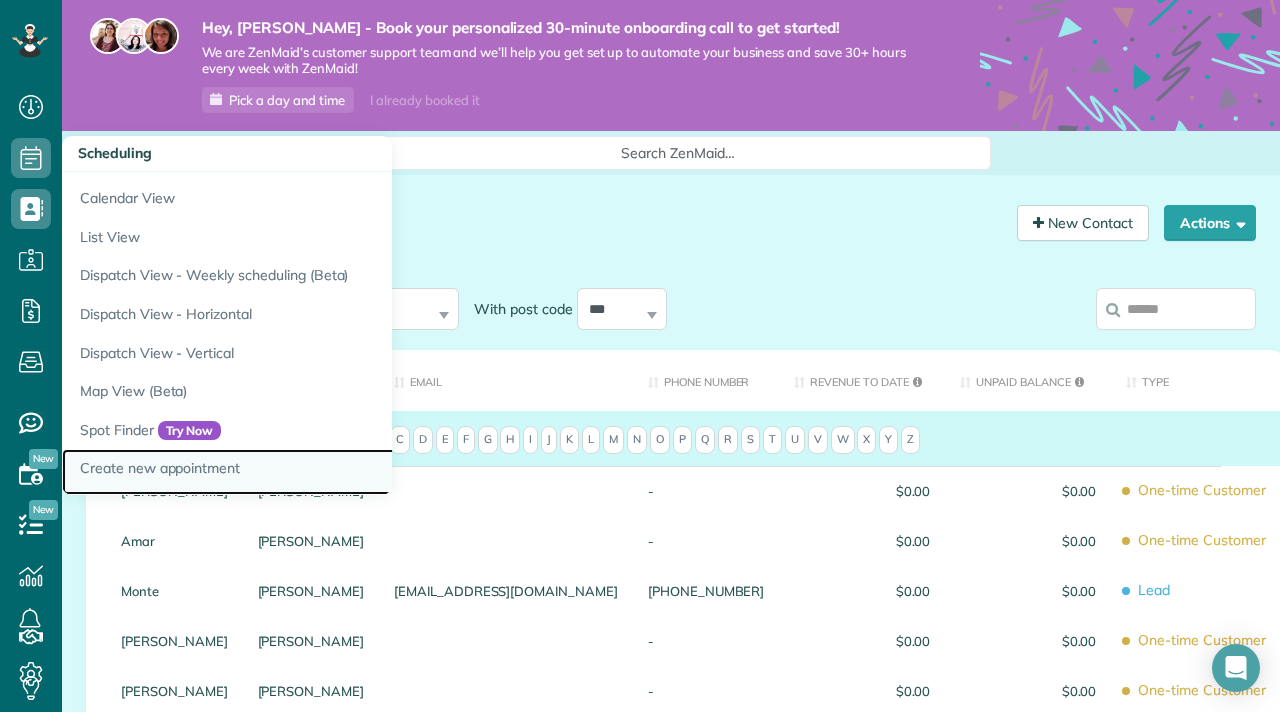 click on "Create new appointment" at bounding box center (312, 472) 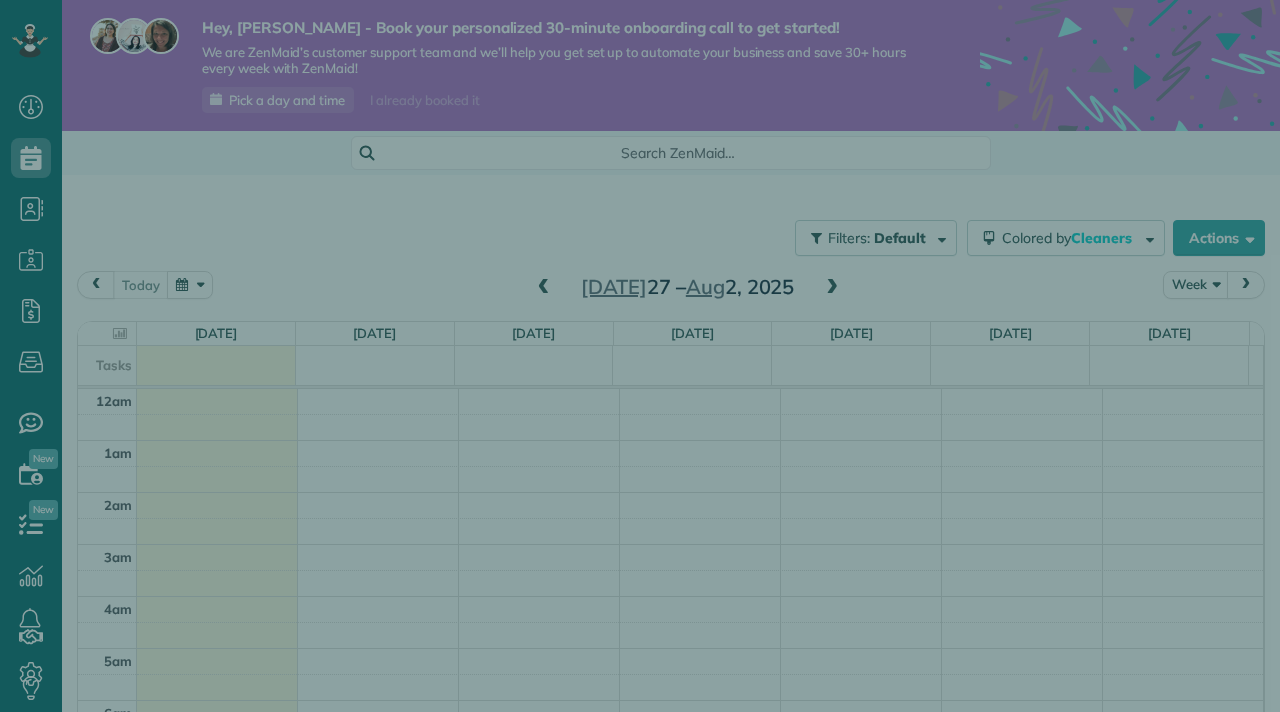 scroll, scrollTop: 0, scrollLeft: 0, axis: both 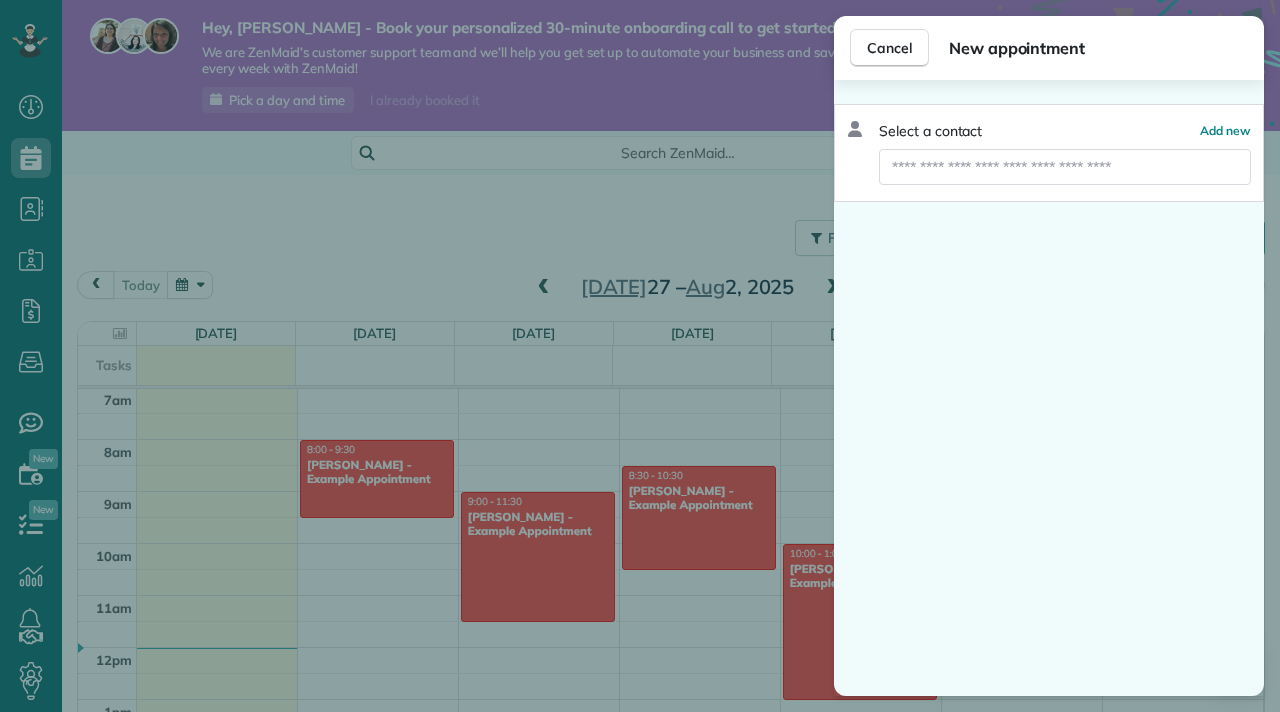 click at bounding box center [1065, 167] 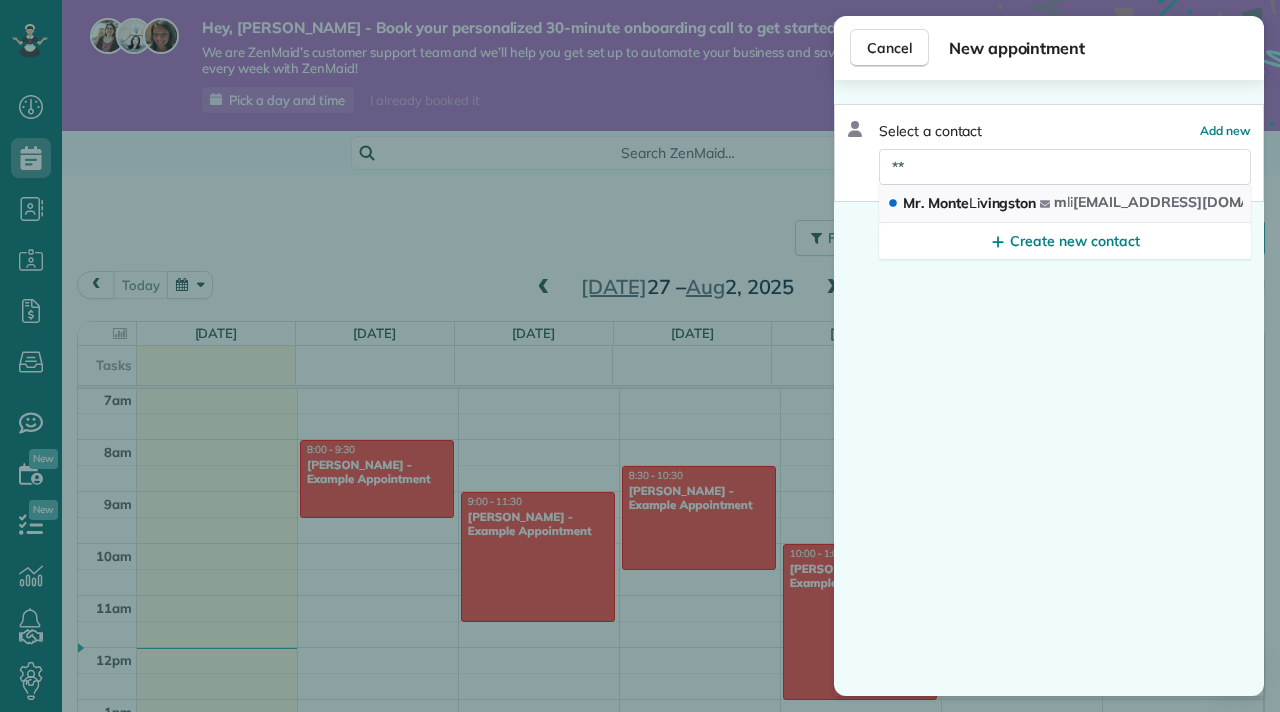 type on "**" 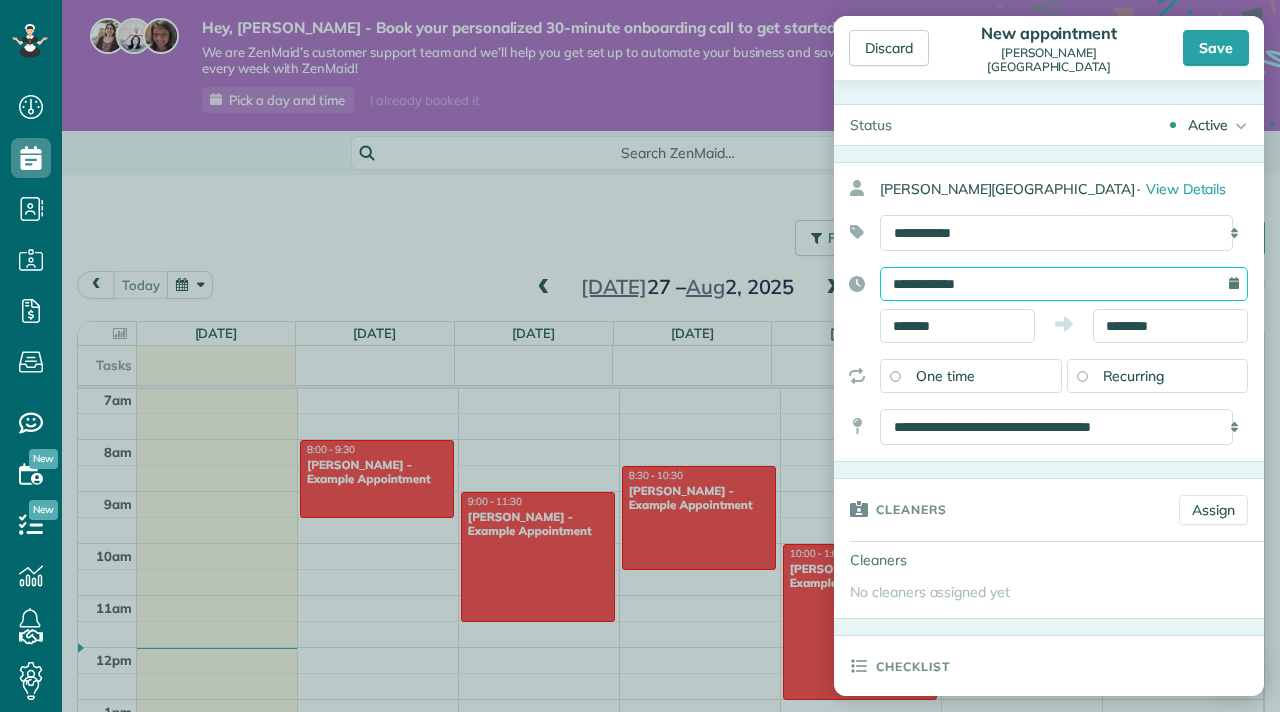 click on "**********" at bounding box center [1064, 284] 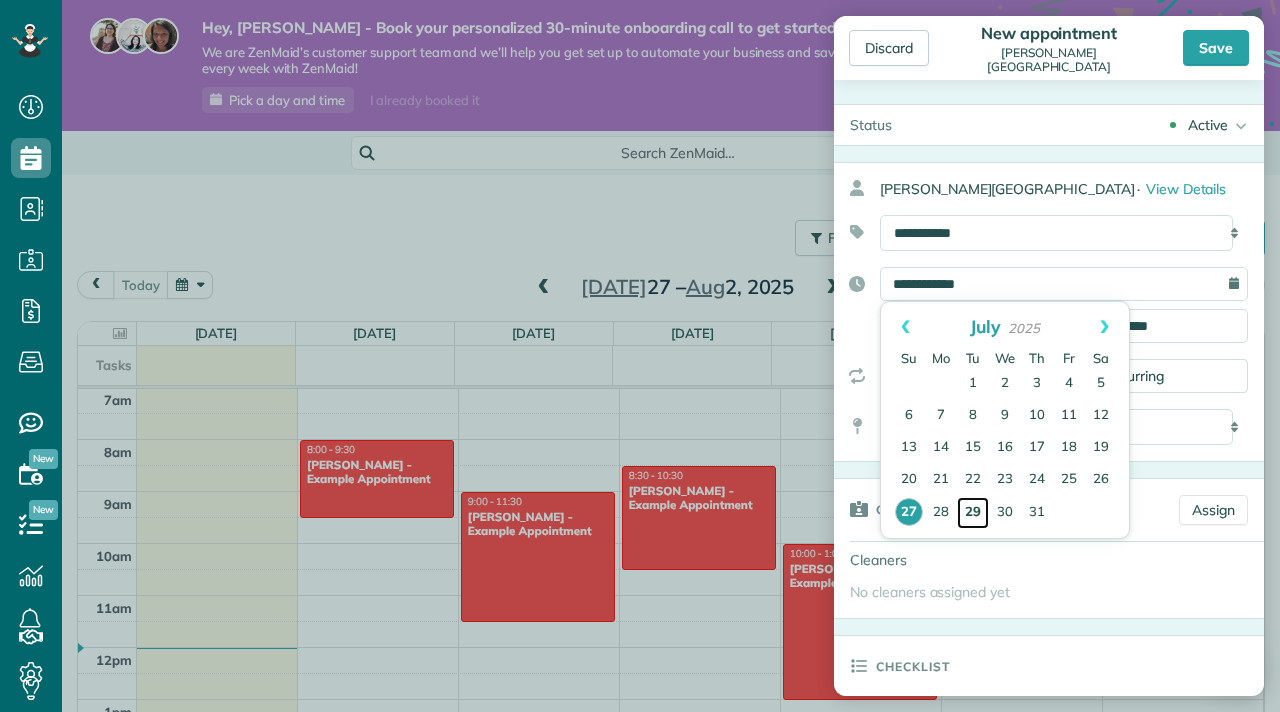 click on "29" at bounding box center [973, 513] 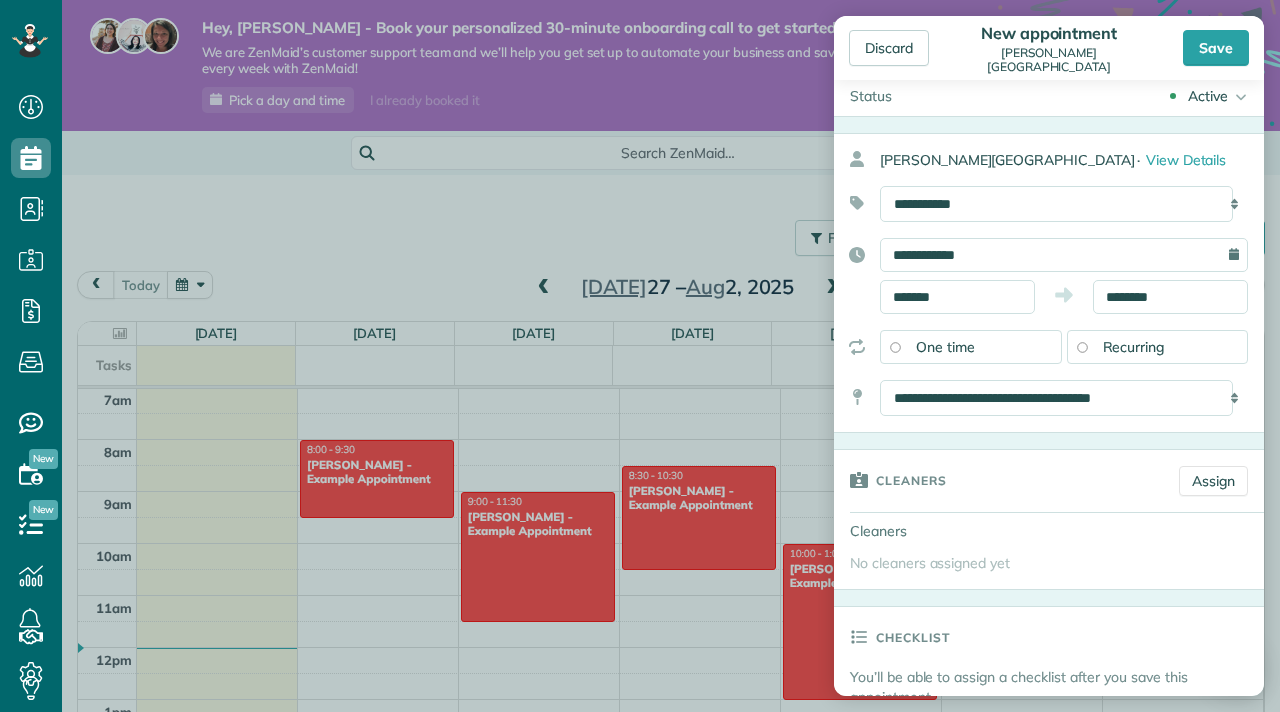 scroll, scrollTop: 35, scrollLeft: 0, axis: vertical 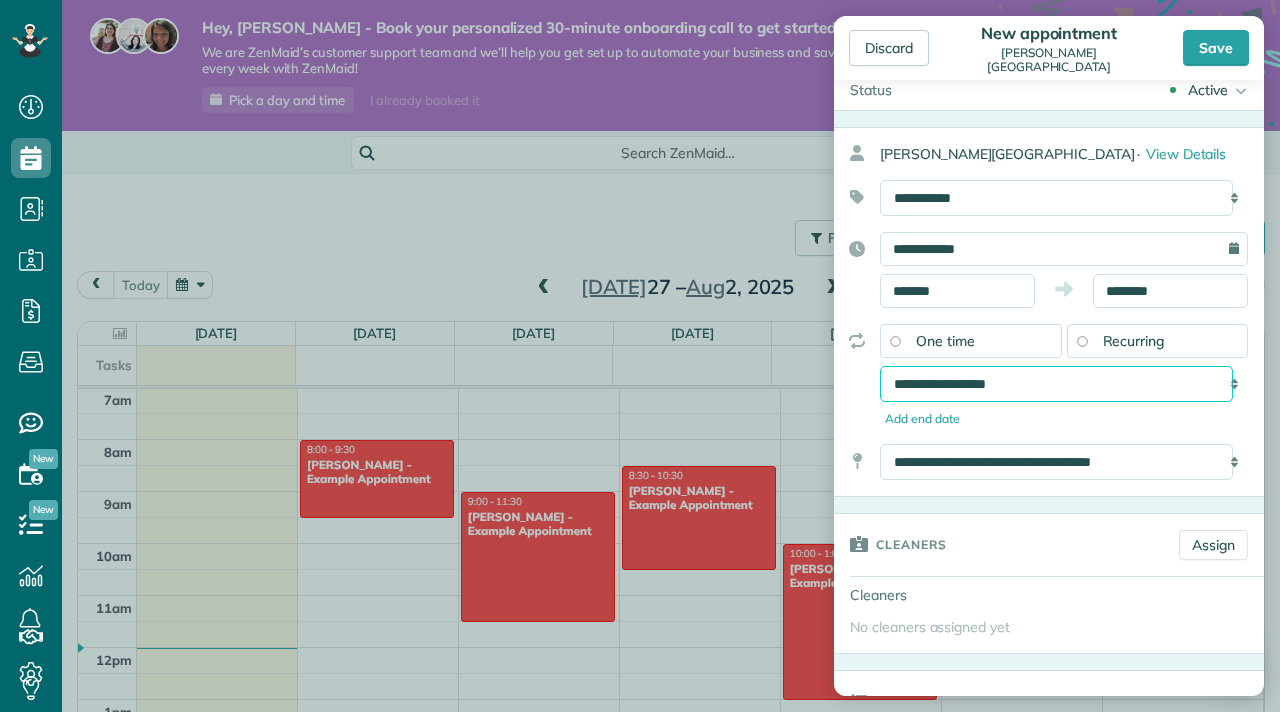 click on "**********" at bounding box center [1056, 384] 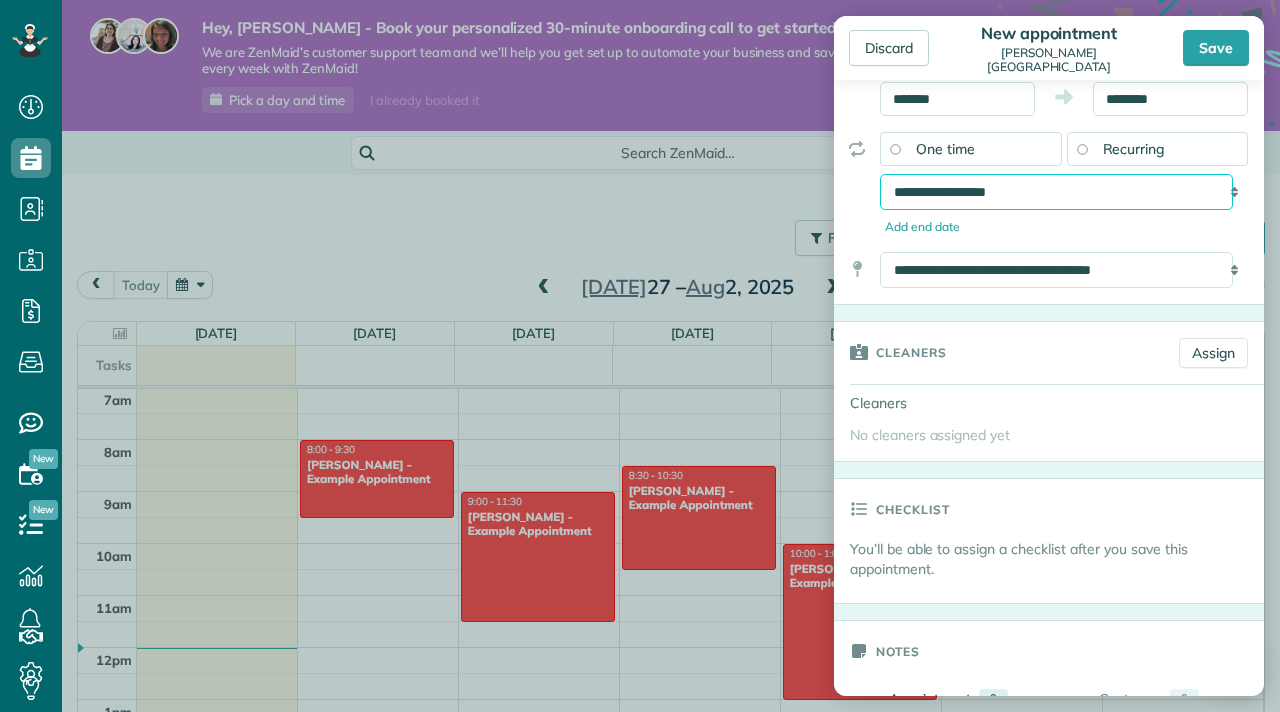 scroll, scrollTop: 229, scrollLeft: 0, axis: vertical 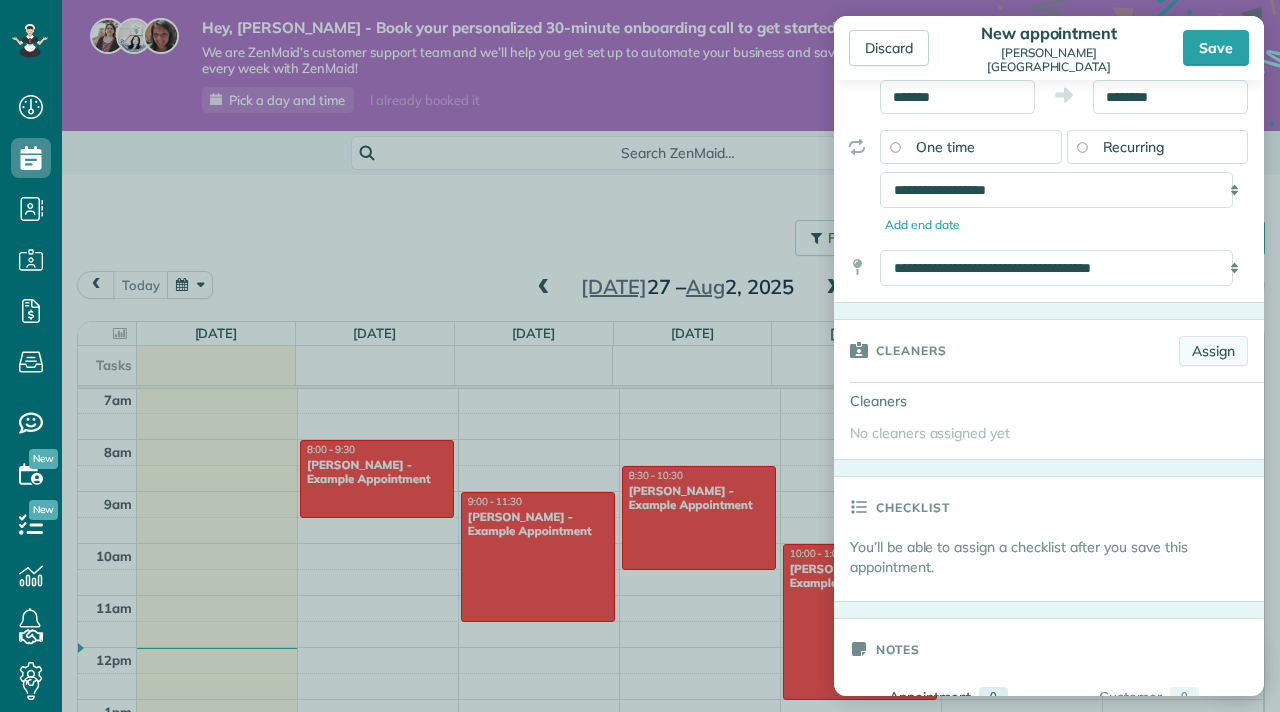 click on "Assign" at bounding box center [1213, 351] 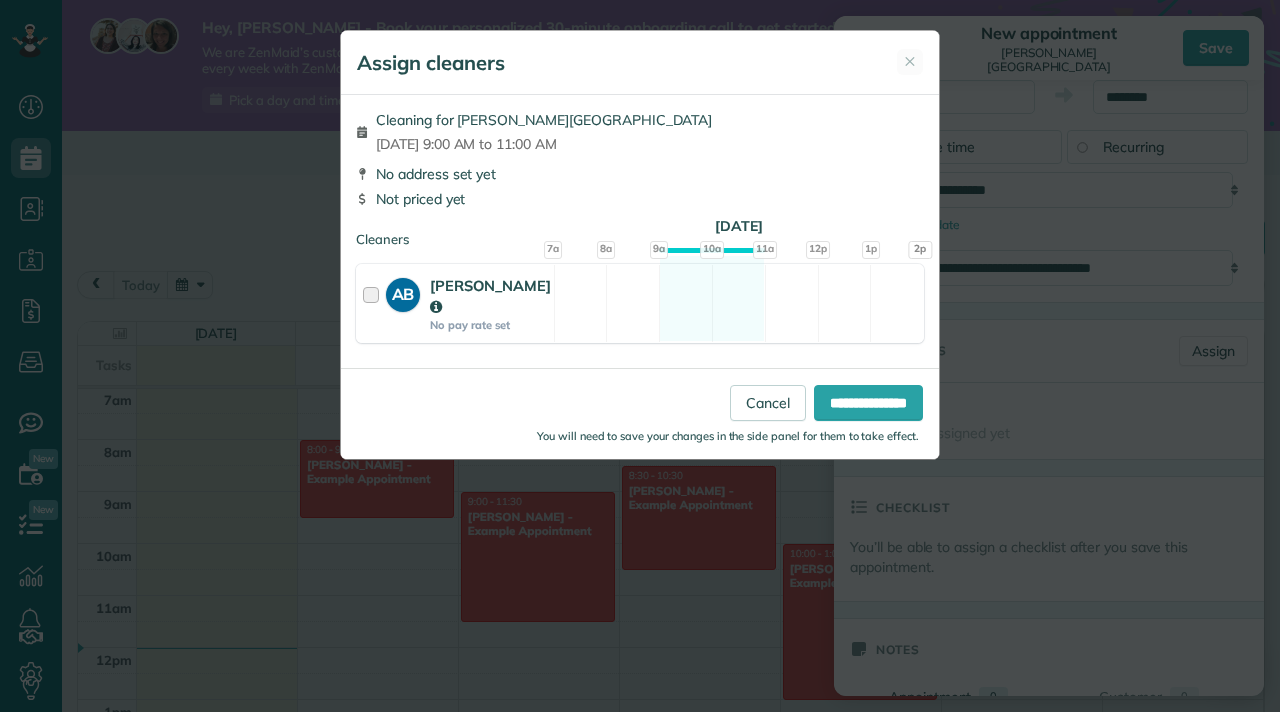 click at bounding box center (374, 303) 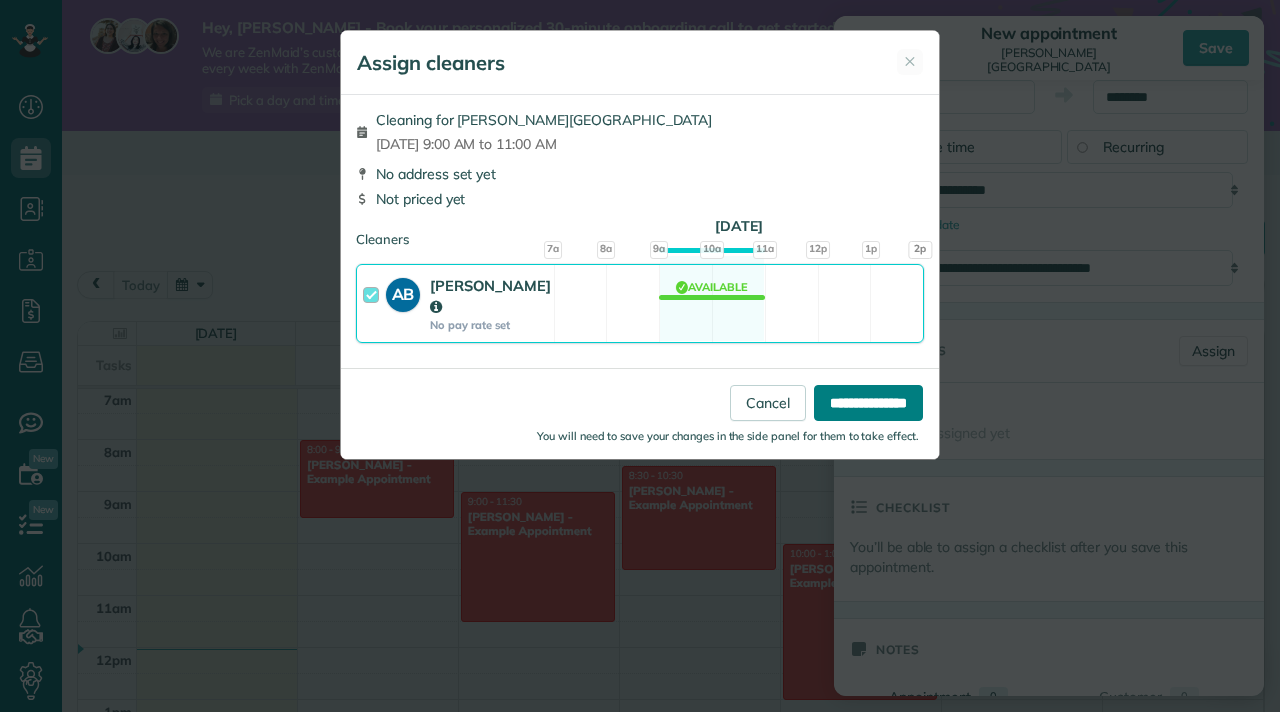 click on "**********" at bounding box center (868, 403) 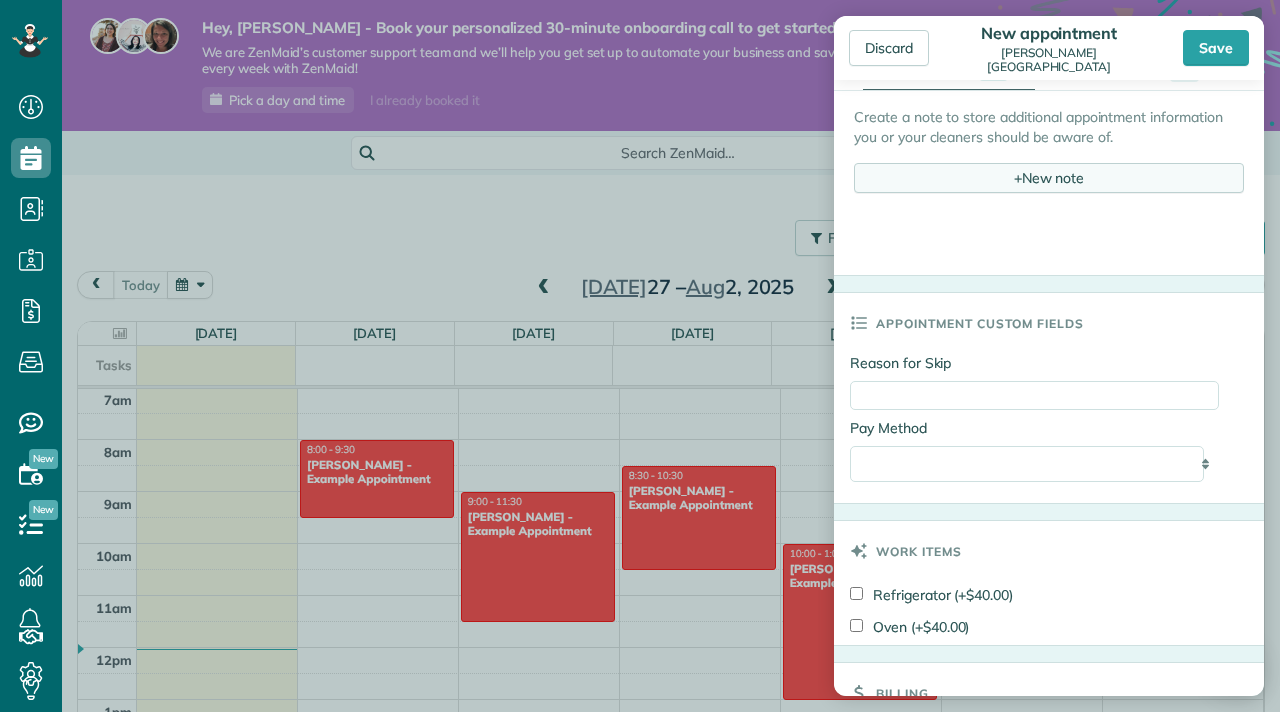 scroll, scrollTop: 889, scrollLeft: 0, axis: vertical 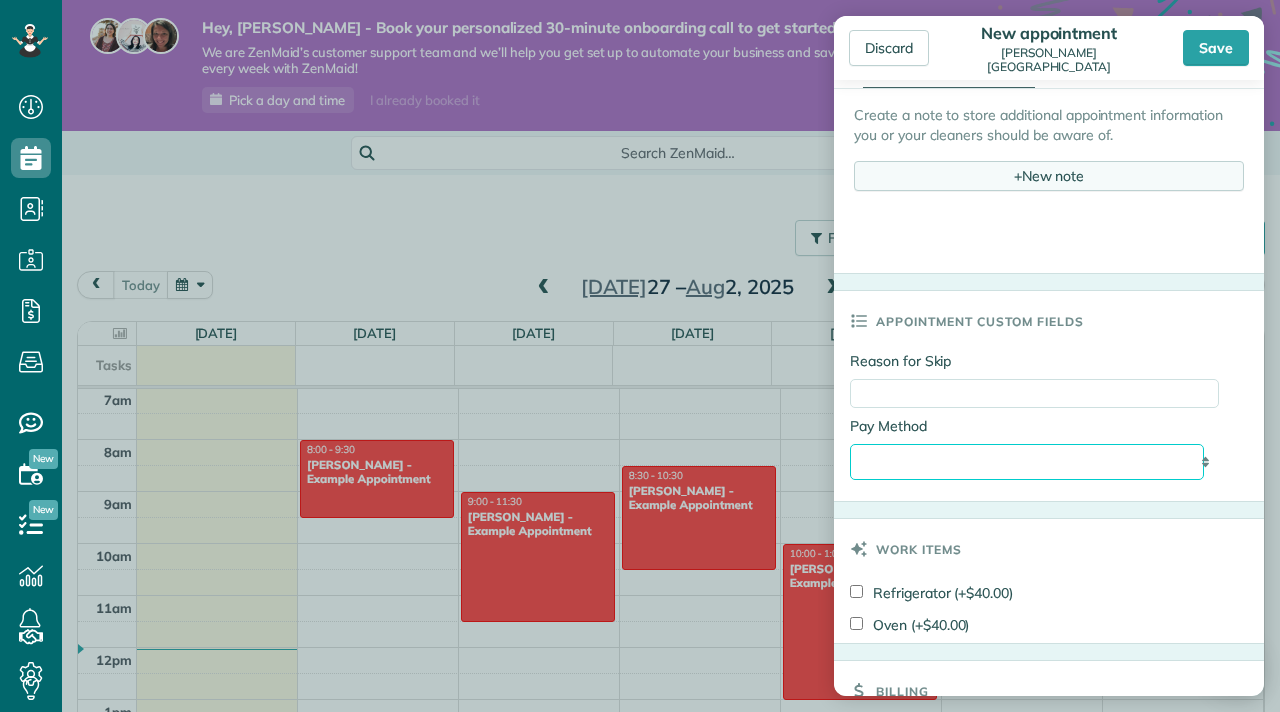 click on "**********" at bounding box center [1027, 462] 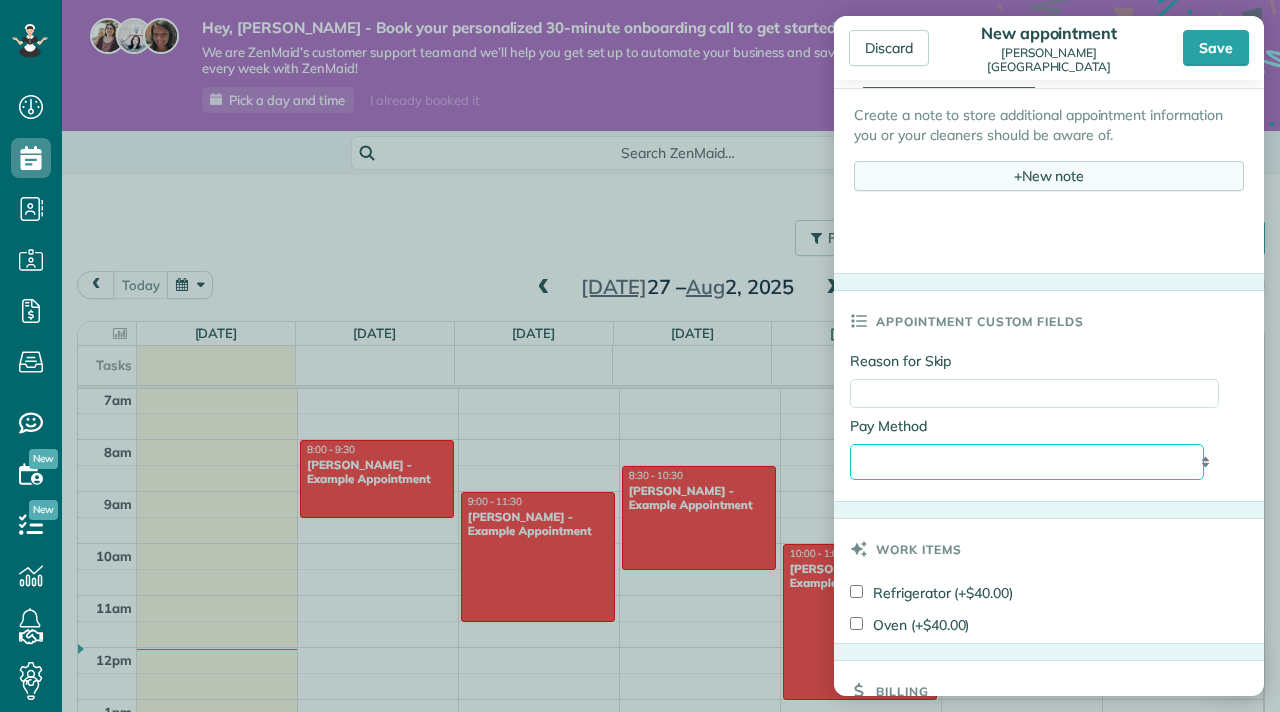 select on "*****" 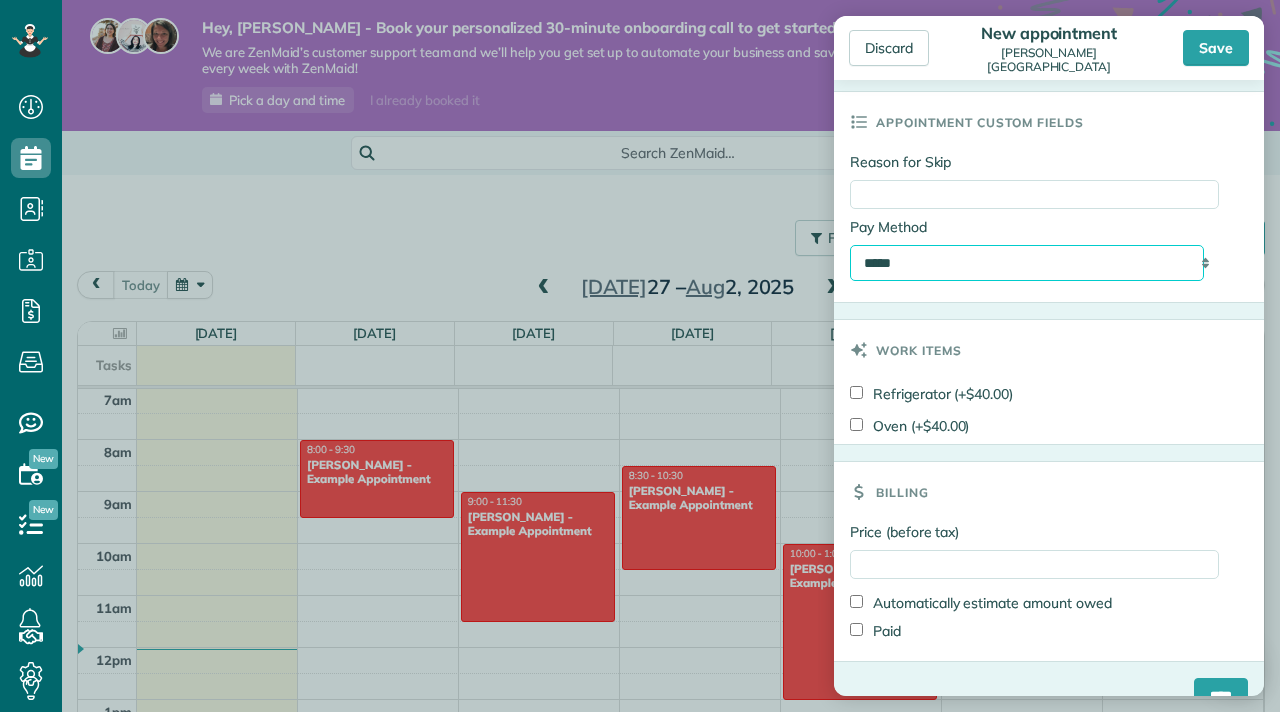 scroll, scrollTop: 1127, scrollLeft: 0, axis: vertical 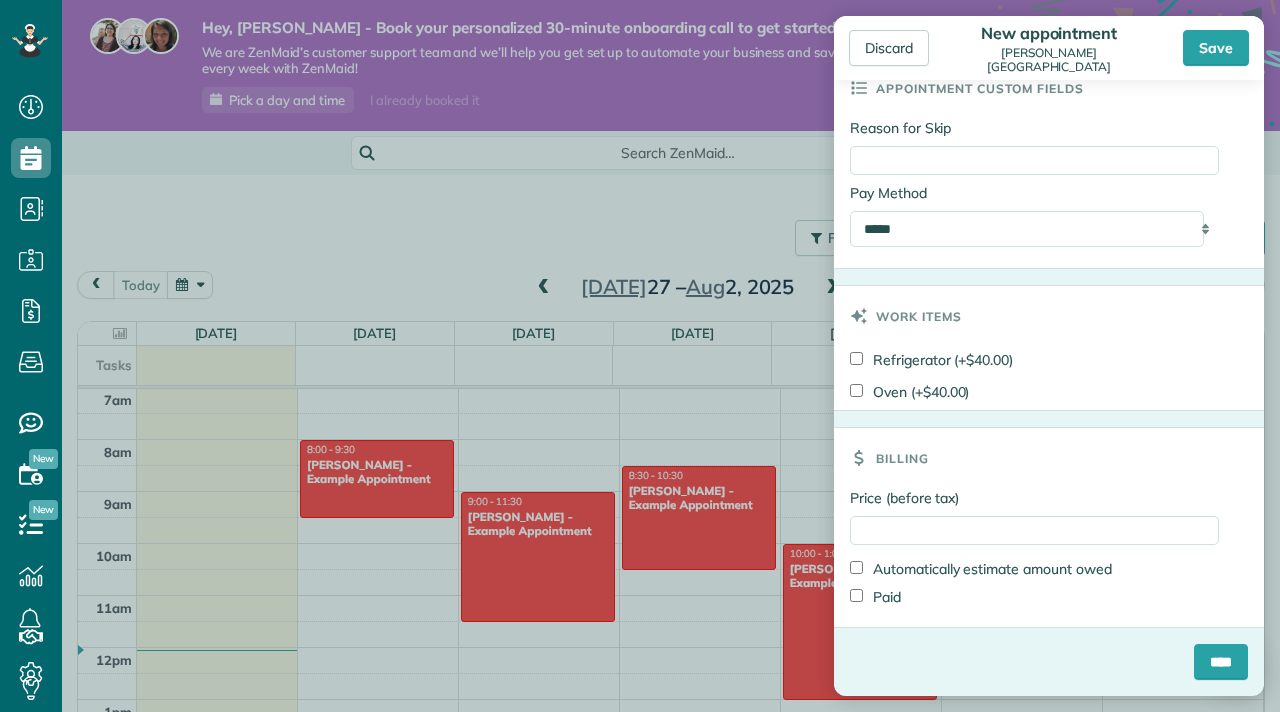 click on "Work items" at bounding box center [919, 316] 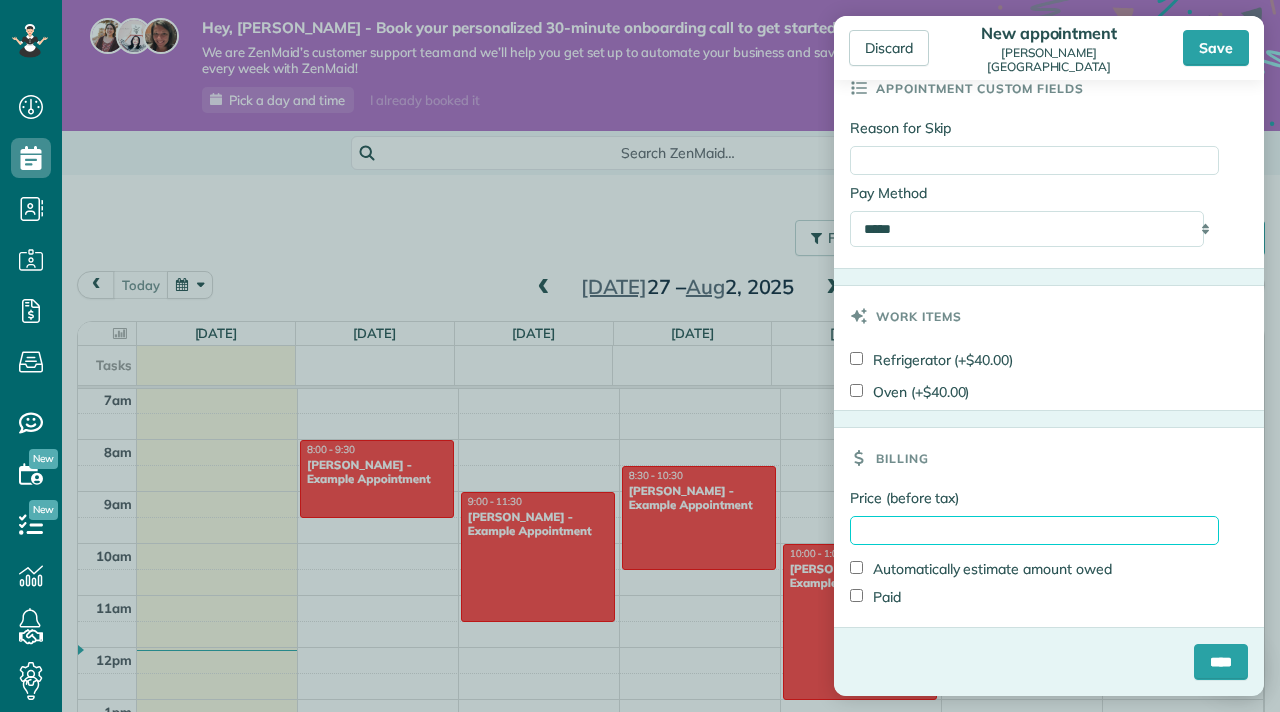 click on "Price (before tax)" at bounding box center (1034, 530) 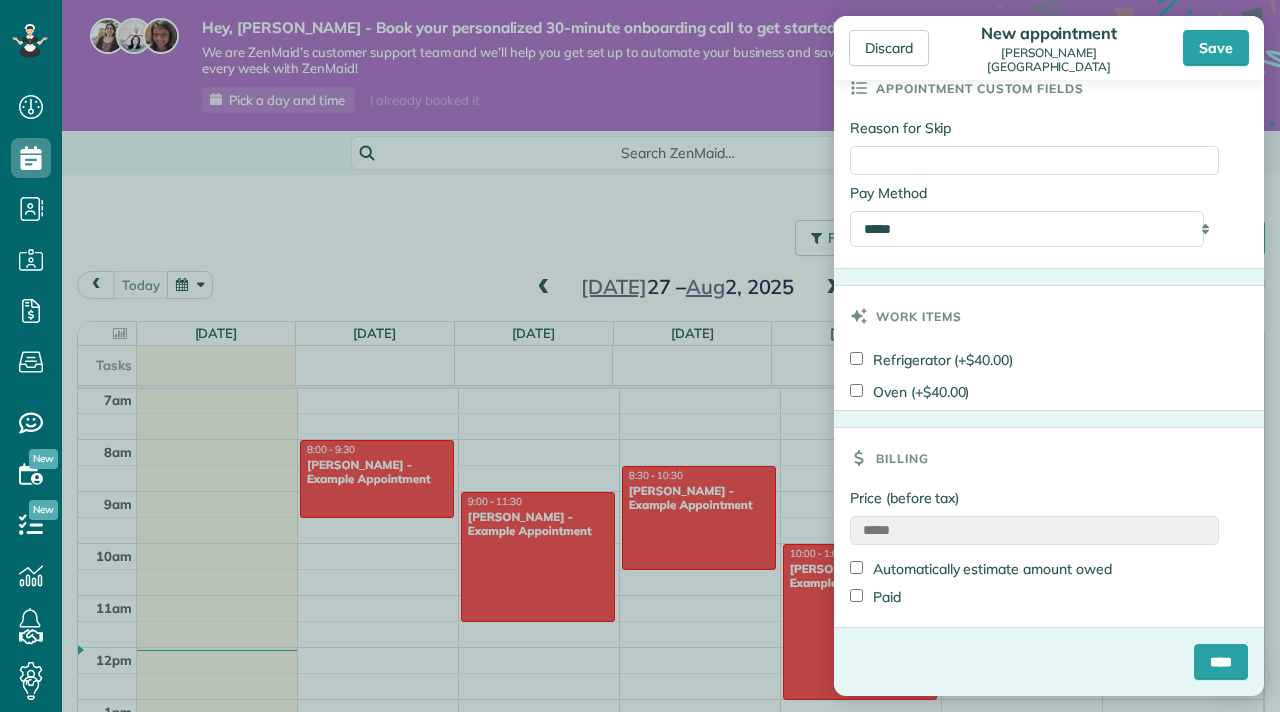 click on "*****" at bounding box center (1034, 530) 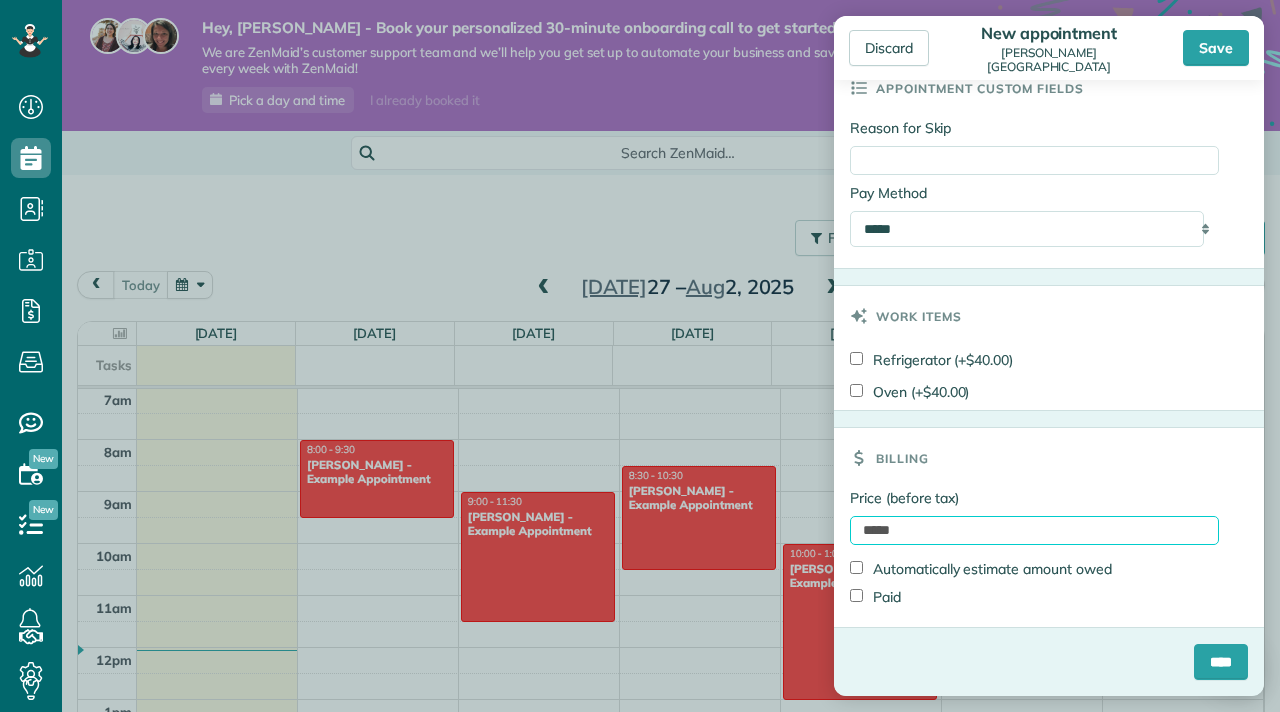 click on "*****" at bounding box center (1034, 530) 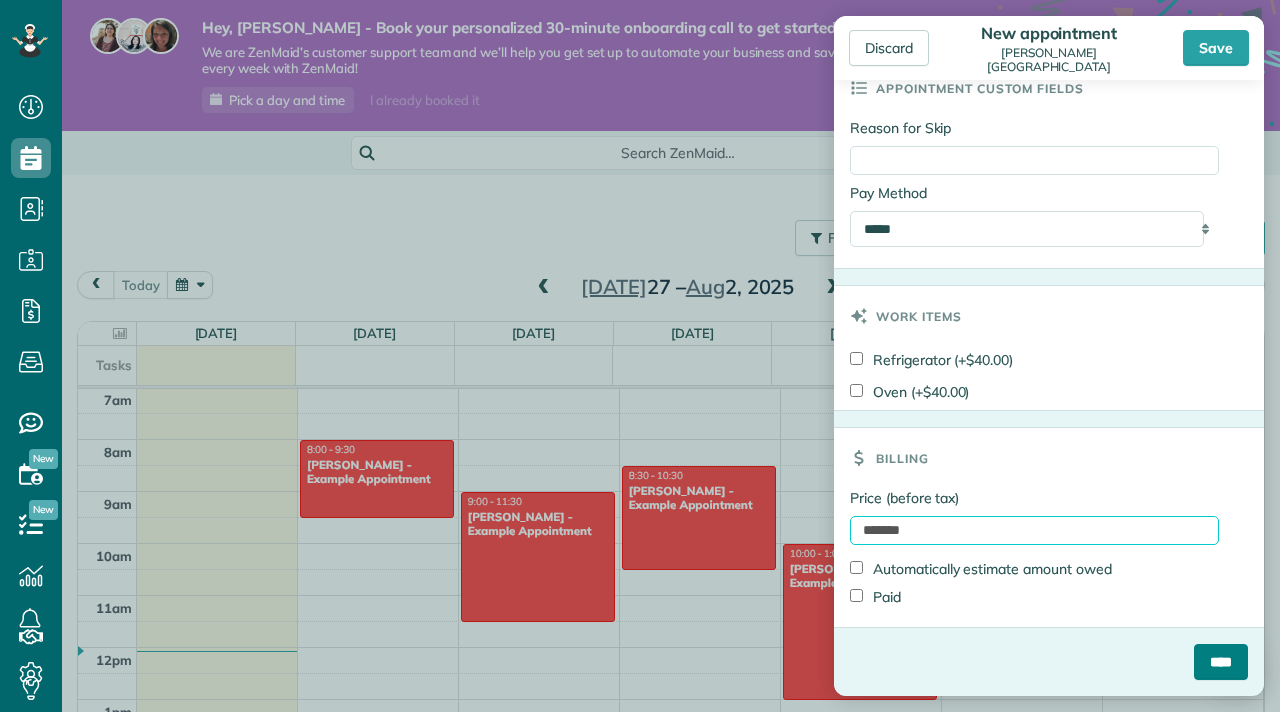 type on "*******" 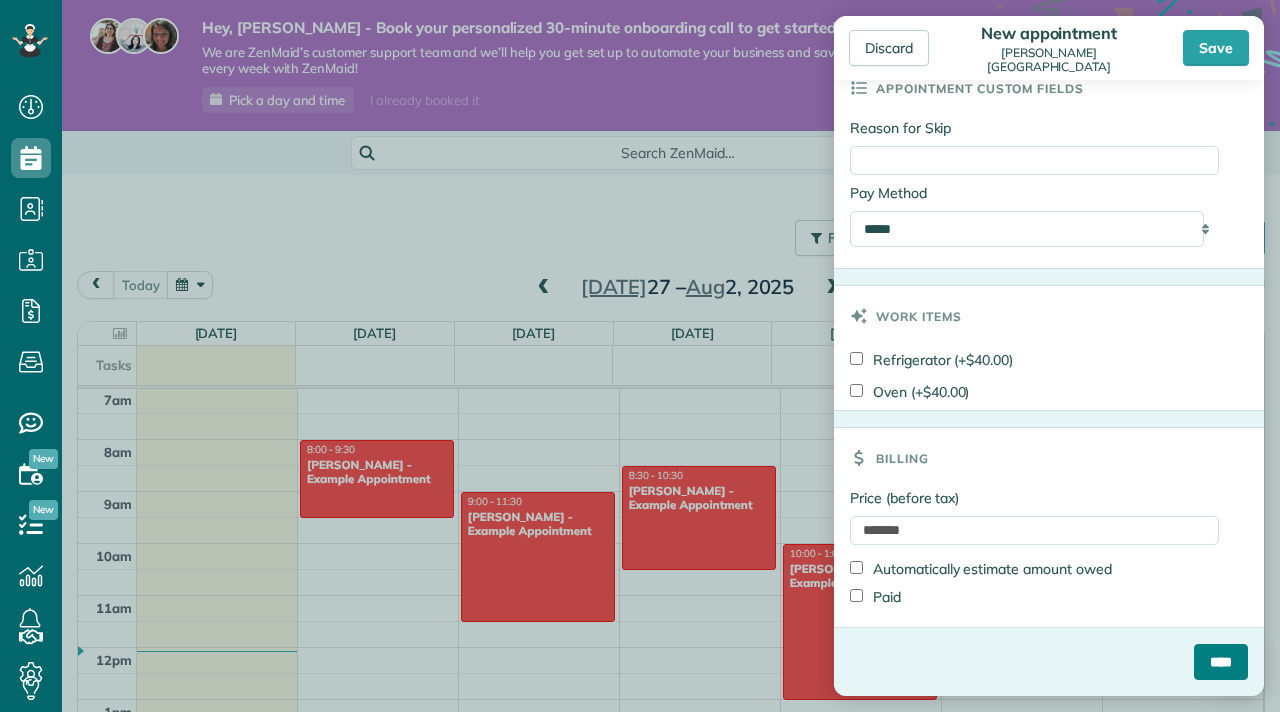 click on "****" at bounding box center (1221, 662) 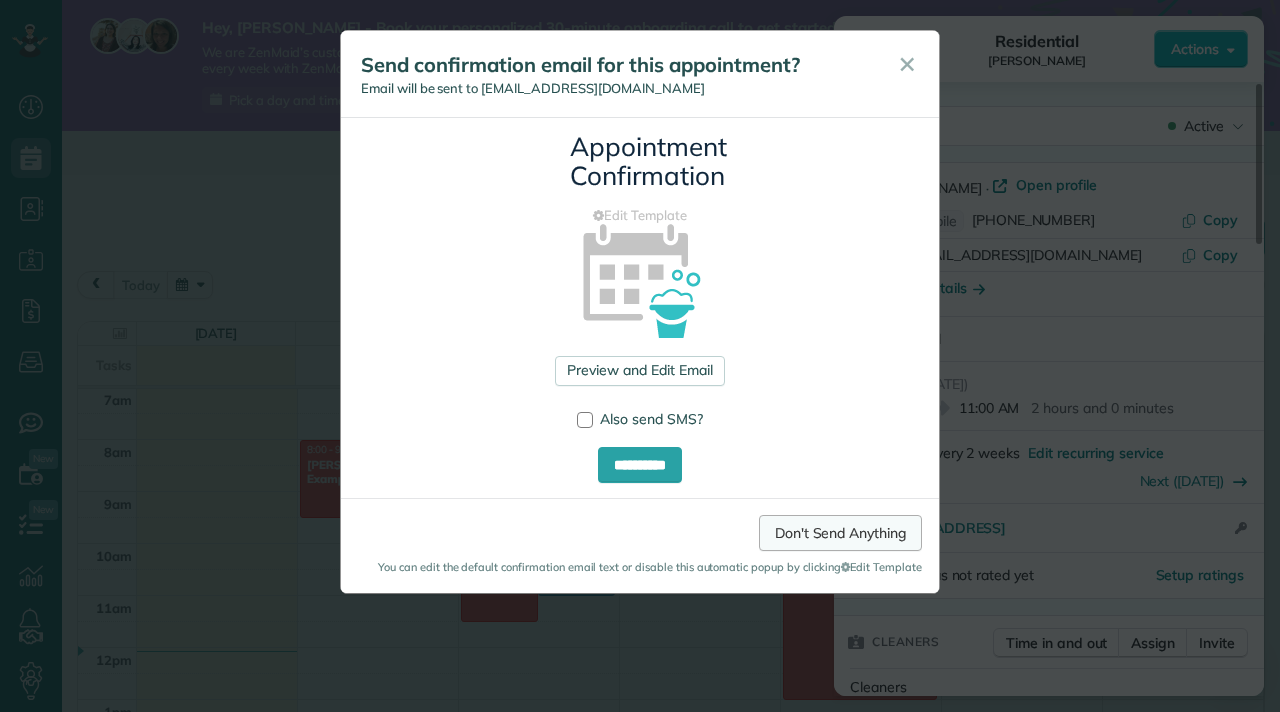 click on "Don't Send Anything" at bounding box center (840, 533) 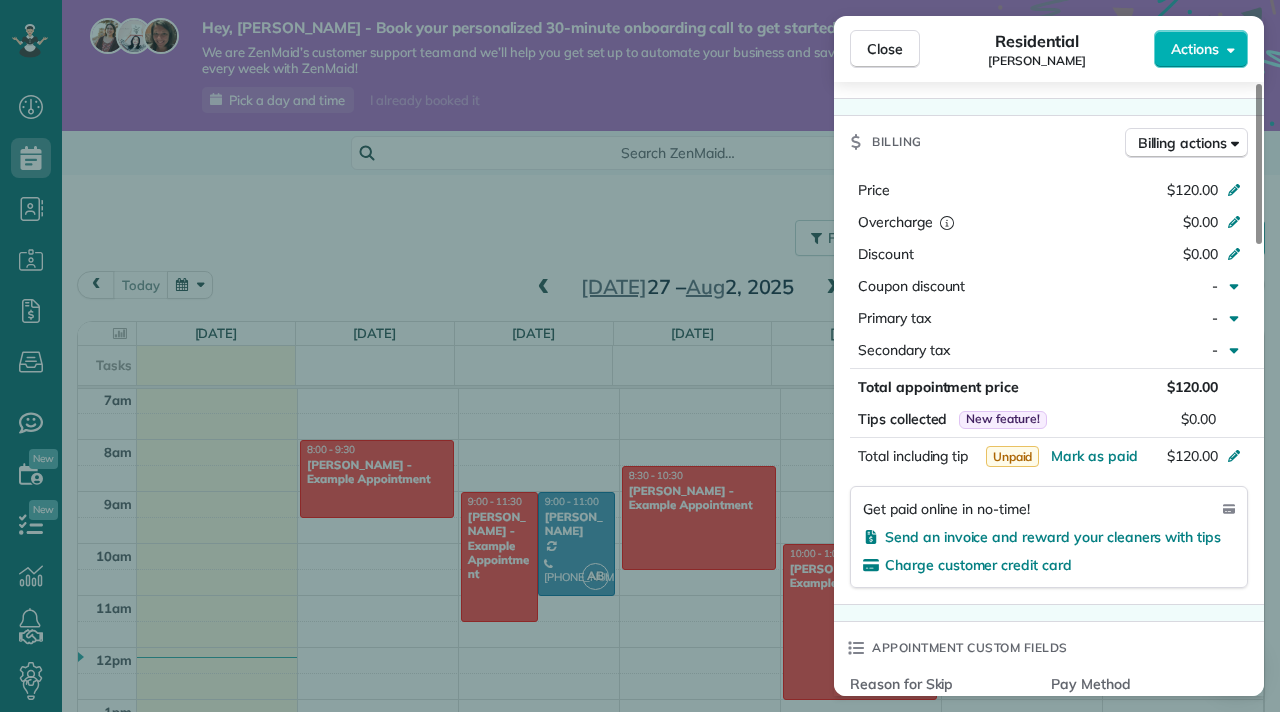 scroll, scrollTop: 852, scrollLeft: 0, axis: vertical 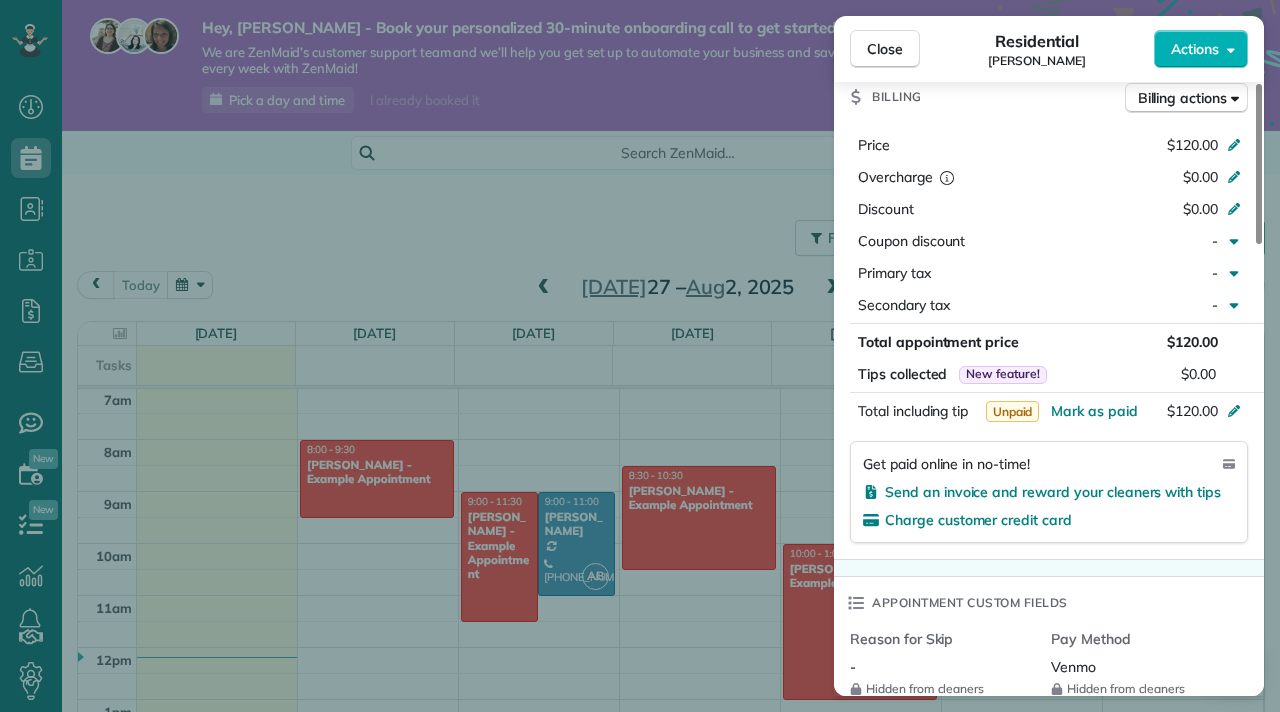 click on "Total appointment price" at bounding box center [938, 342] 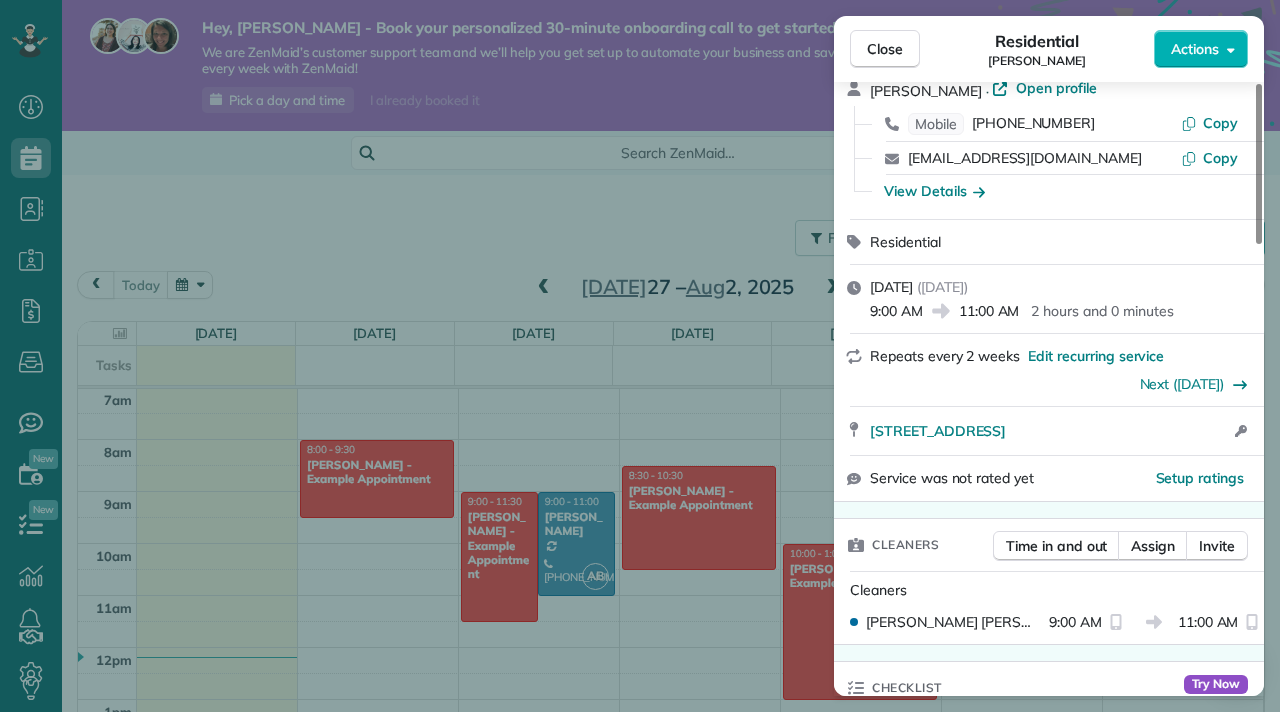scroll, scrollTop: 0, scrollLeft: 0, axis: both 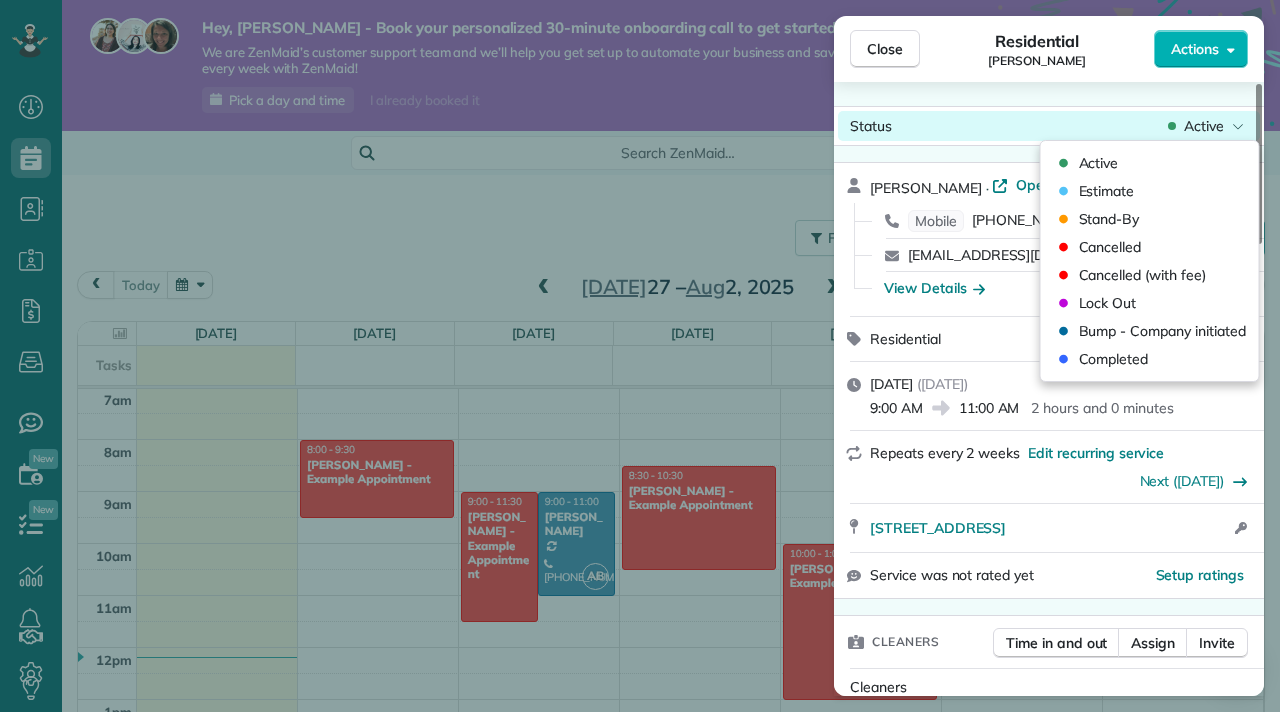 click 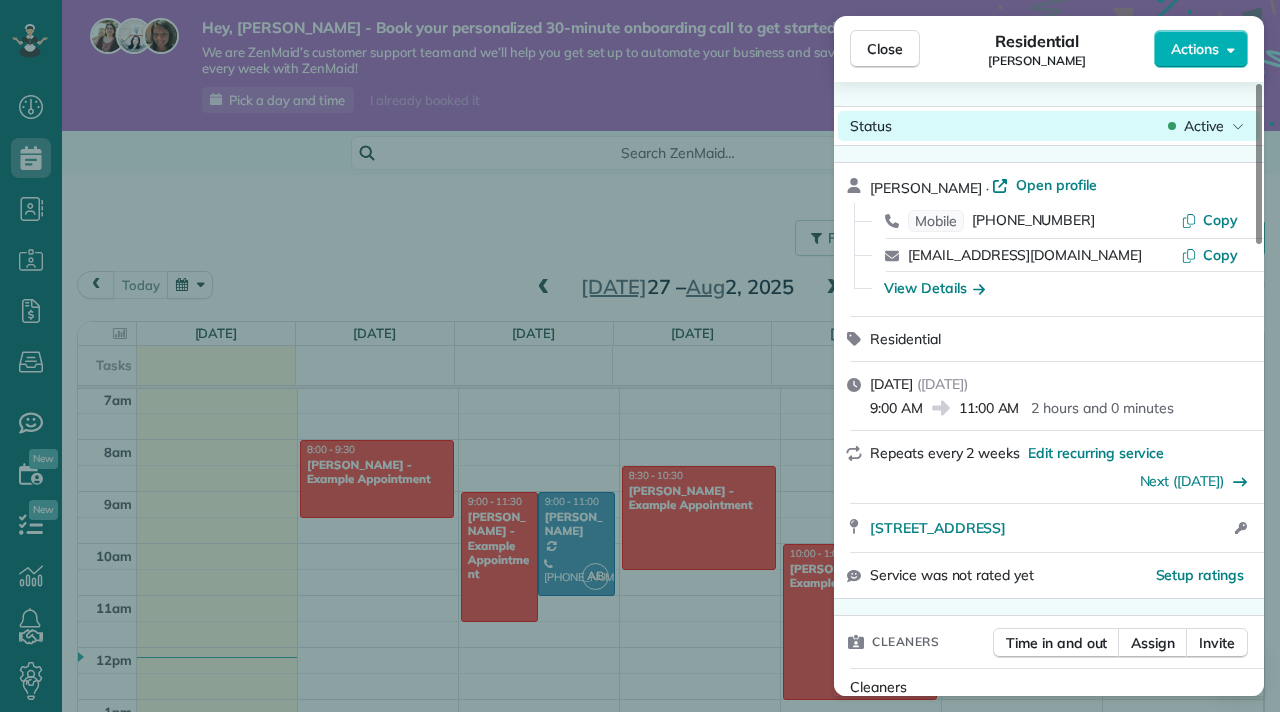 click on "Active" at bounding box center [1204, 126] 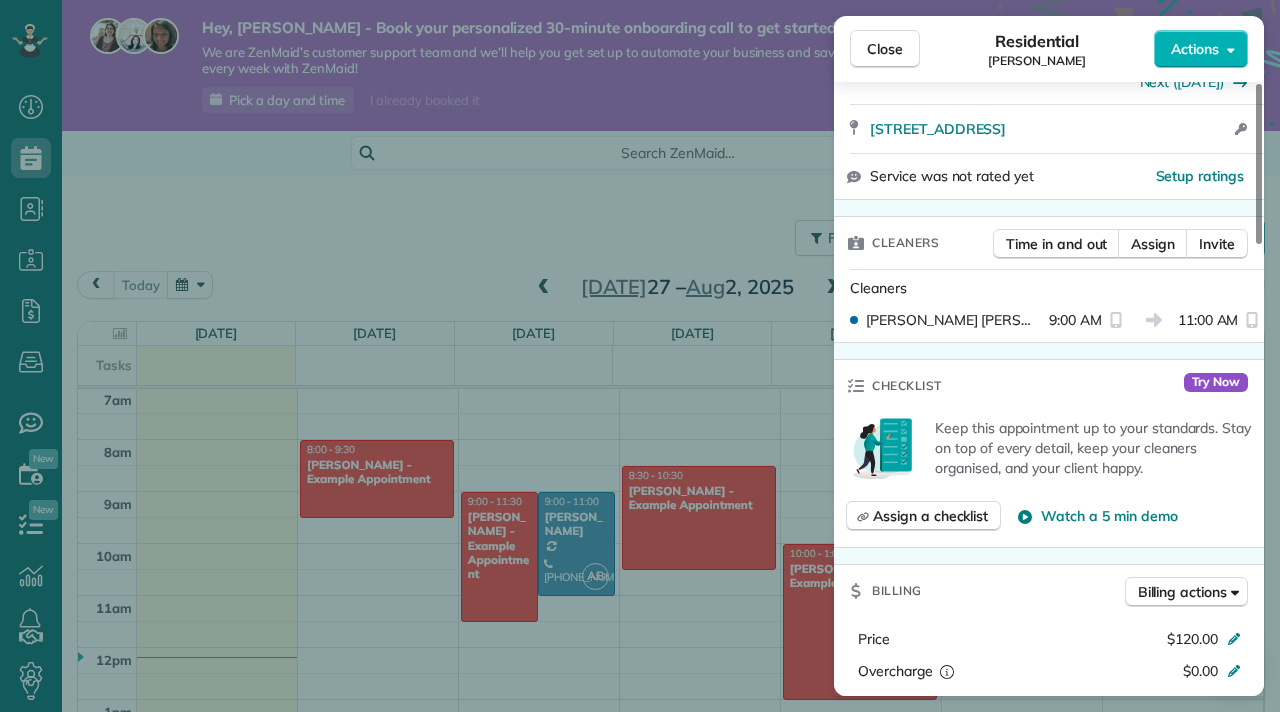 scroll, scrollTop: 437, scrollLeft: 0, axis: vertical 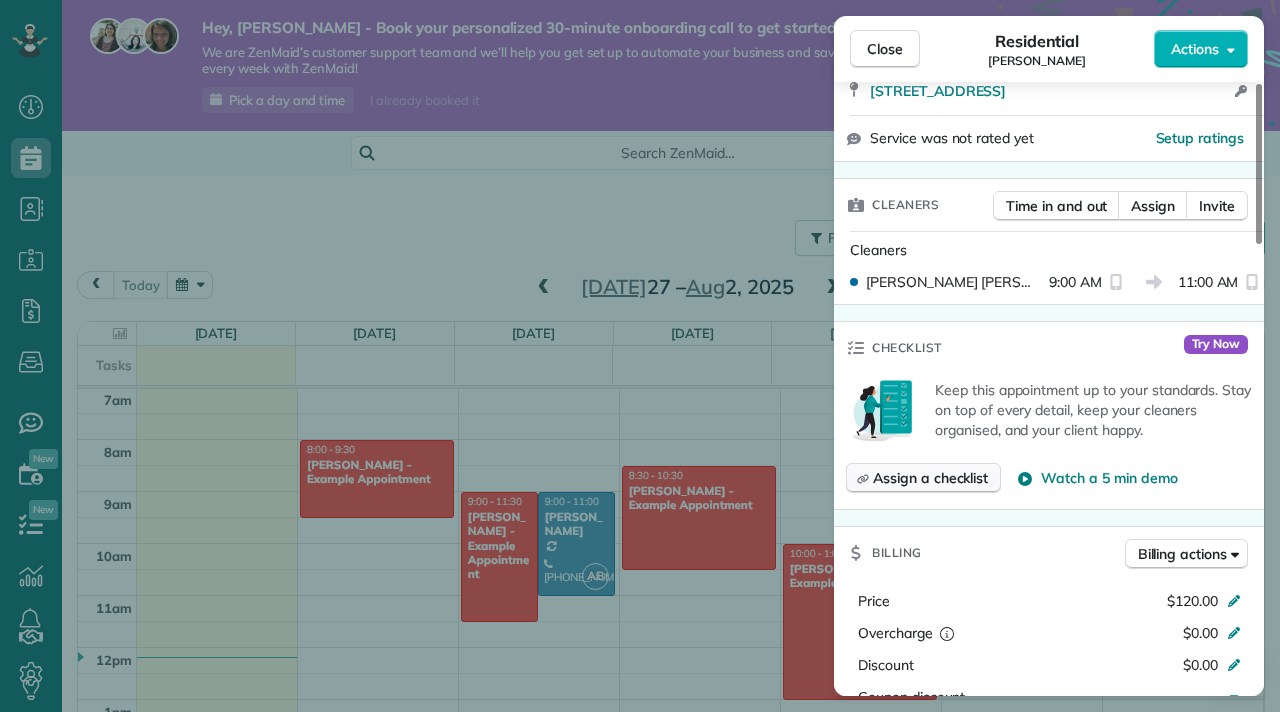 click on "Assign a checklist" at bounding box center [930, 478] 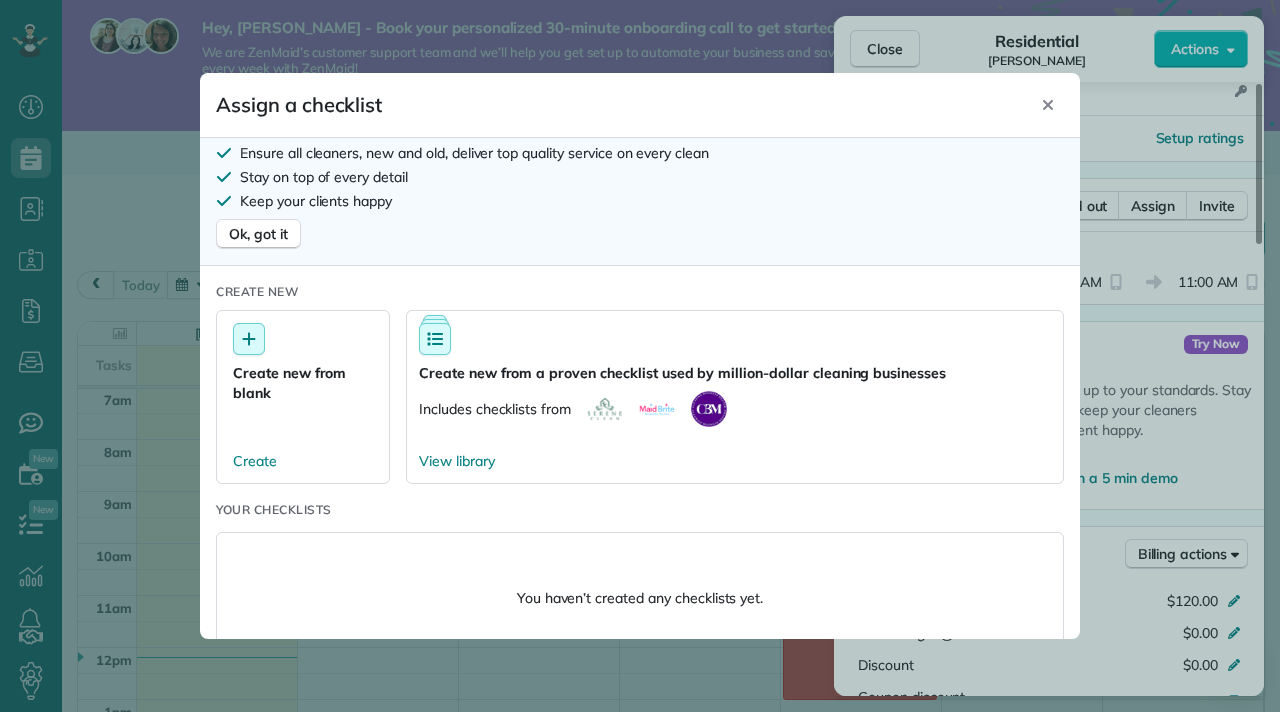 scroll, scrollTop: 120, scrollLeft: 0, axis: vertical 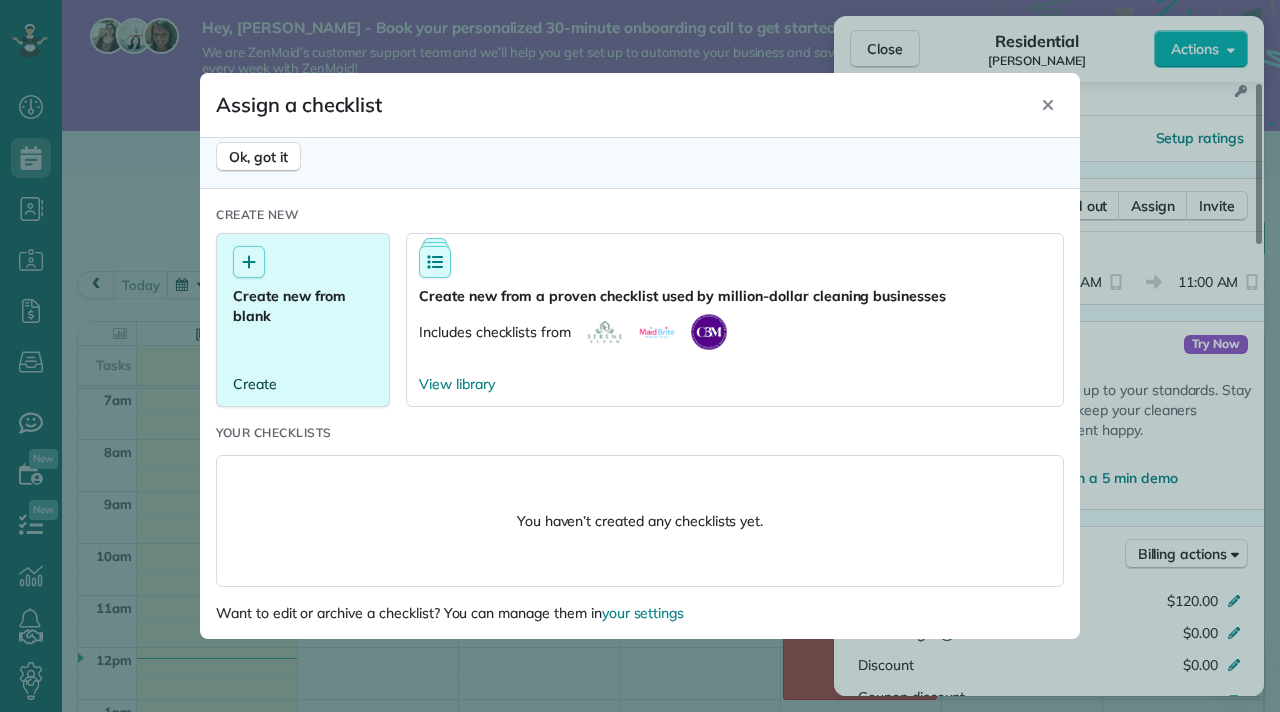 click on "Create" at bounding box center [303, 384] 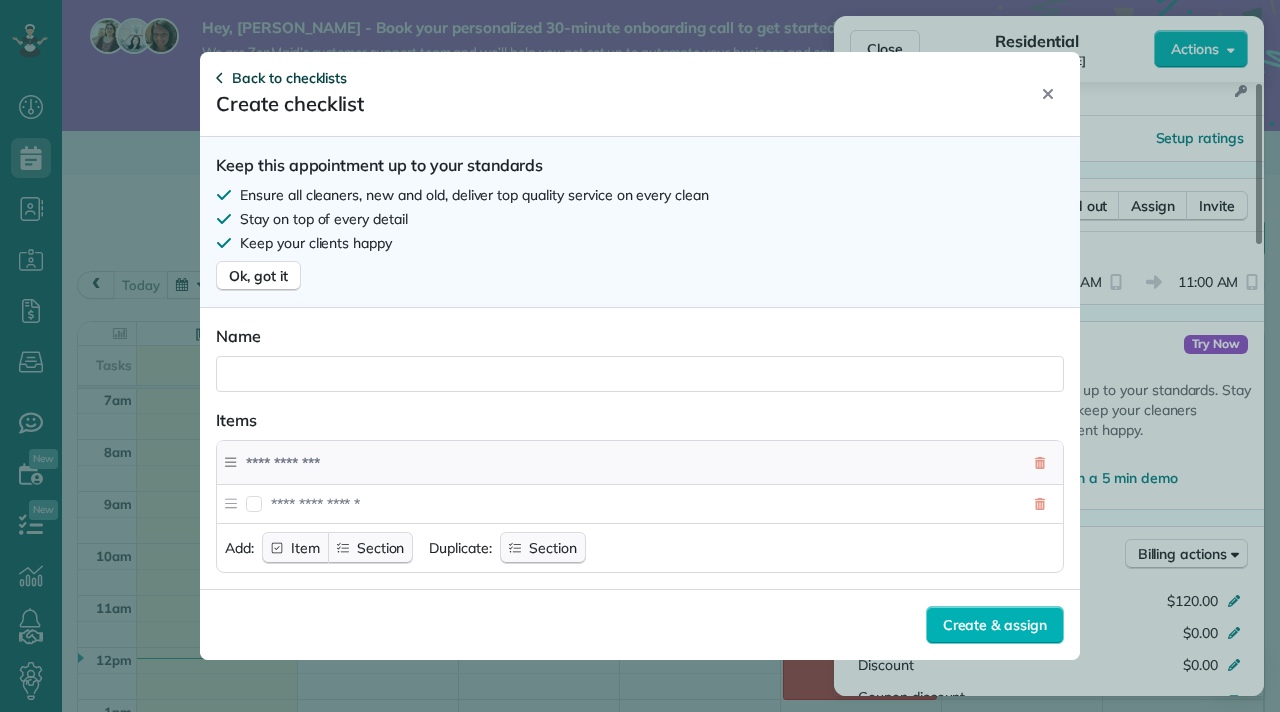 click 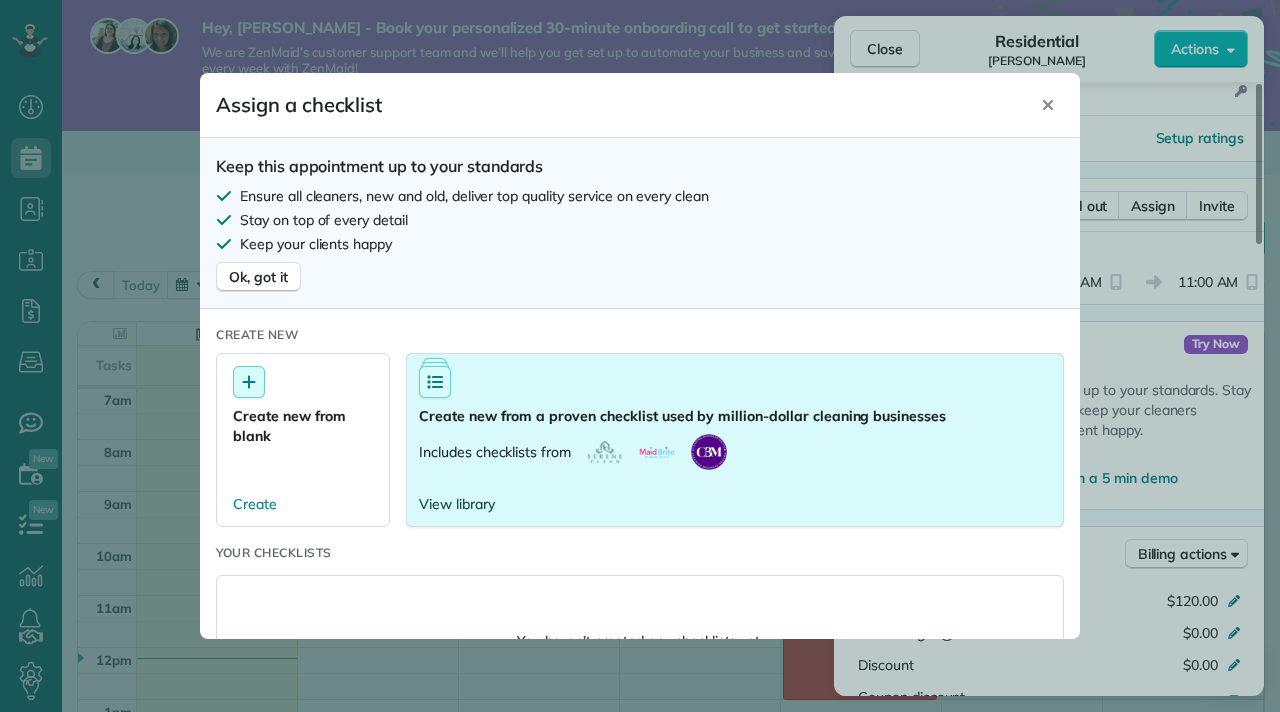 click on "View library" at bounding box center [457, 504] 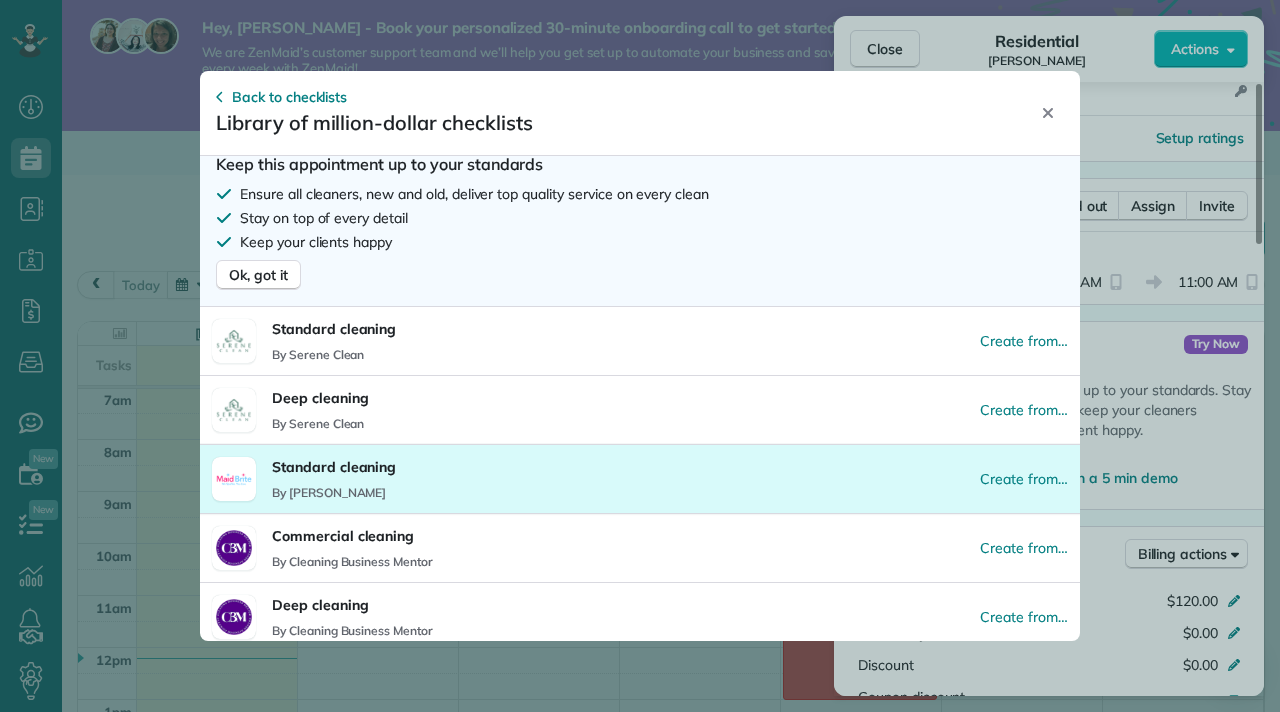 scroll, scrollTop: 0, scrollLeft: 0, axis: both 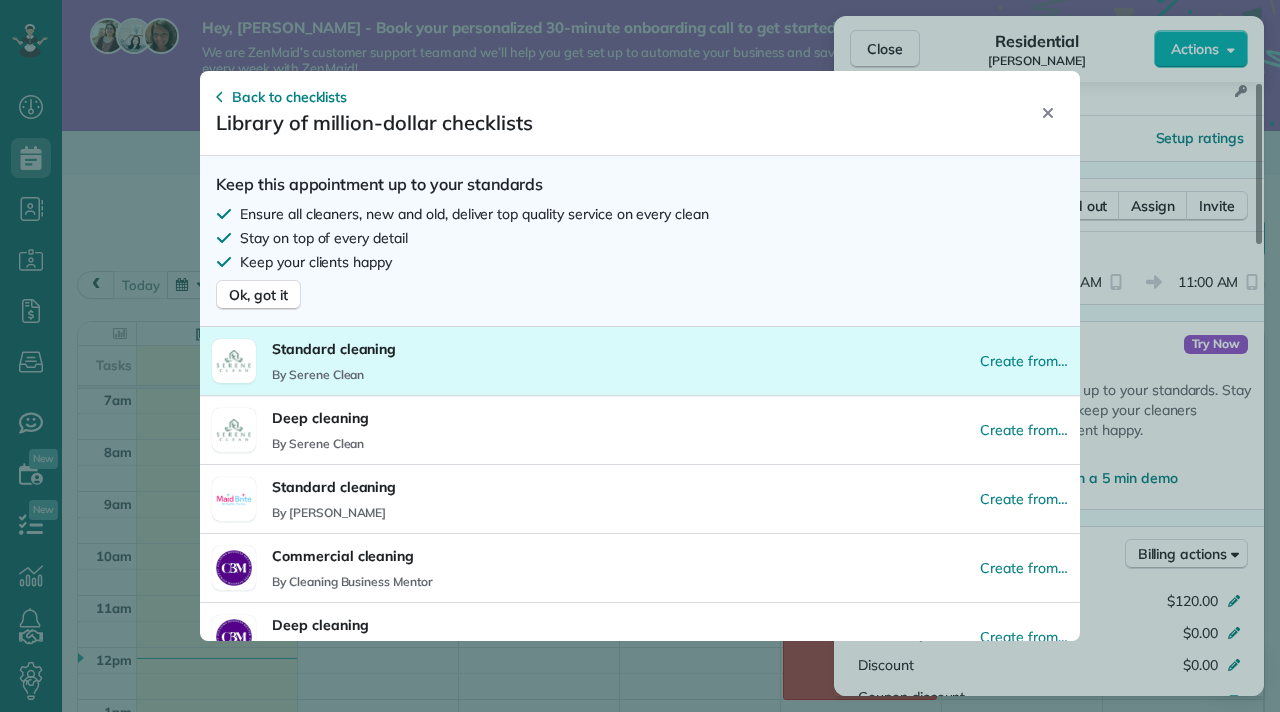 click on "Standard cleaning By Serene Clean Create from…" at bounding box center (640, 361) 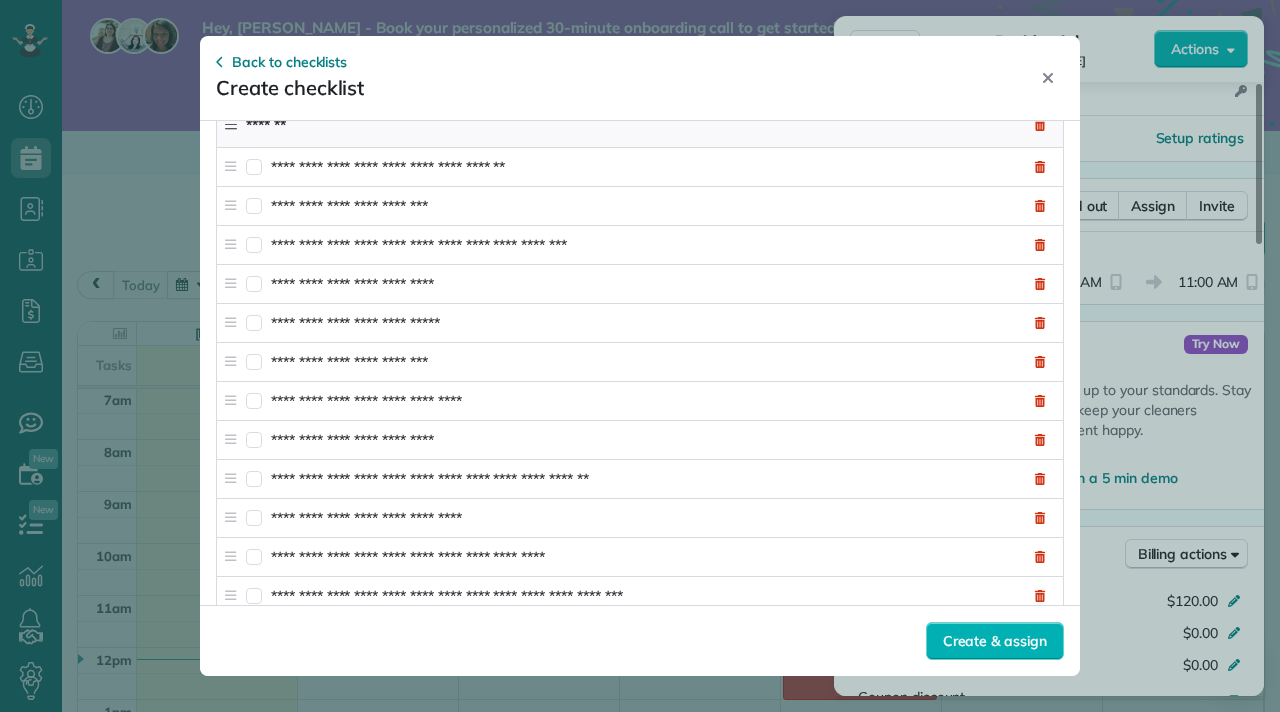 scroll, scrollTop: 0, scrollLeft: 0, axis: both 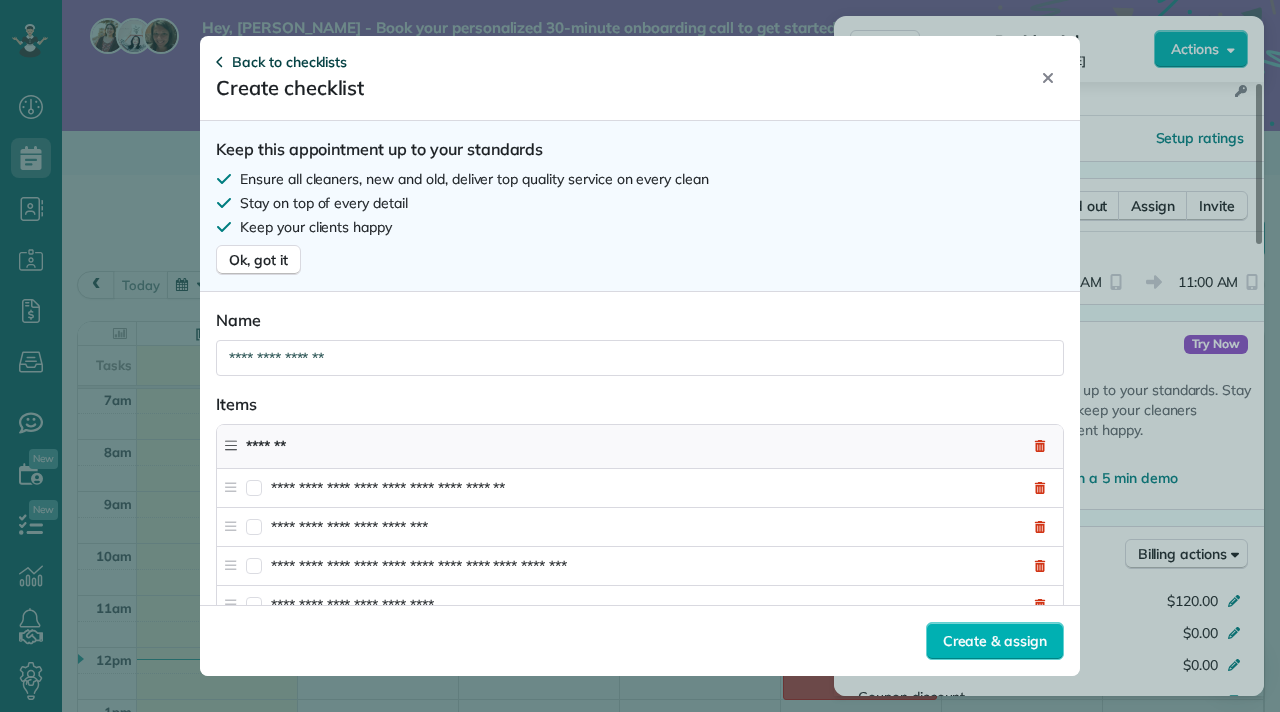 click on "Back to checklists" at bounding box center (289, 62) 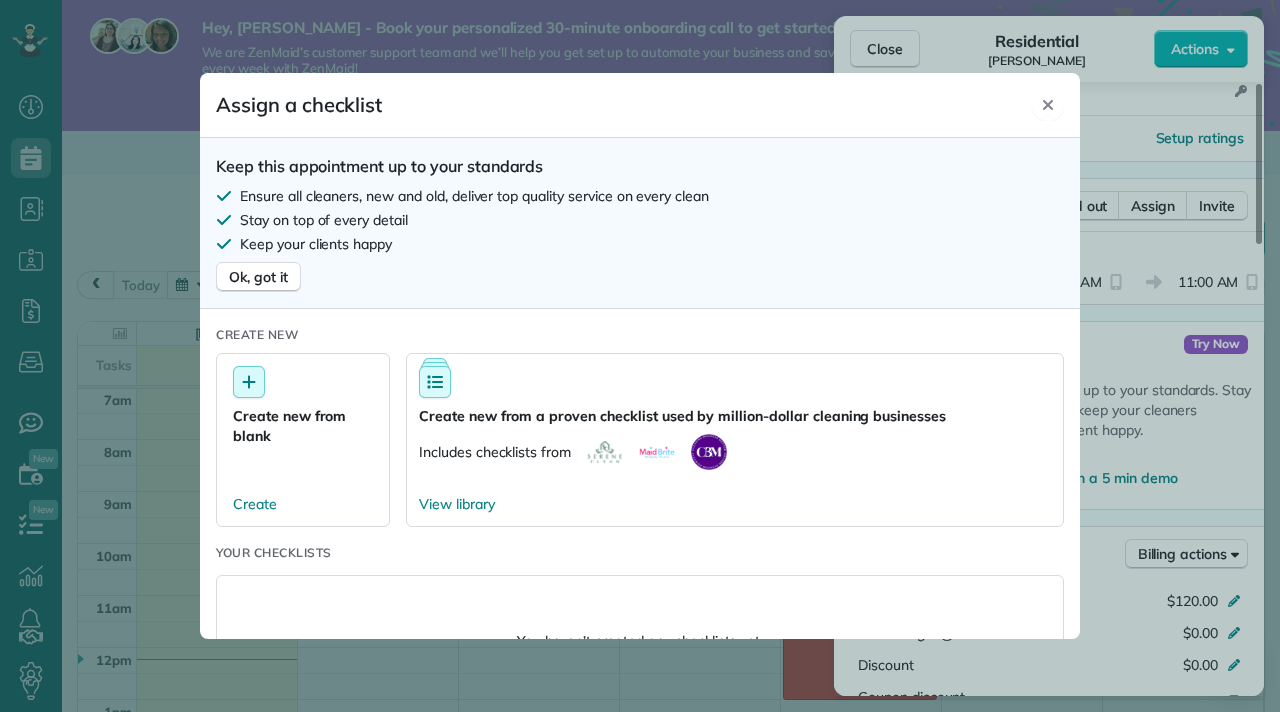 click 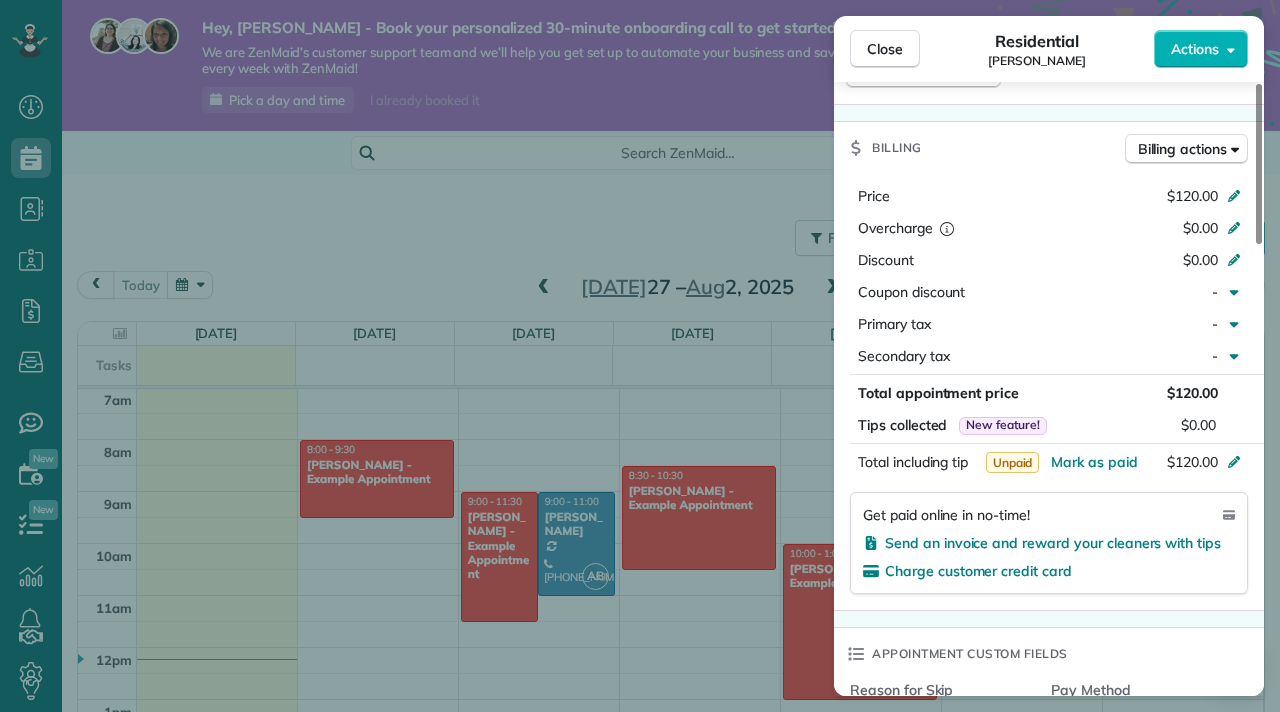 scroll, scrollTop: 856, scrollLeft: 0, axis: vertical 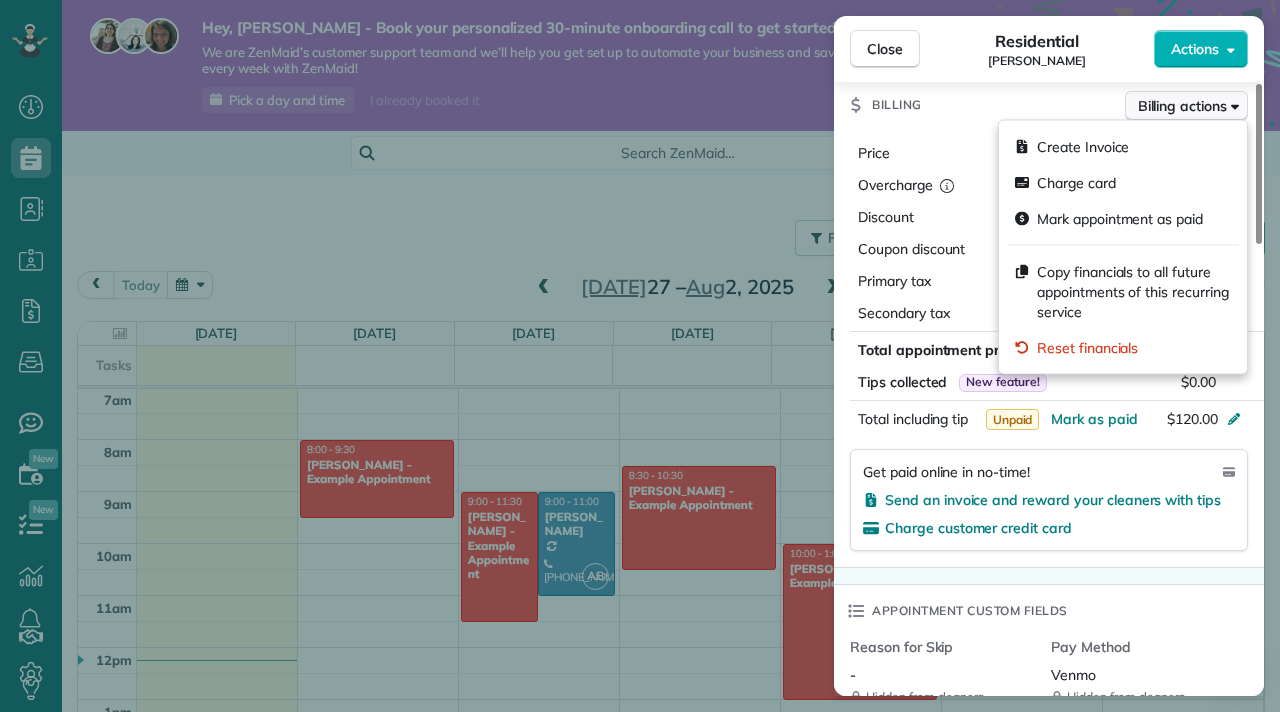 click 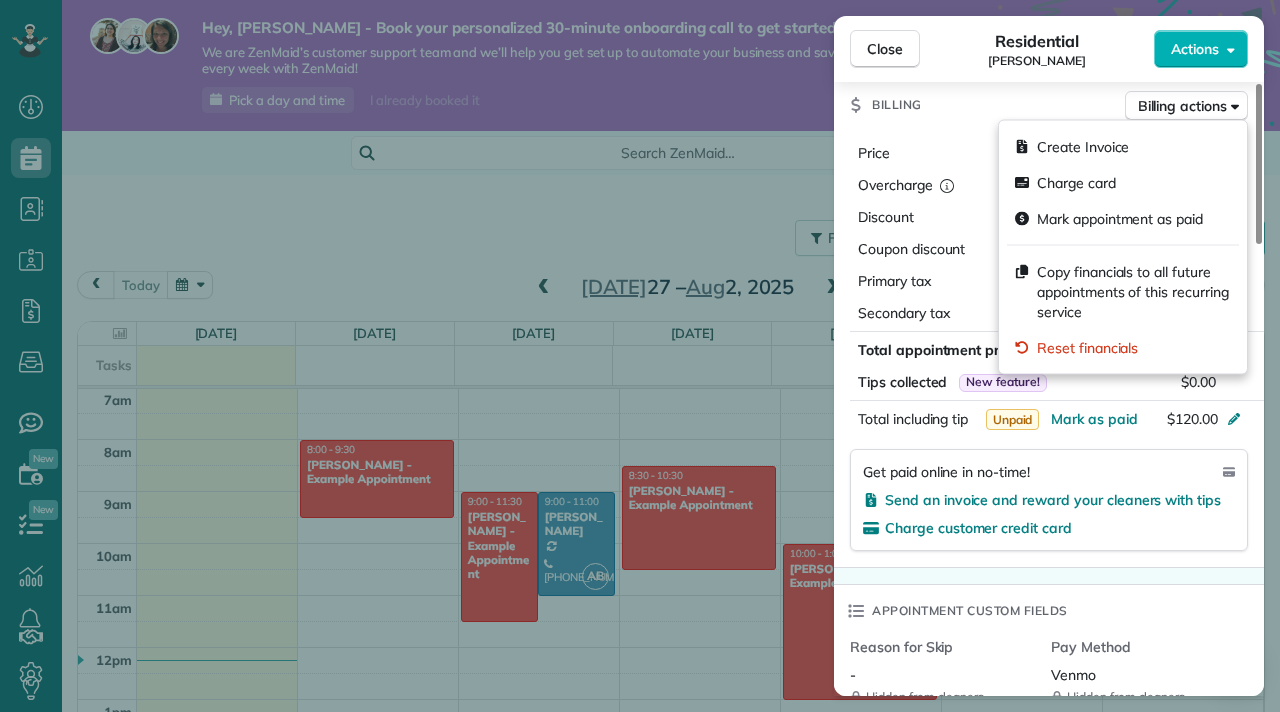 click on "Billing Billing actions" at bounding box center [1049, 105] 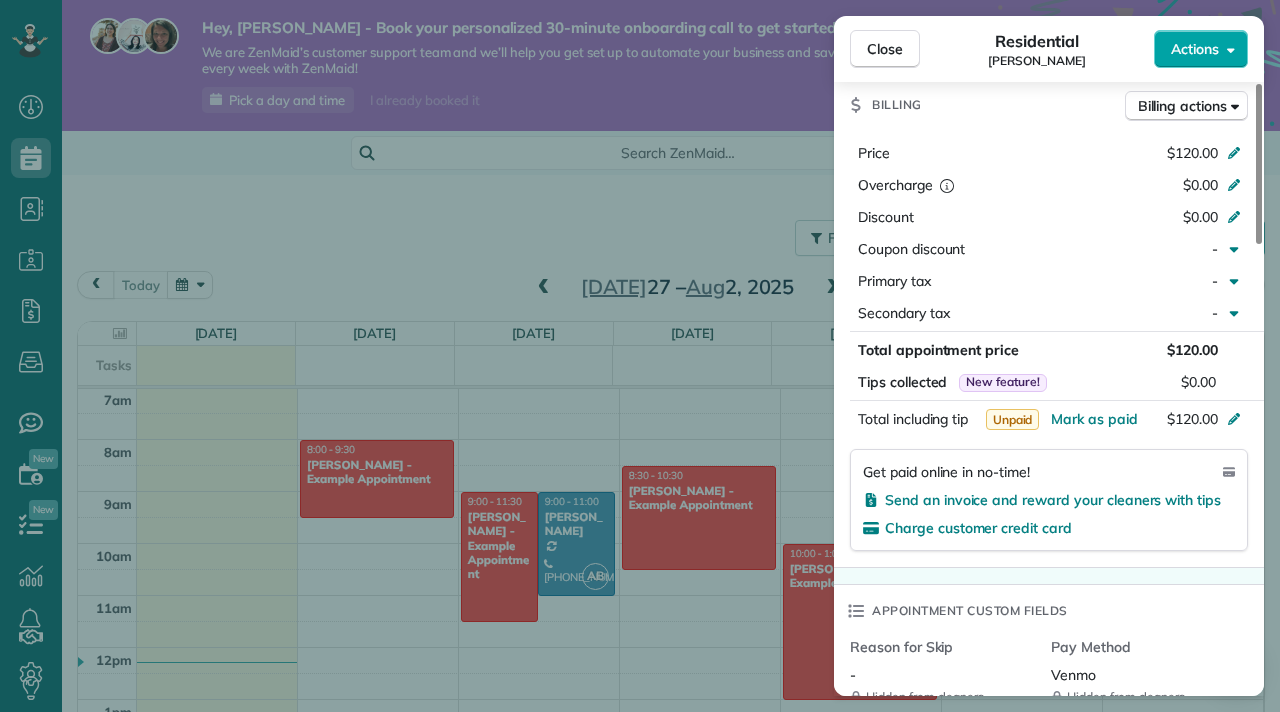 click on "Actions" at bounding box center (1201, 49) 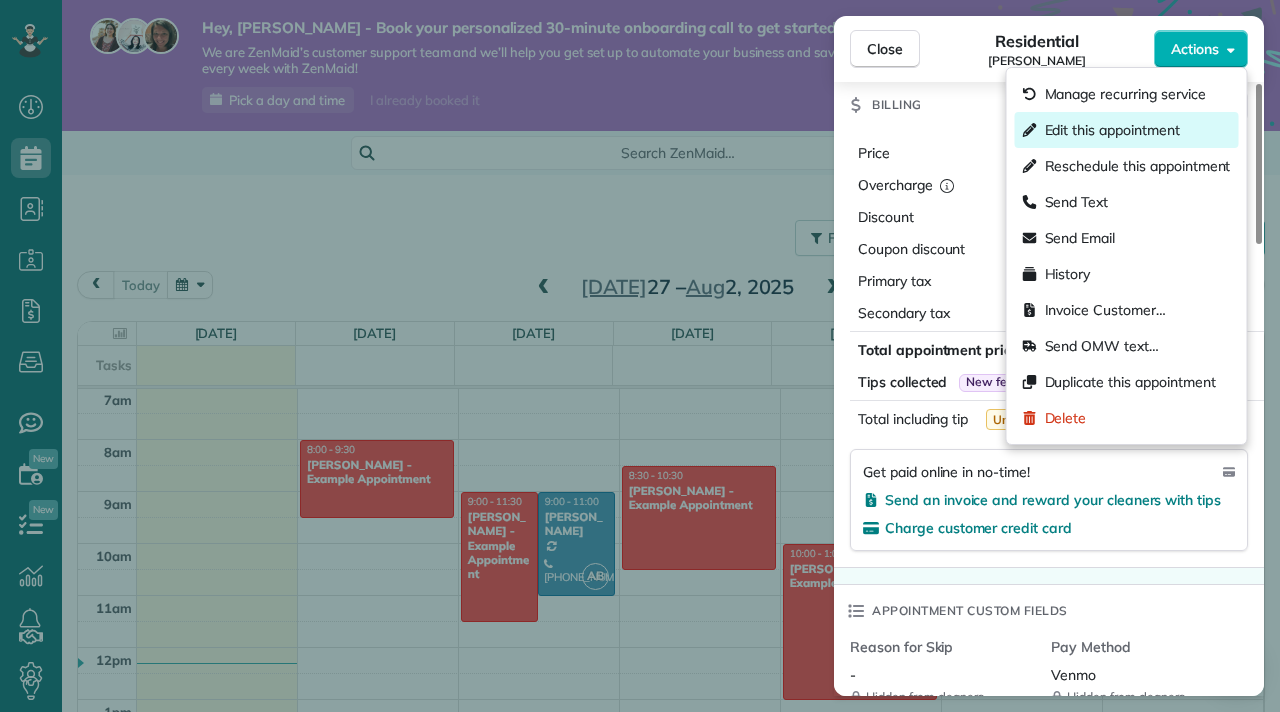 click on "Edit this appointment" at bounding box center [1112, 130] 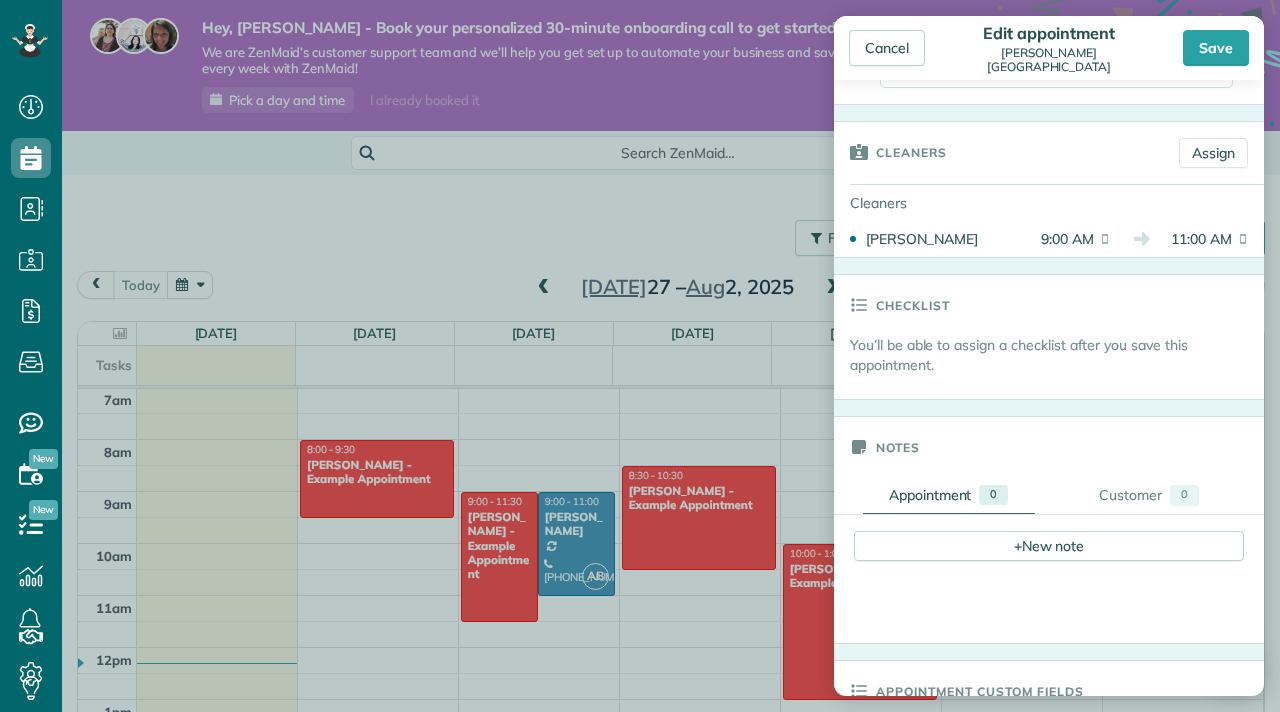 scroll, scrollTop: 0, scrollLeft: 0, axis: both 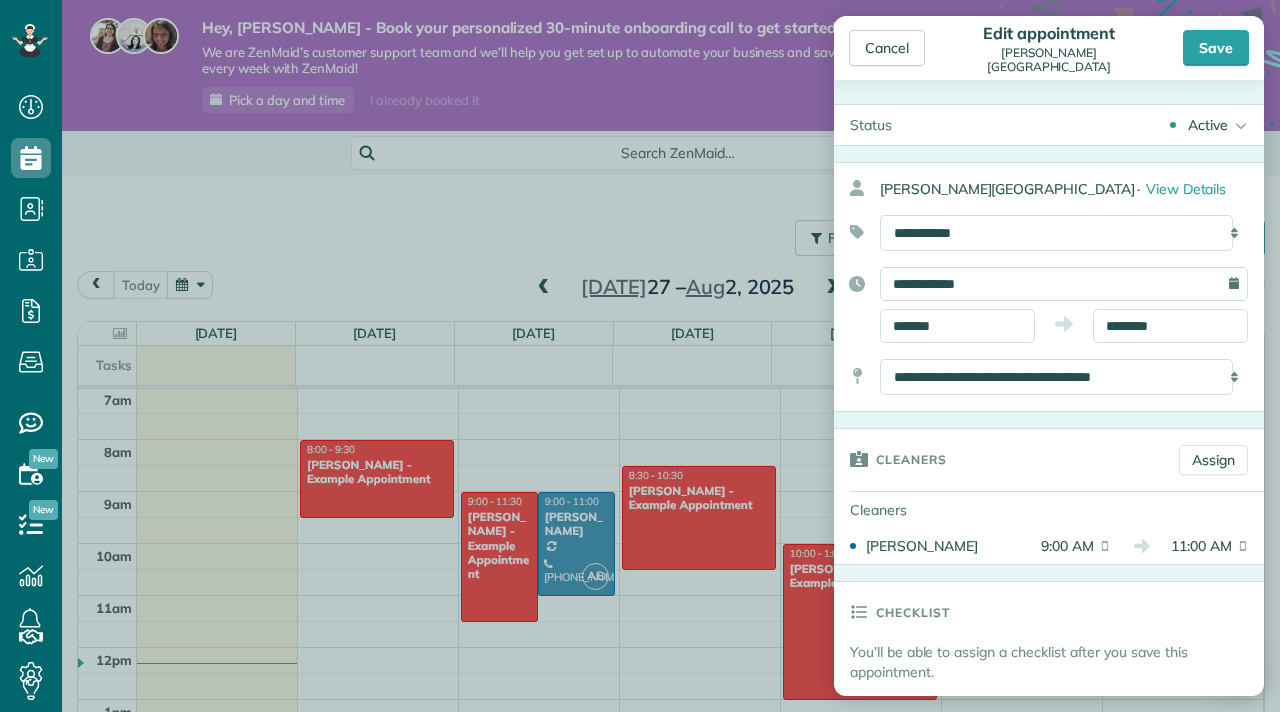 click 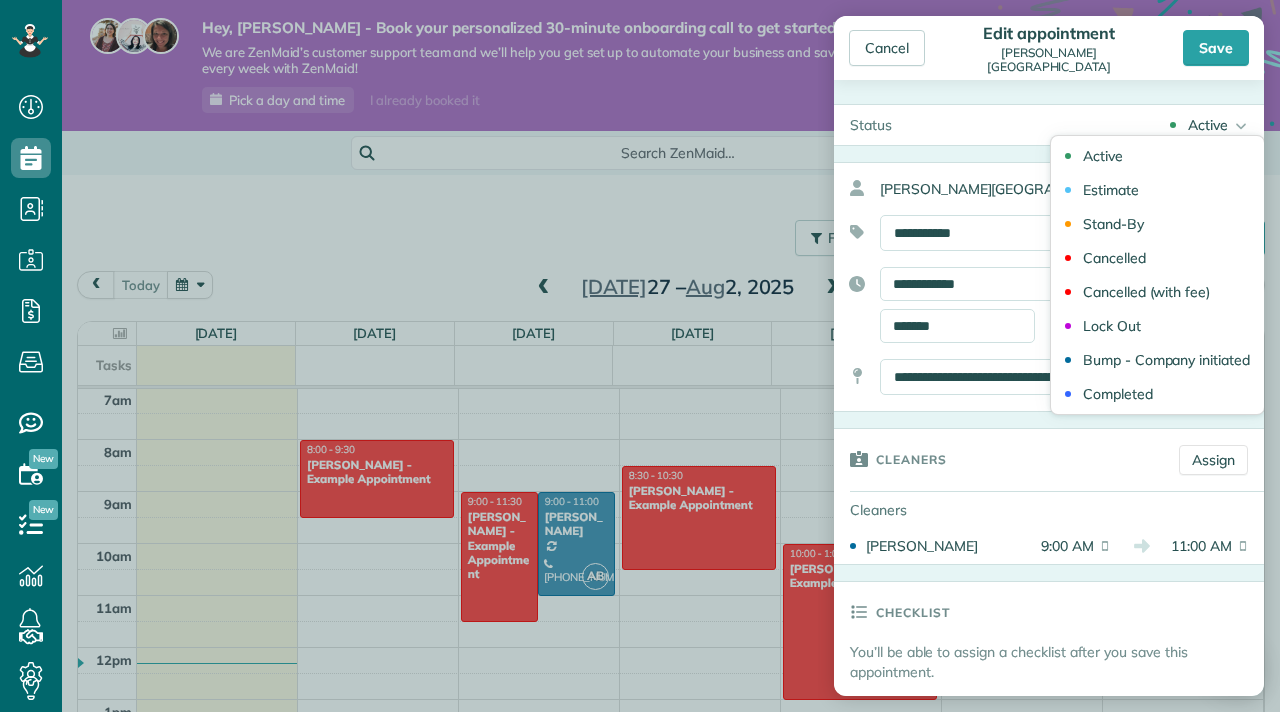 click 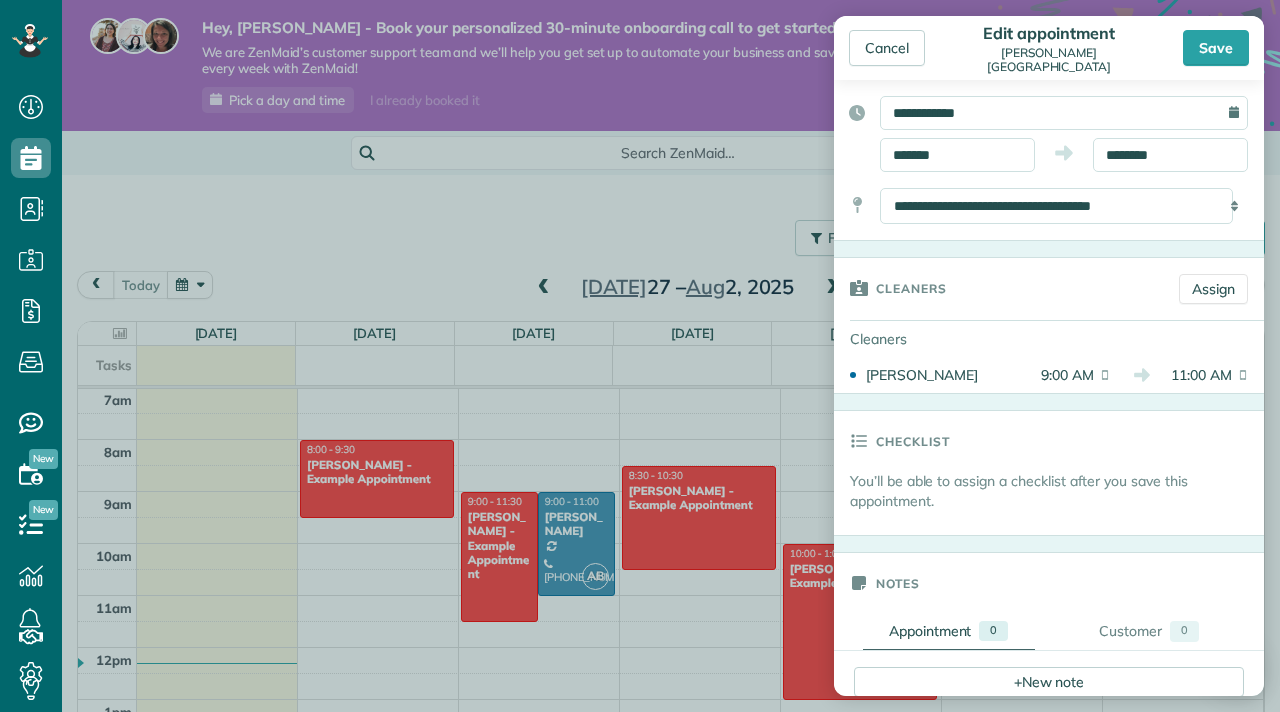 scroll, scrollTop: 183, scrollLeft: 0, axis: vertical 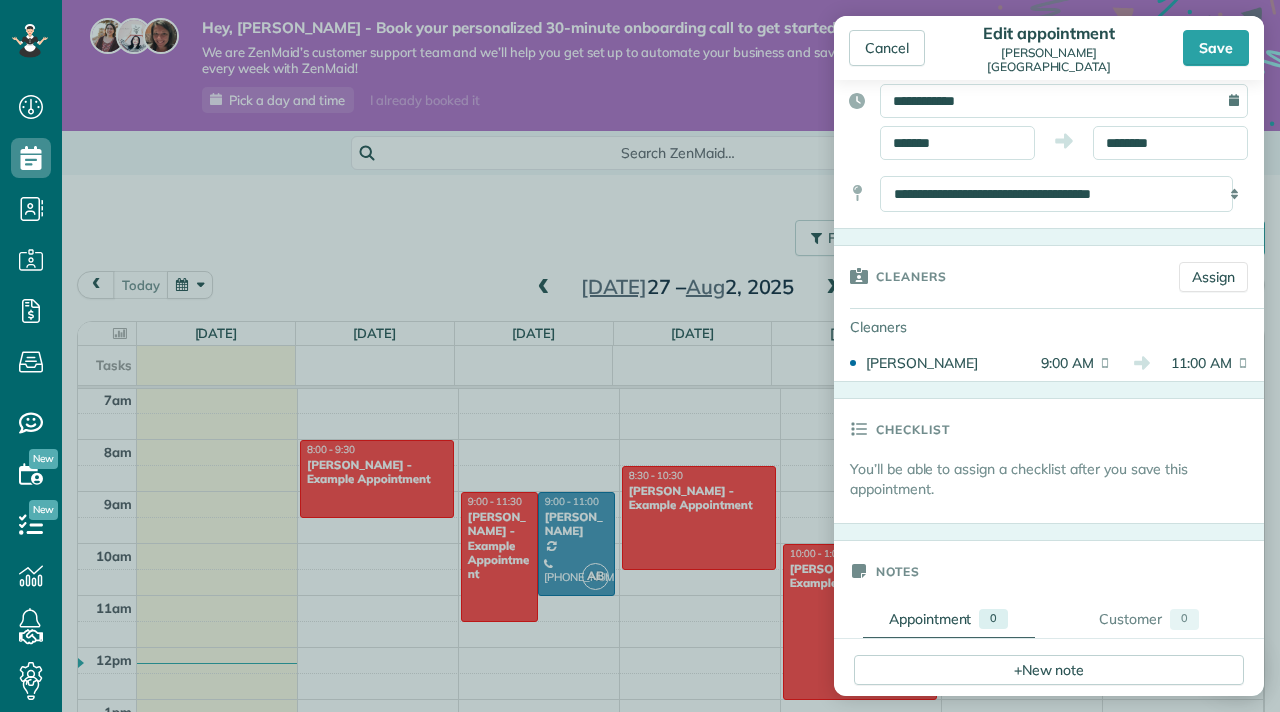 click on "Save" at bounding box center (1216, 48) 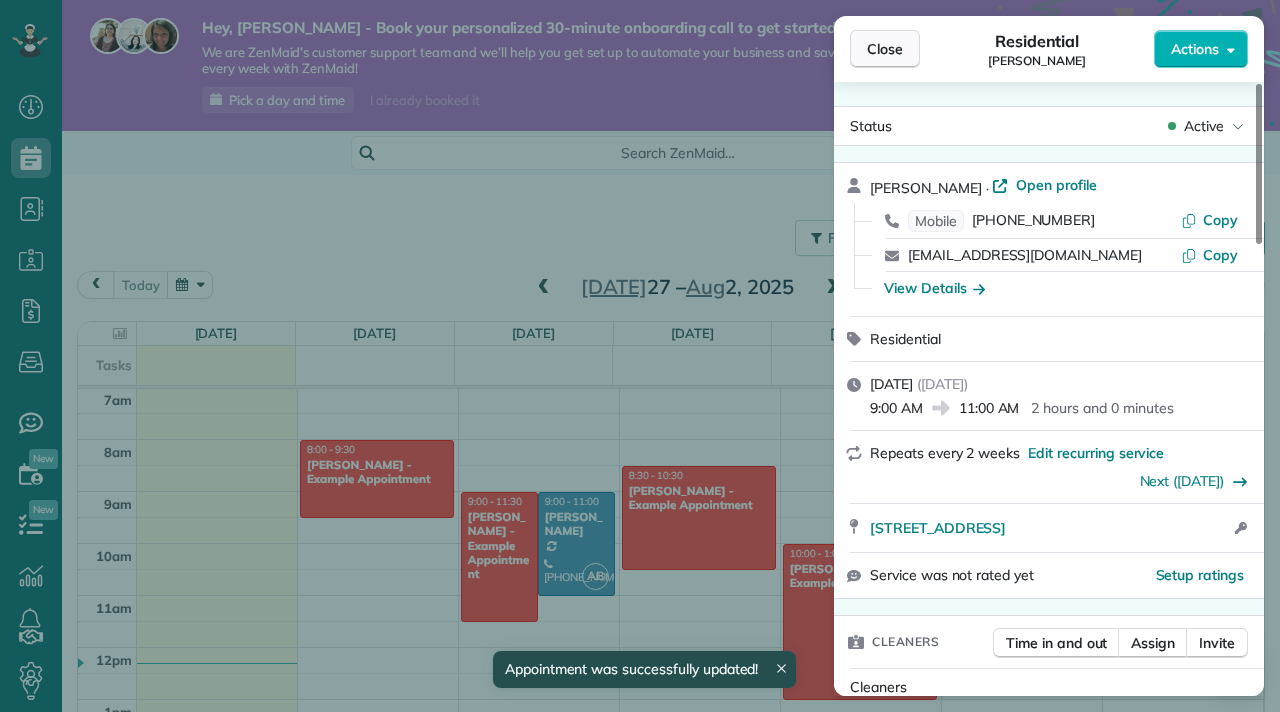 click on "Close" at bounding box center [885, 49] 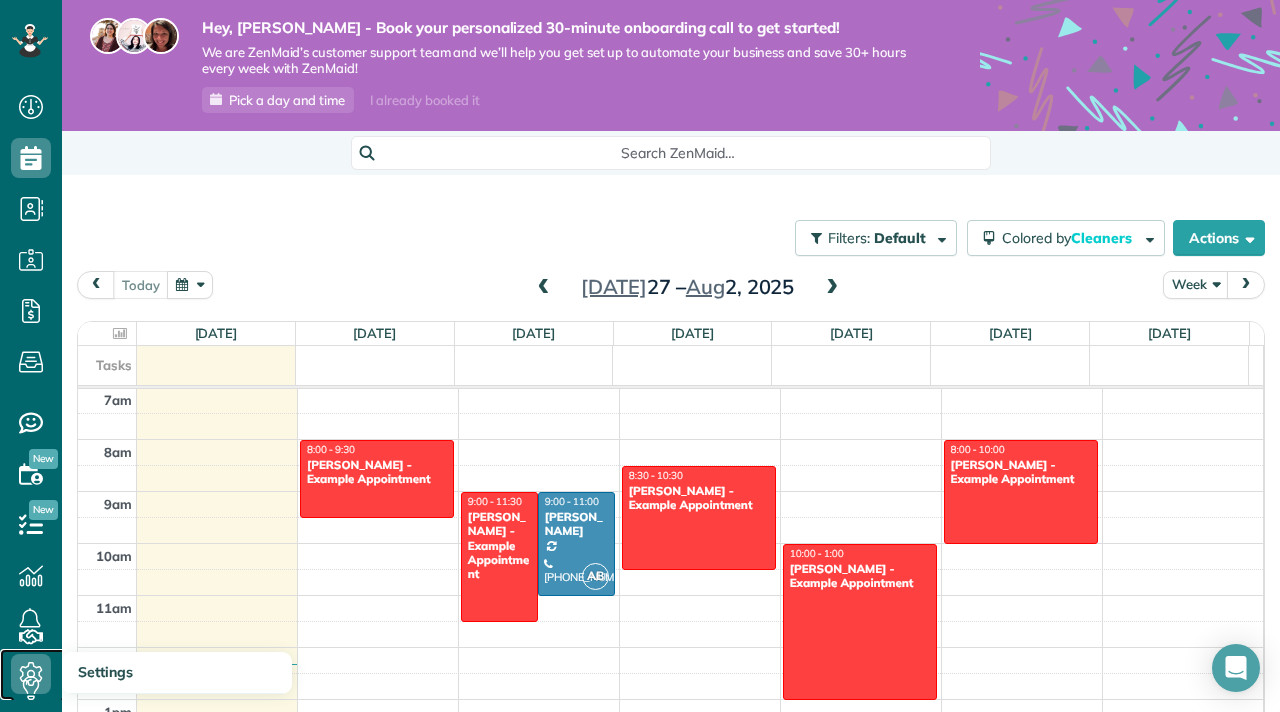 click 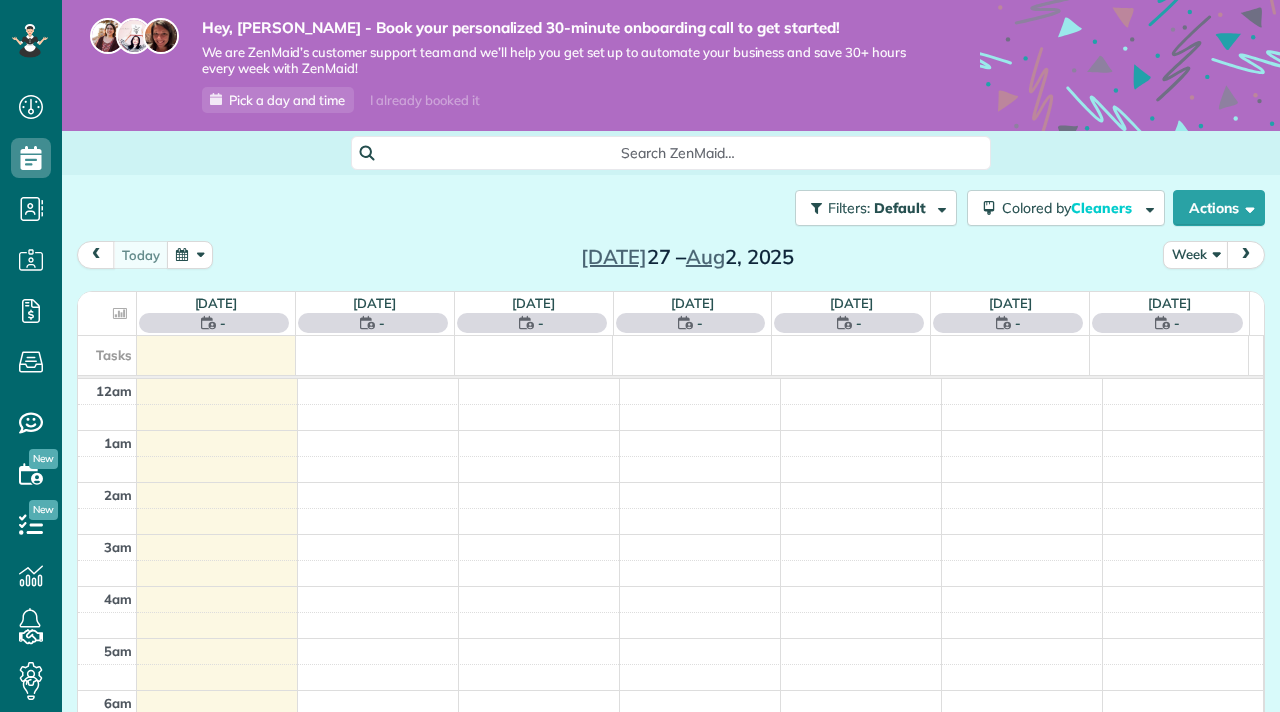 scroll, scrollTop: 0, scrollLeft: 0, axis: both 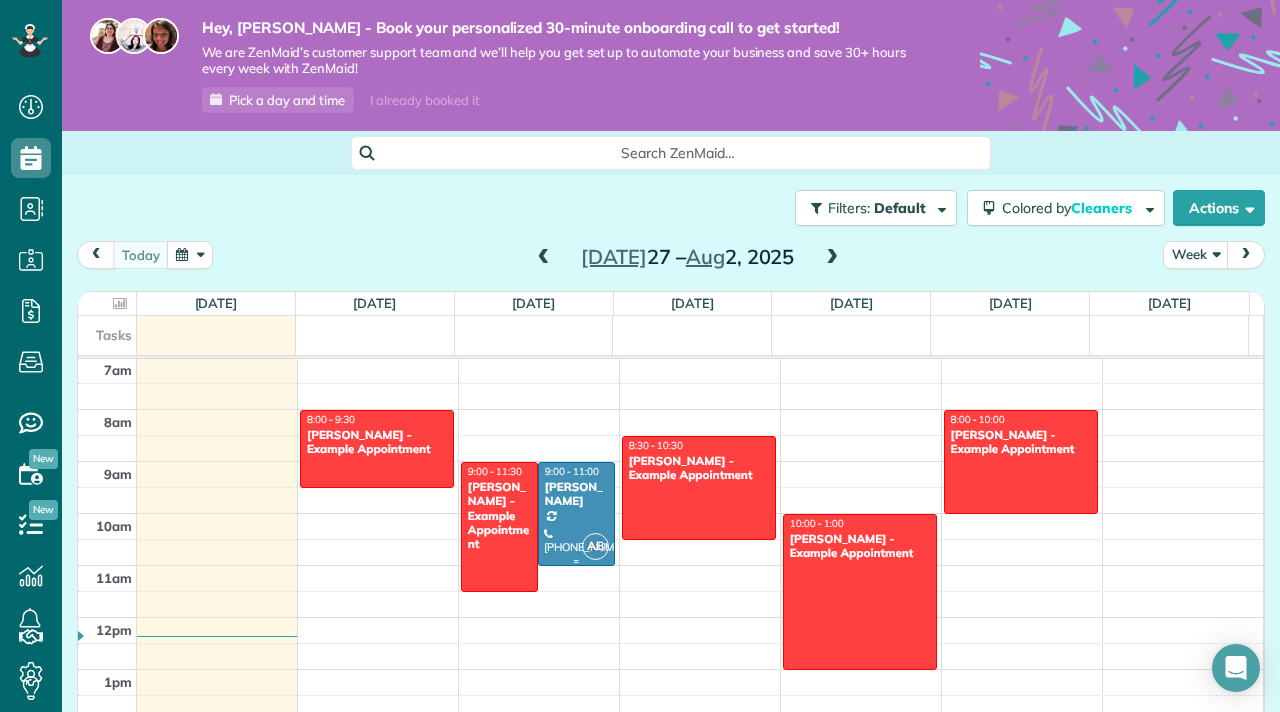 click at bounding box center (576, 514) 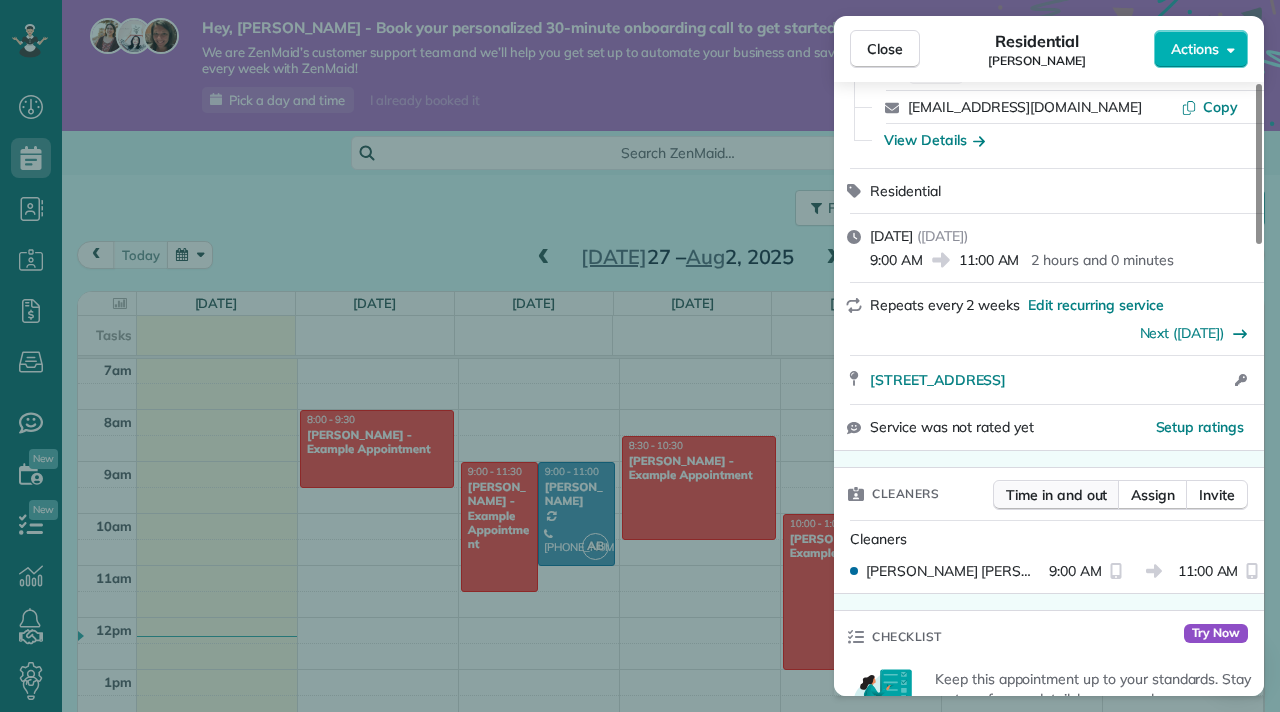 scroll, scrollTop: 163, scrollLeft: 0, axis: vertical 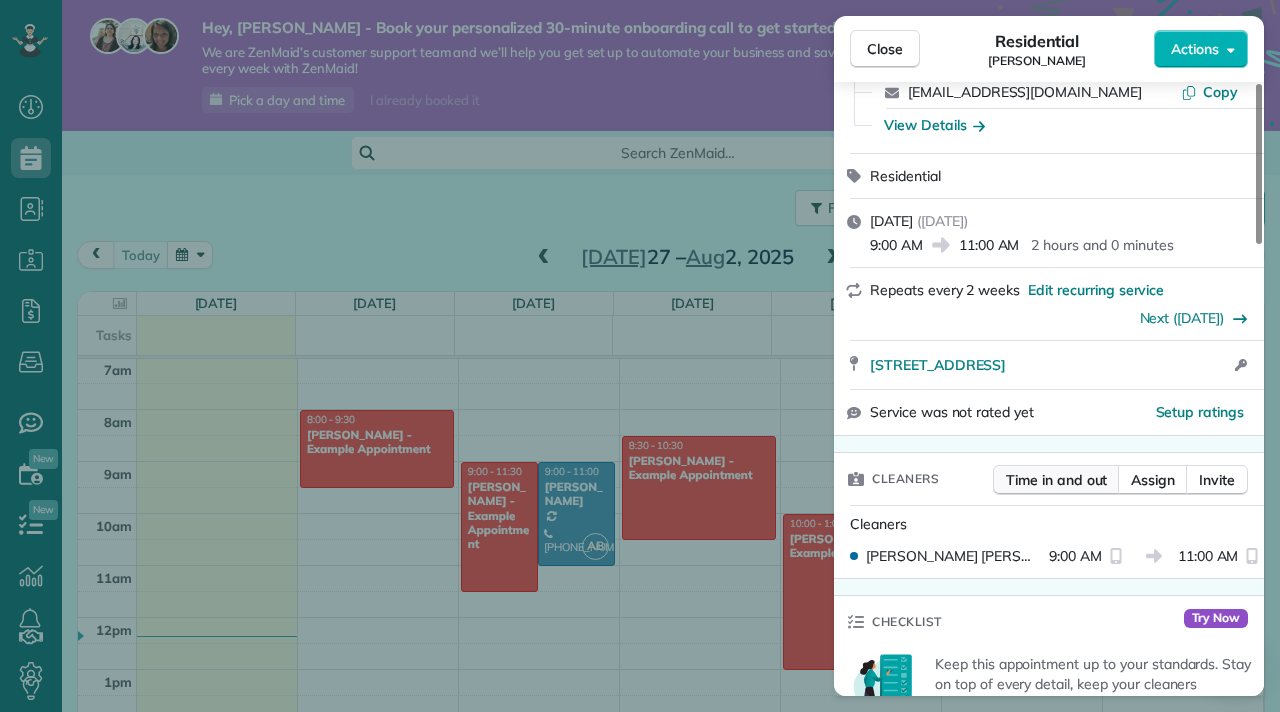 click on "Time in and out" at bounding box center [1056, 480] 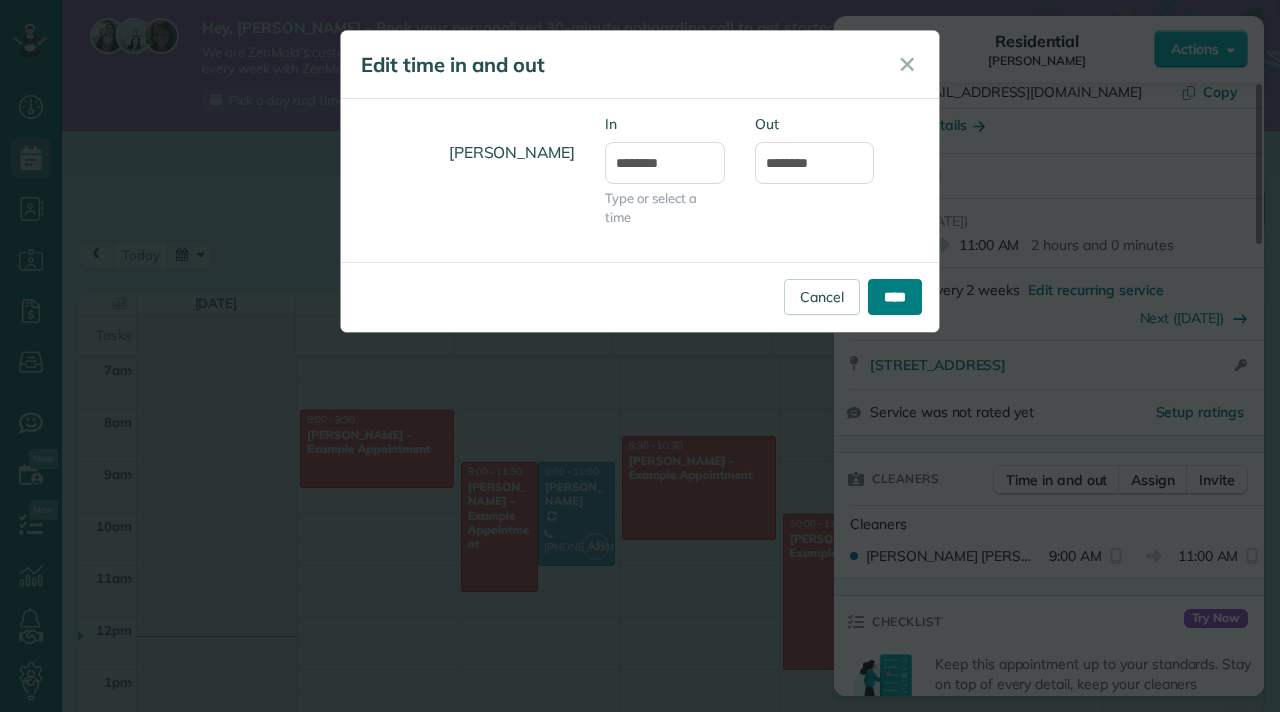 click on "****" at bounding box center (895, 297) 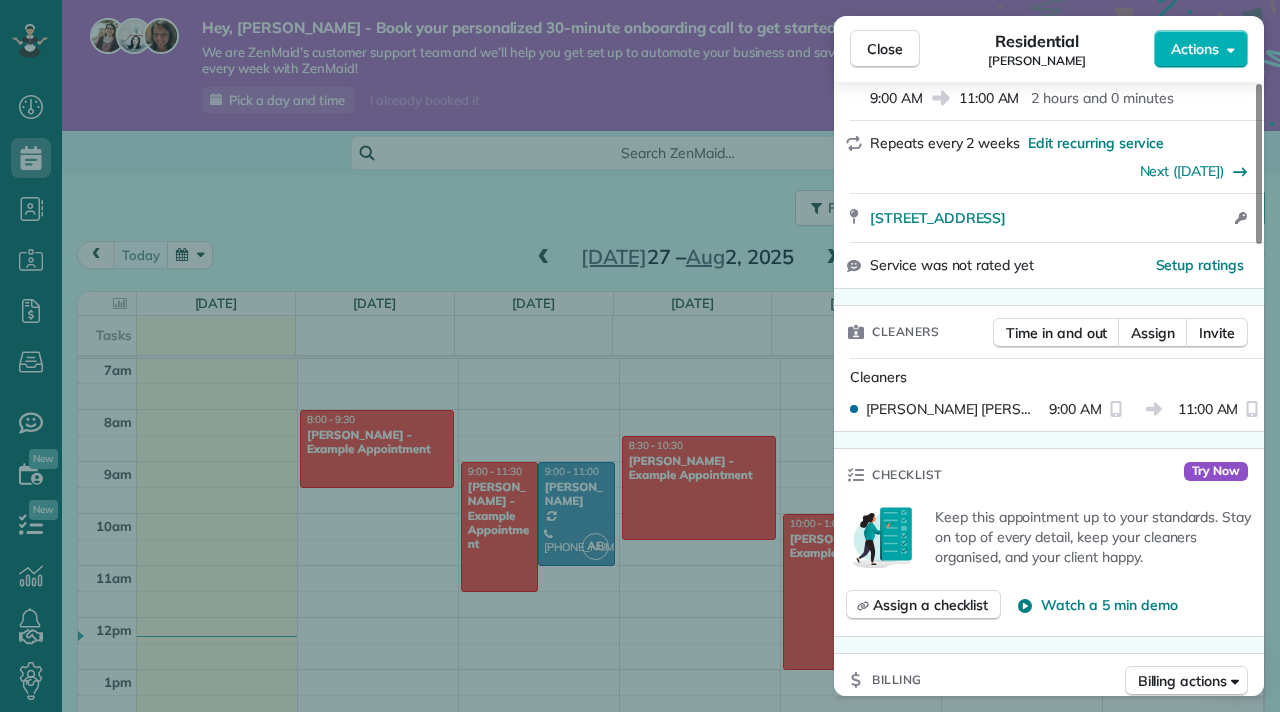 scroll, scrollTop: 314, scrollLeft: 0, axis: vertical 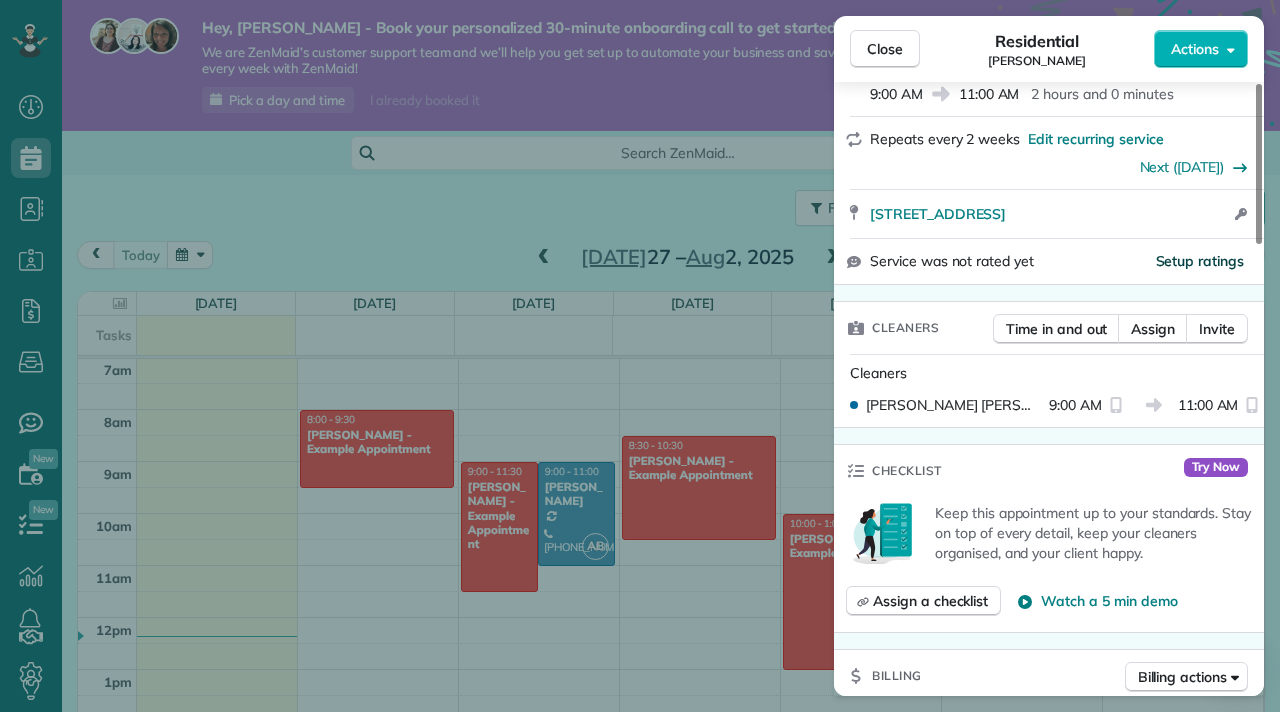 click on "Setup ratings" at bounding box center [1200, 261] 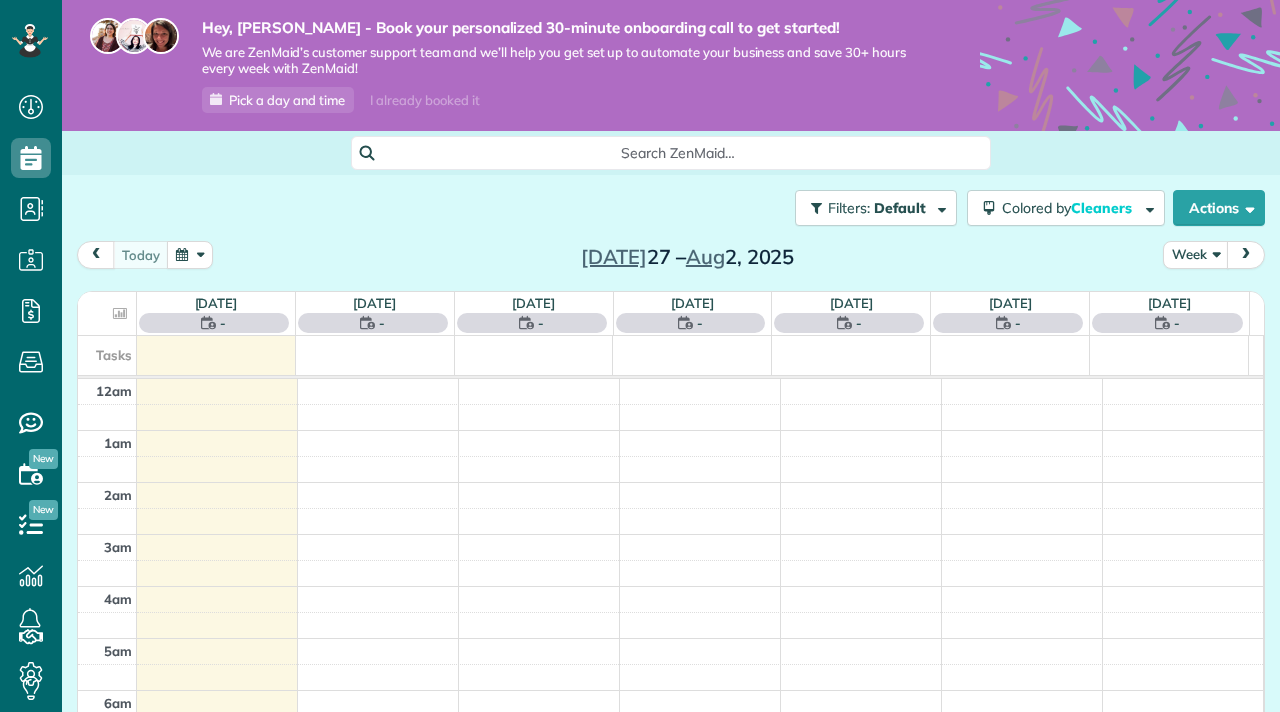 scroll, scrollTop: 0, scrollLeft: 0, axis: both 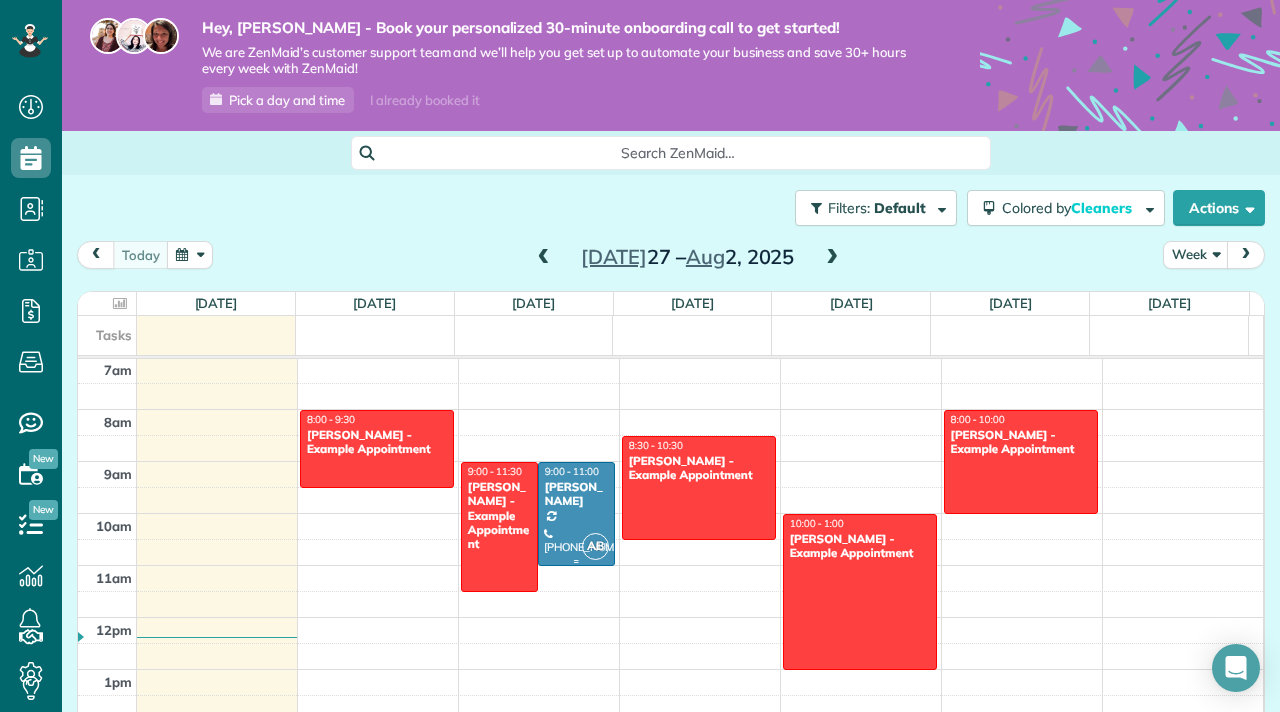click on "[PERSON_NAME]" at bounding box center [576, 494] 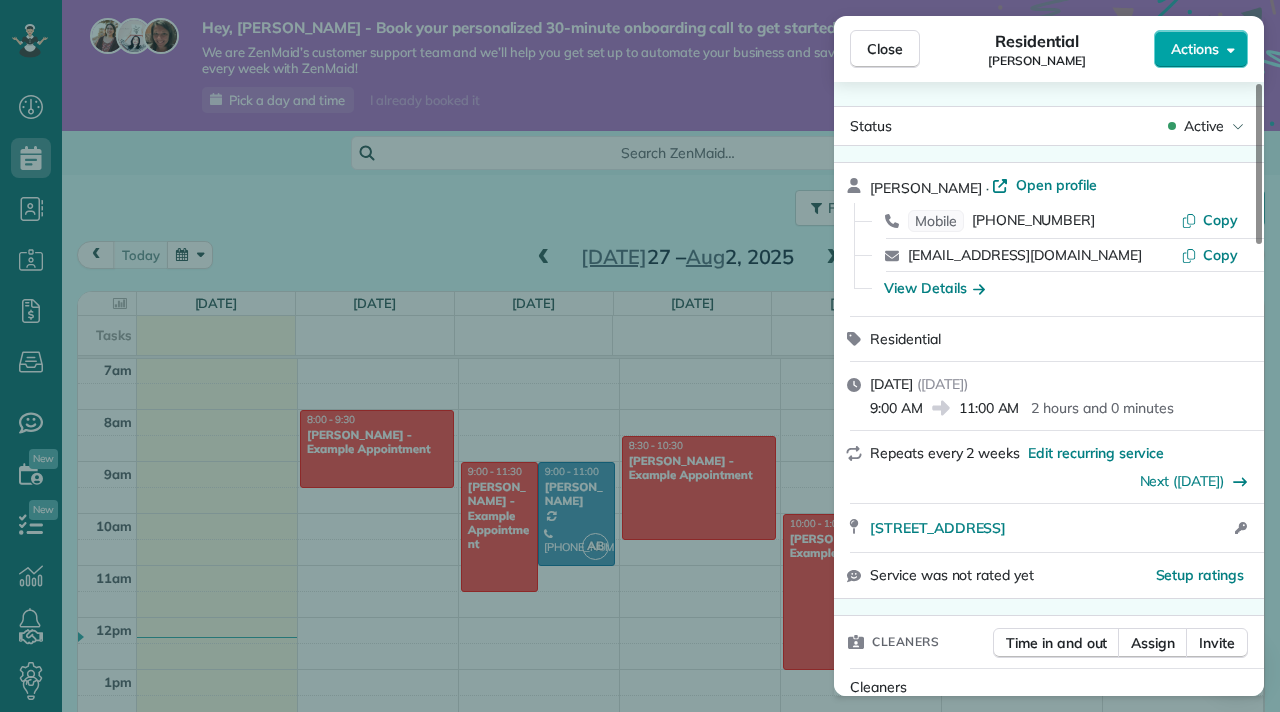 click 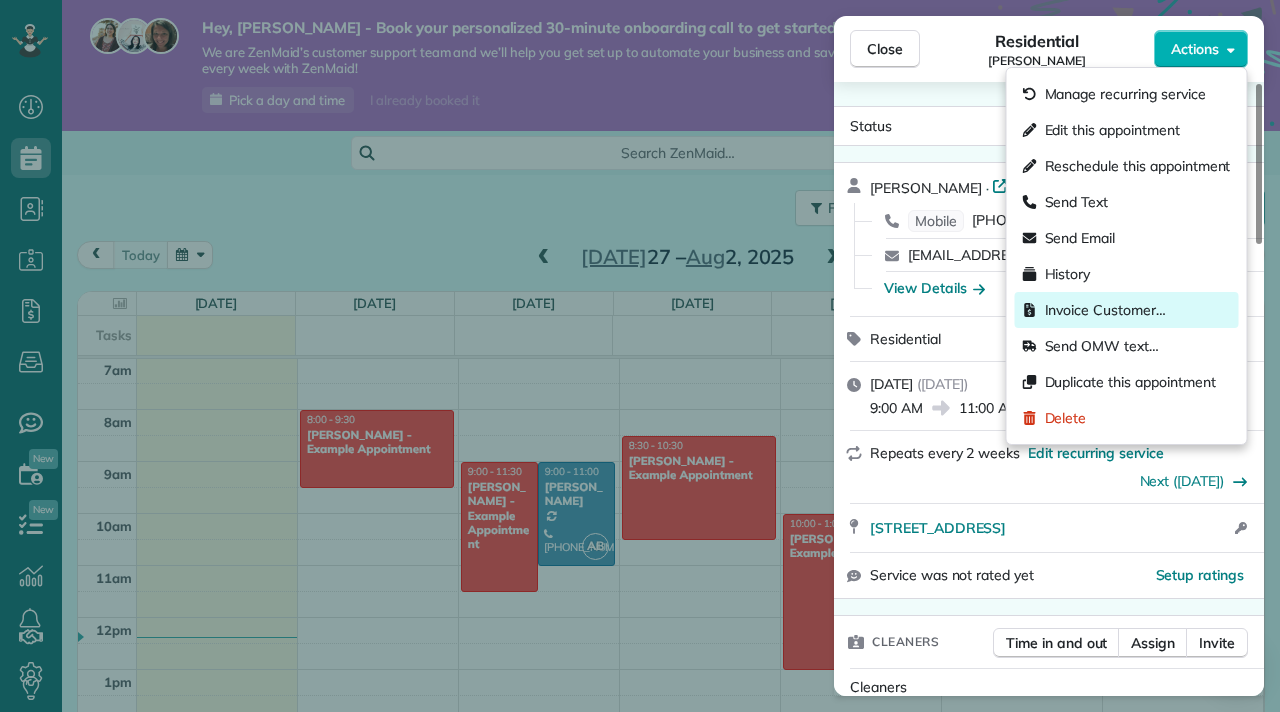 click on "Invoice Customer…" at bounding box center [1105, 310] 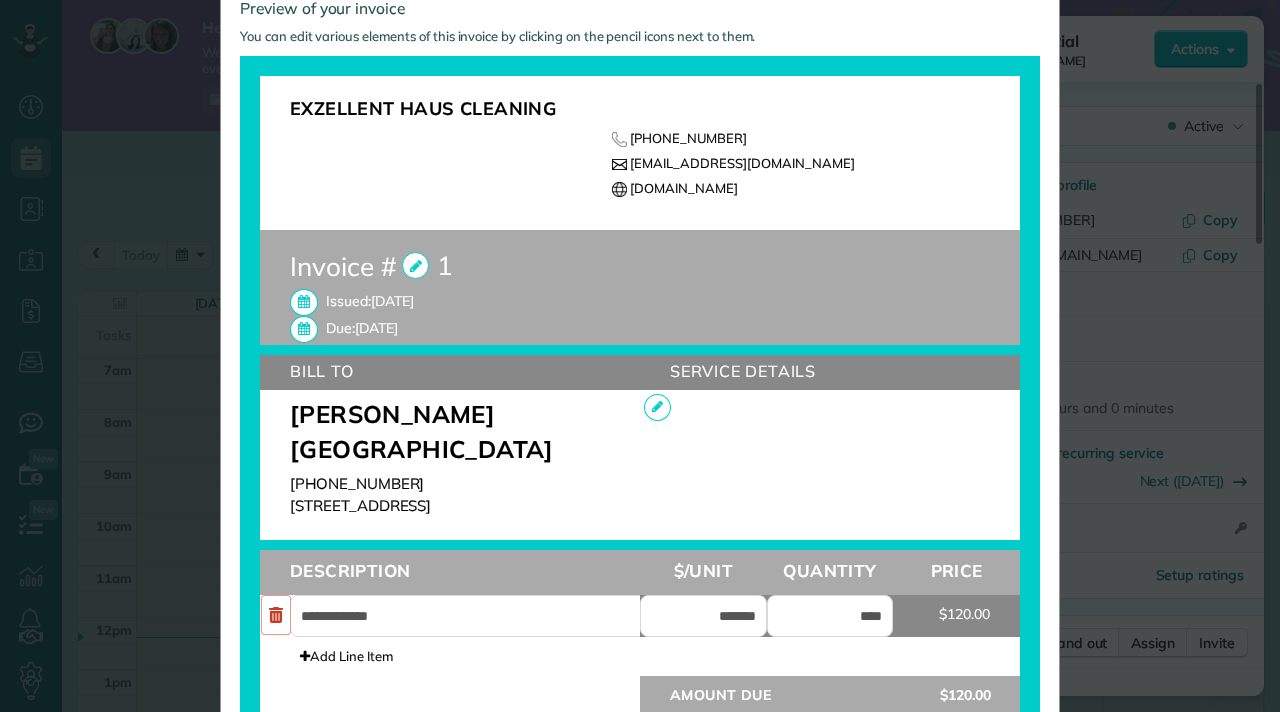 scroll, scrollTop: 284, scrollLeft: 0, axis: vertical 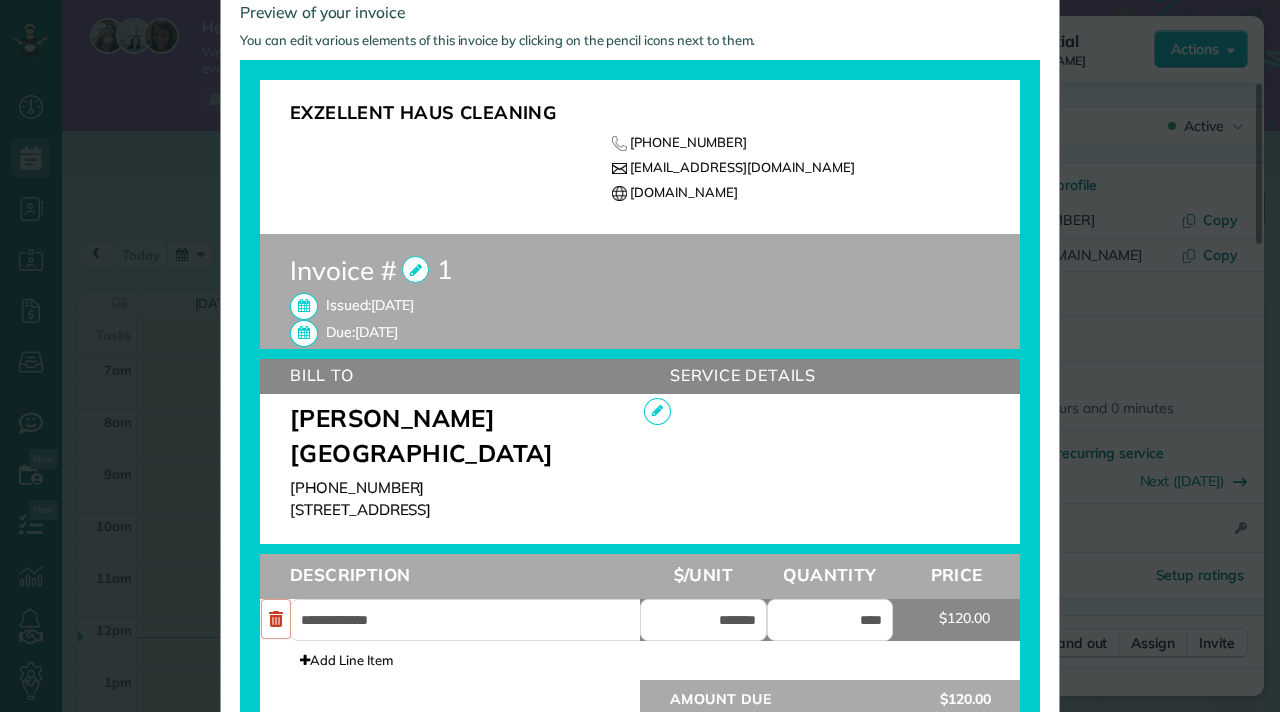 click at bounding box center (304, 333) 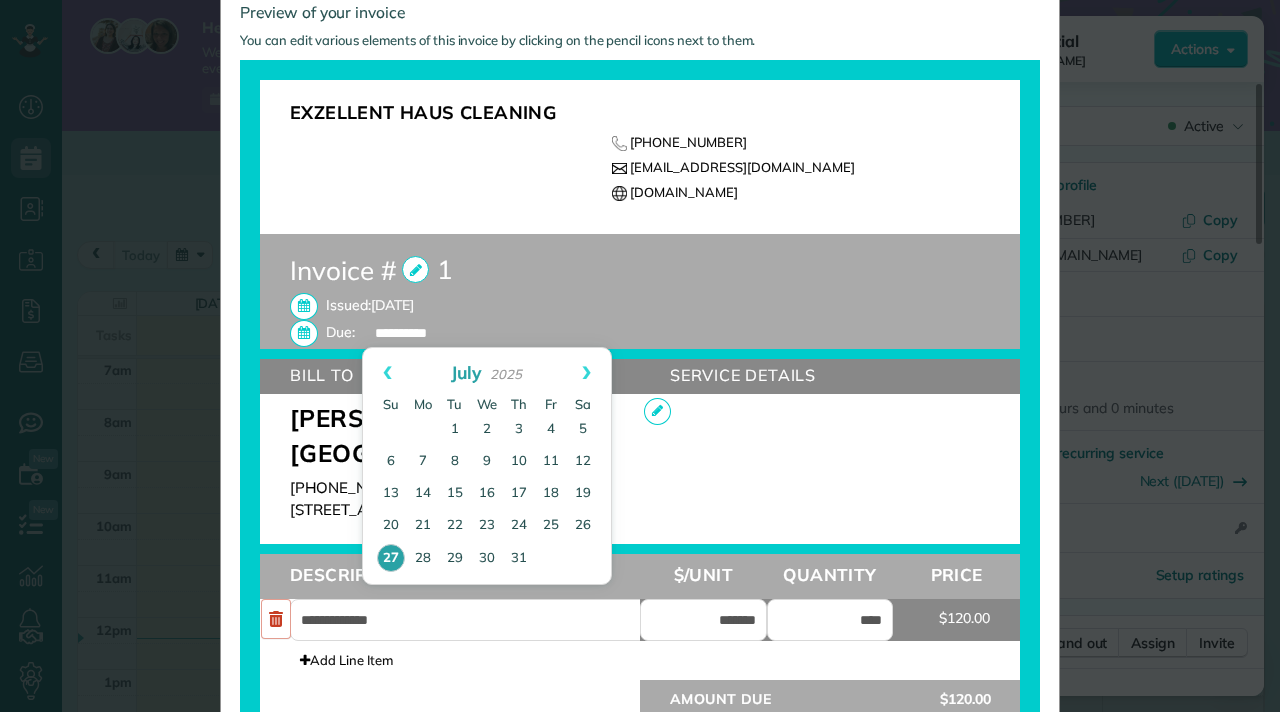 click on "Invoice #
1
*
This invoice number is taken, reverting..
Cancel
Save" at bounding box center (655, 263) 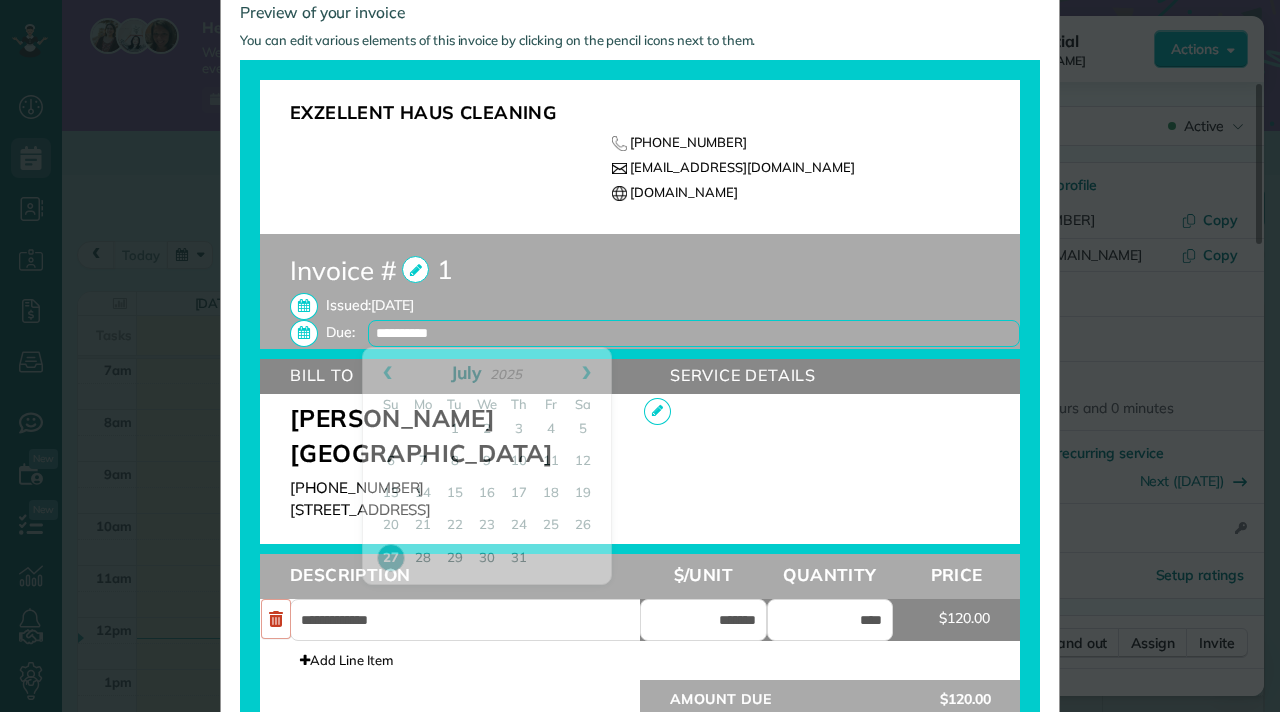click on "**********" at bounding box center (694, 333) 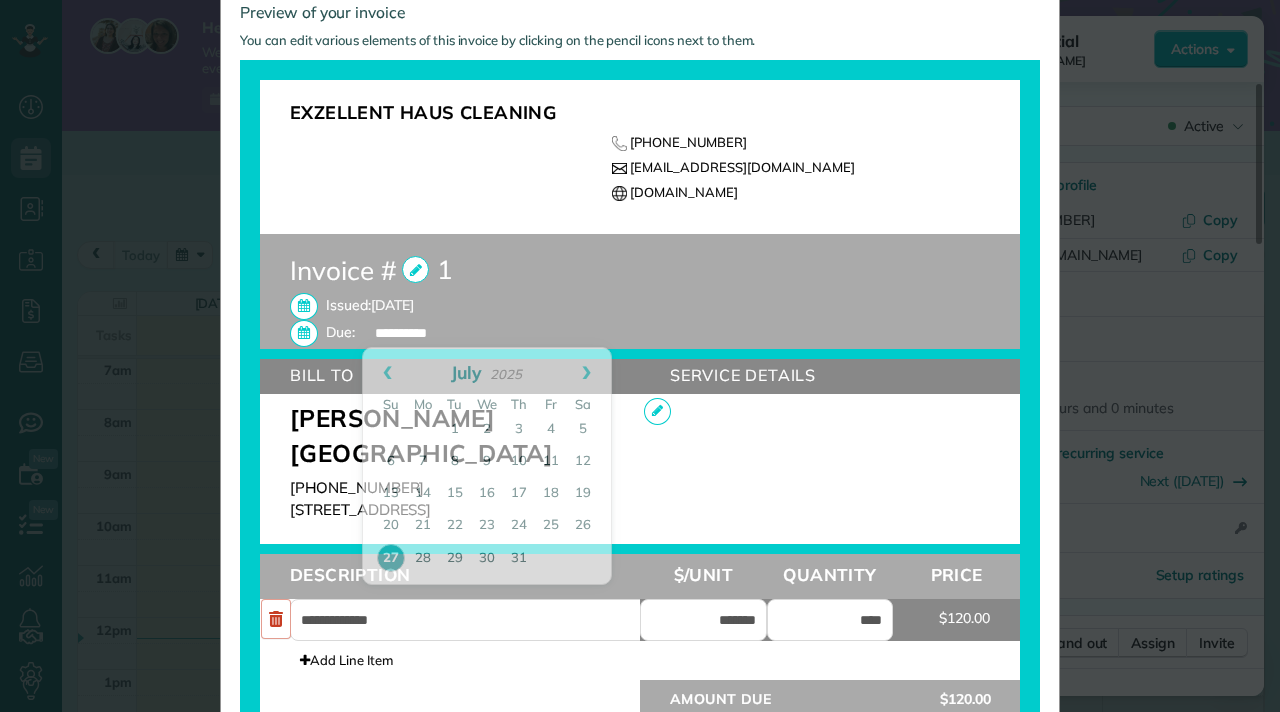 click on "Invoice #
1
*
This invoice number is taken, reverting..
Cancel
Save" at bounding box center [655, 263] 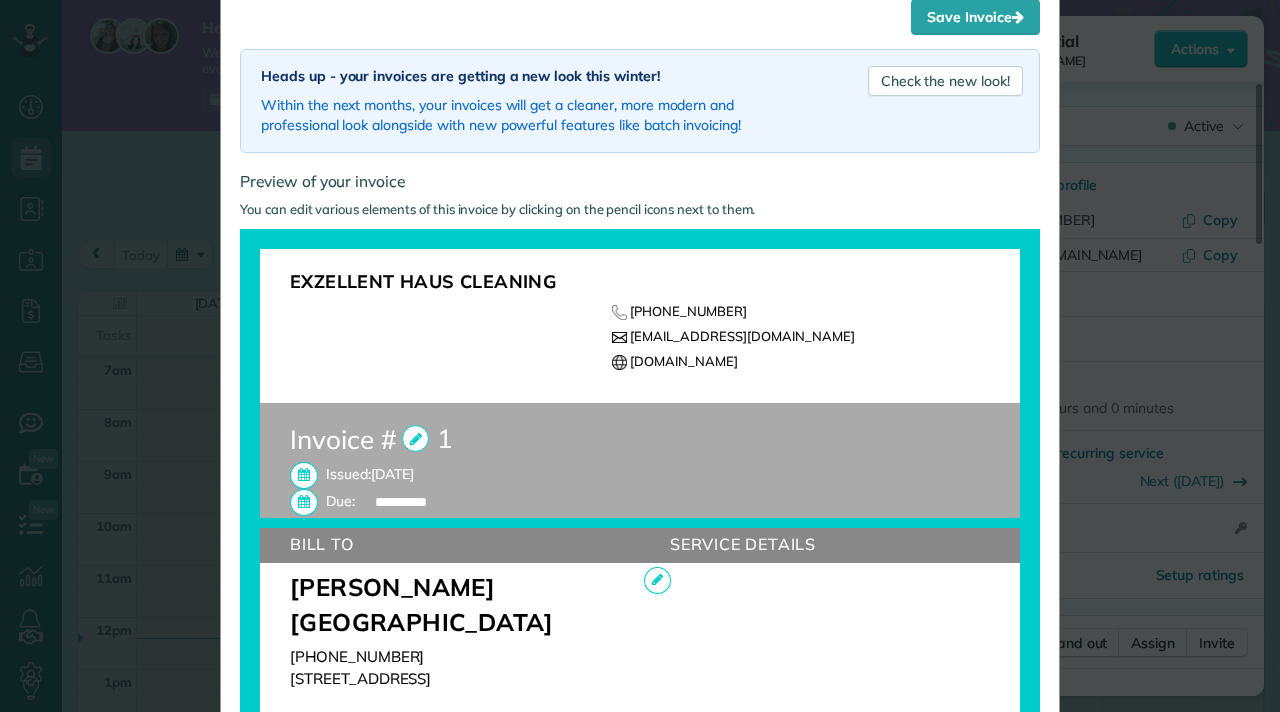scroll, scrollTop: 112, scrollLeft: 0, axis: vertical 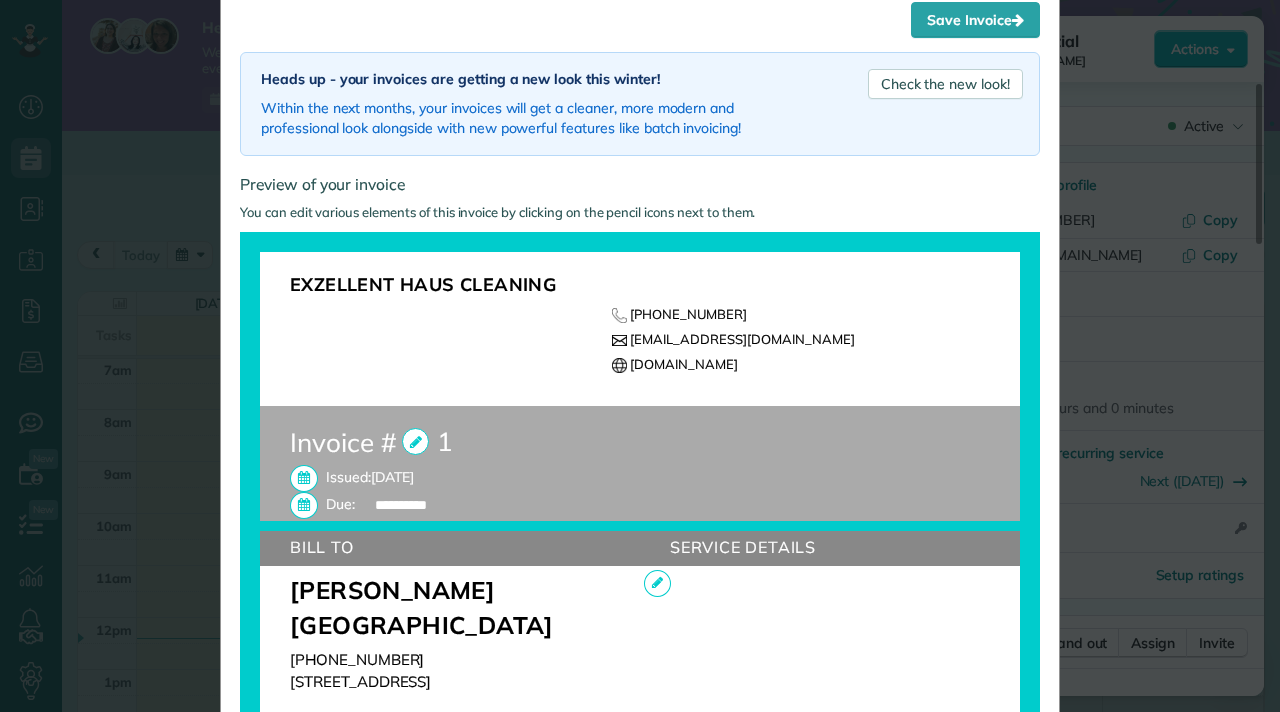 click at bounding box center [304, 505] 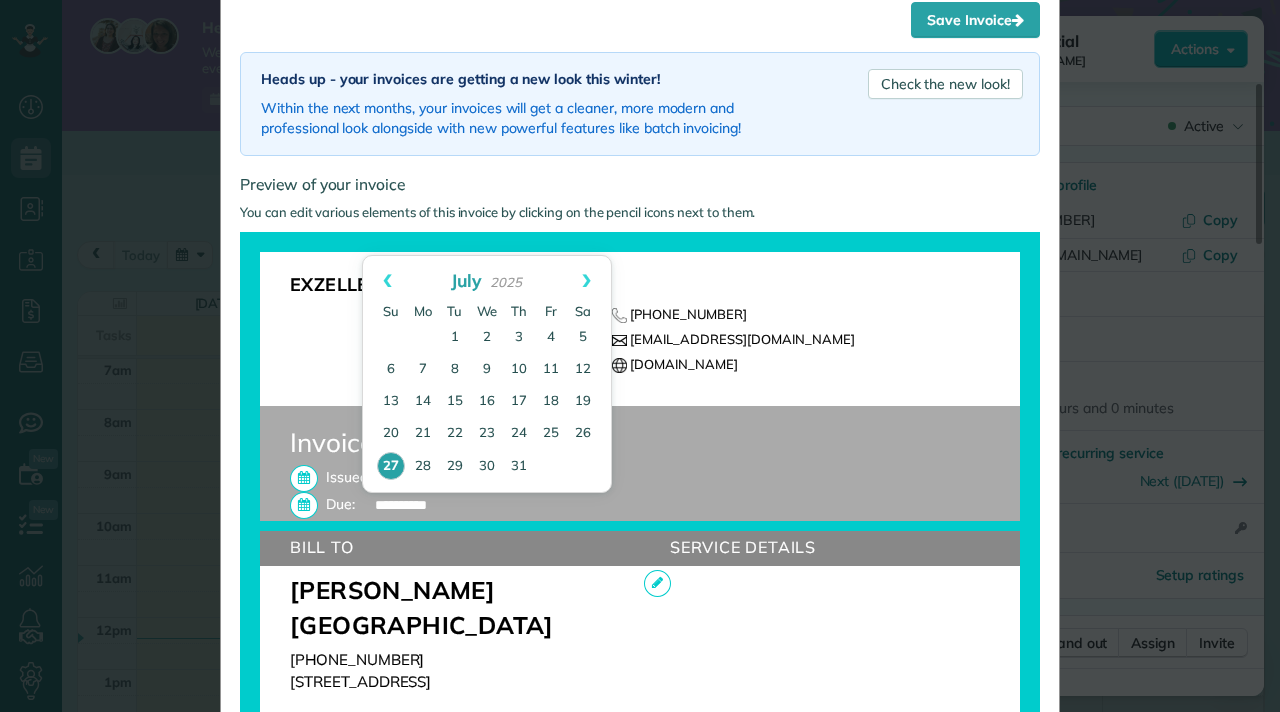click on "Invoice #
1
*
This invoice number is taken, reverting..
Cancel
Save" at bounding box center (655, 435) 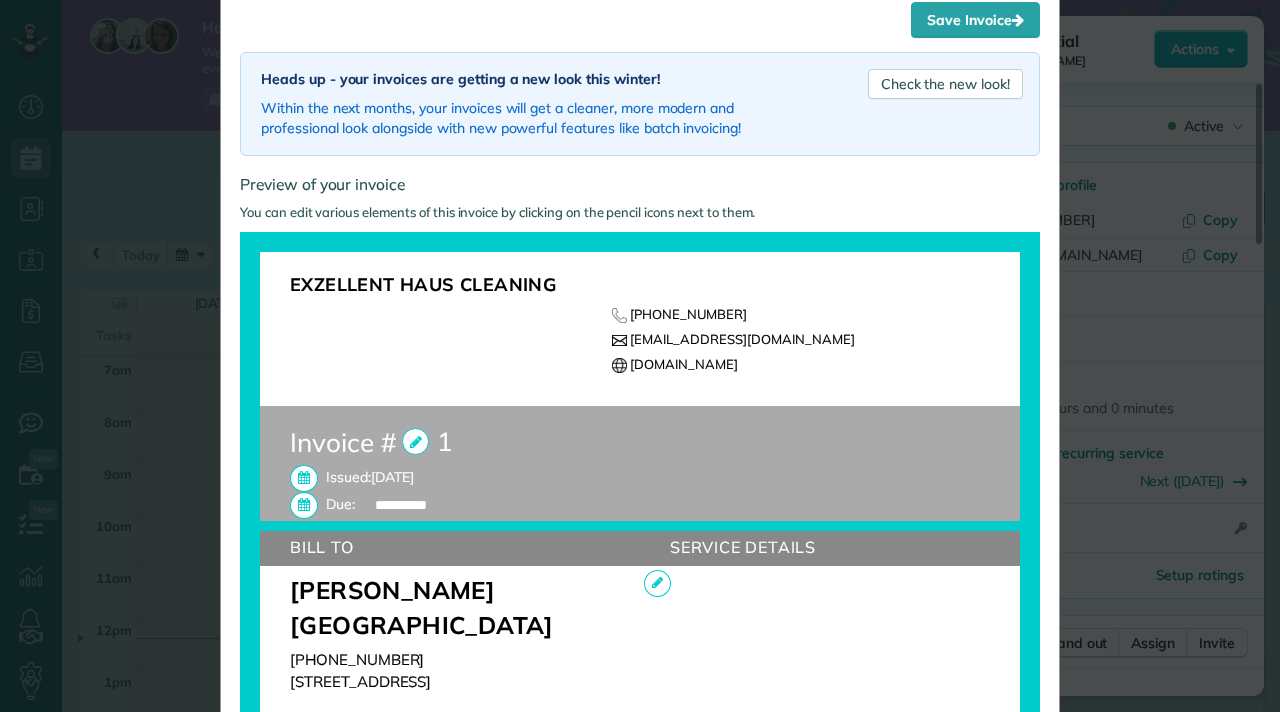 click at bounding box center [304, 505] 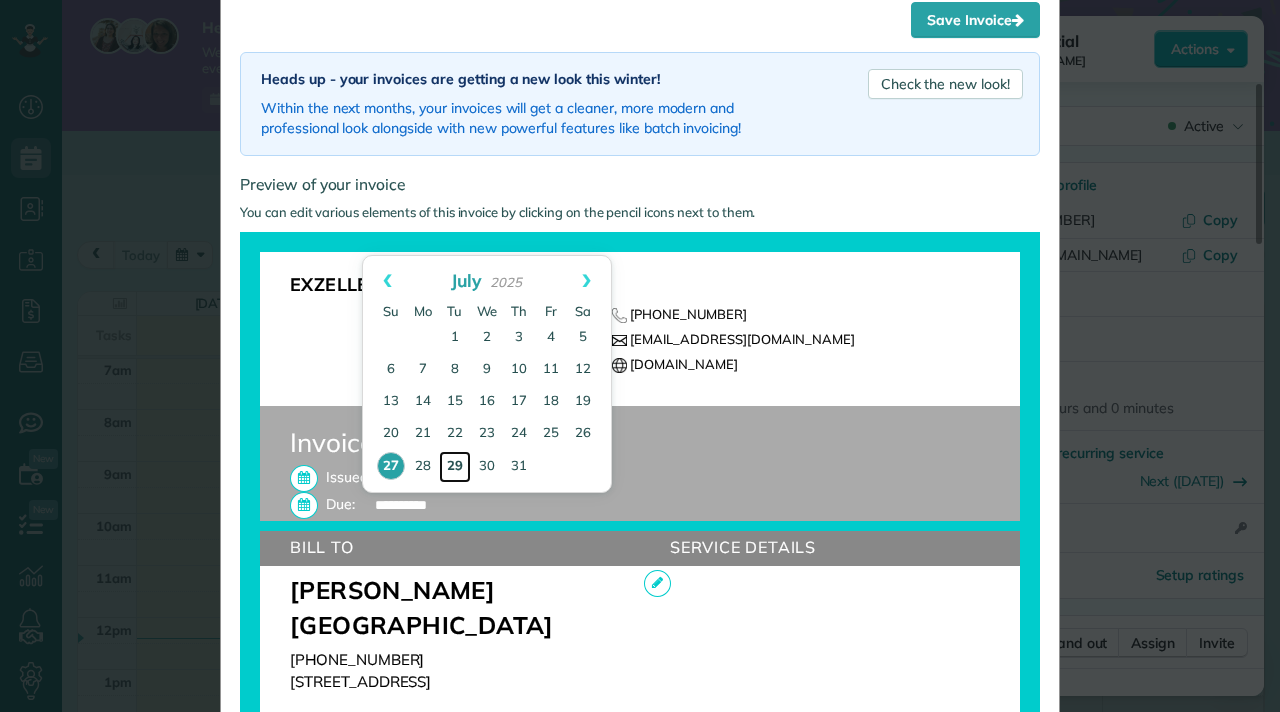 click on "29" at bounding box center [455, 467] 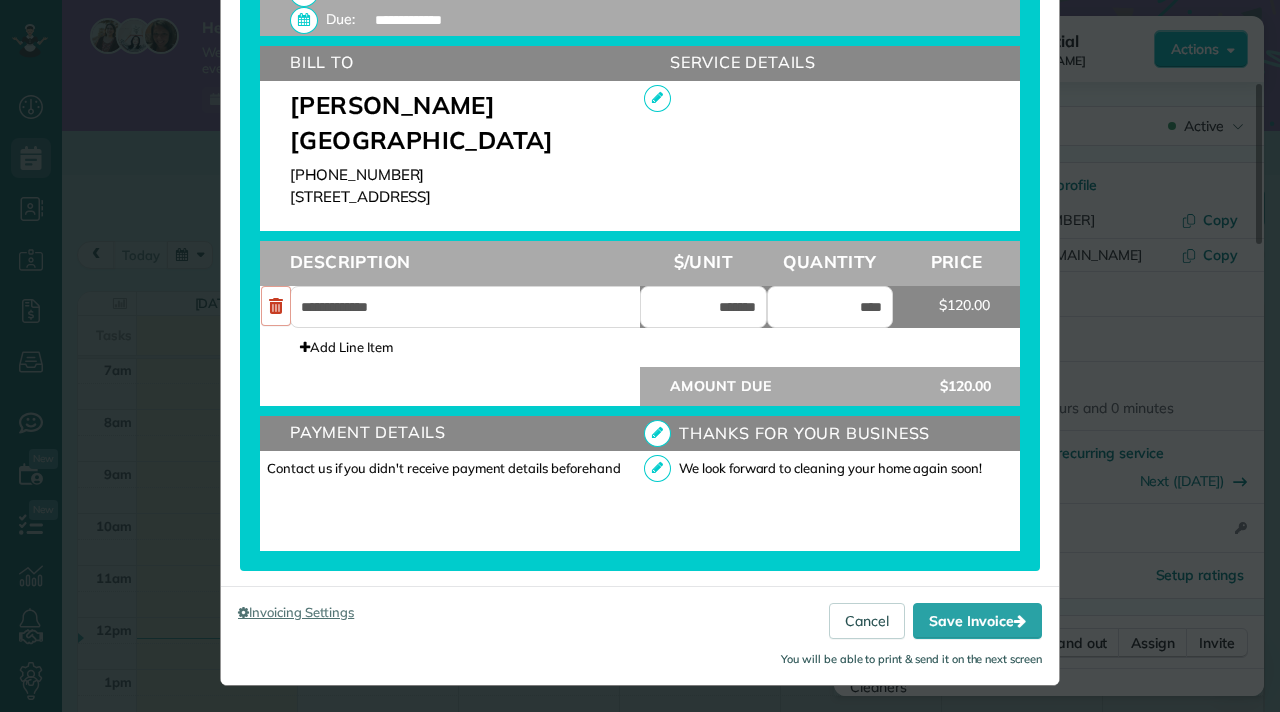 scroll, scrollTop: 600, scrollLeft: 0, axis: vertical 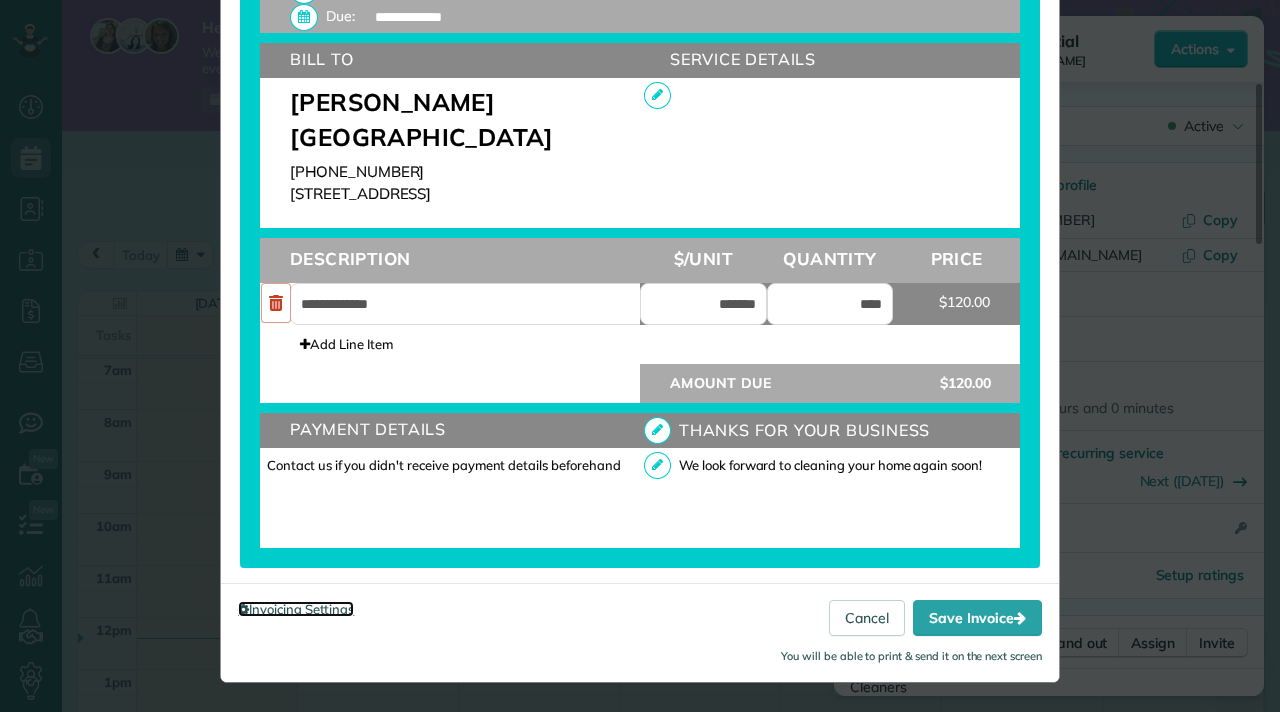 click on "Invoicing Settings" at bounding box center [296, 609] 